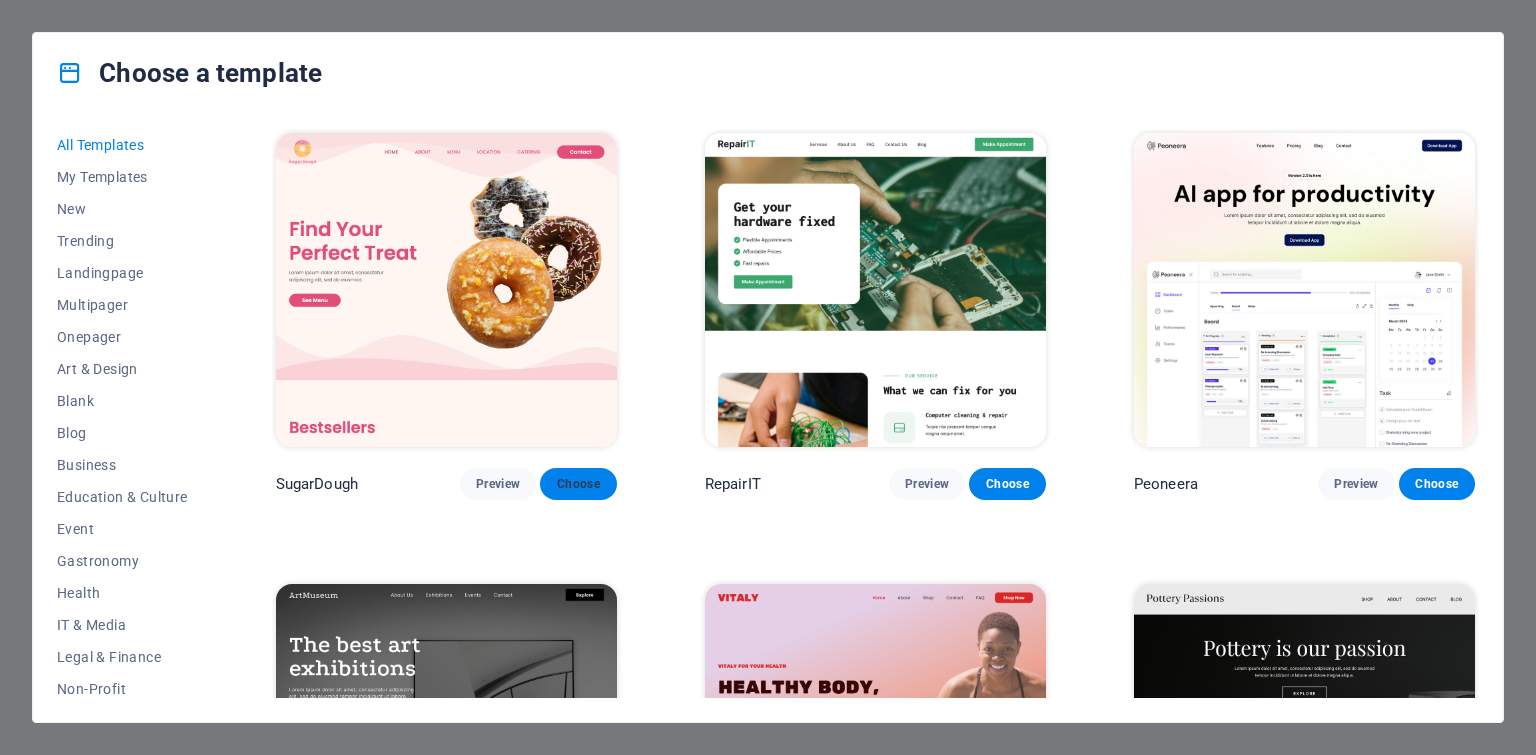 scroll, scrollTop: 0, scrollLeft: 0, axis: both 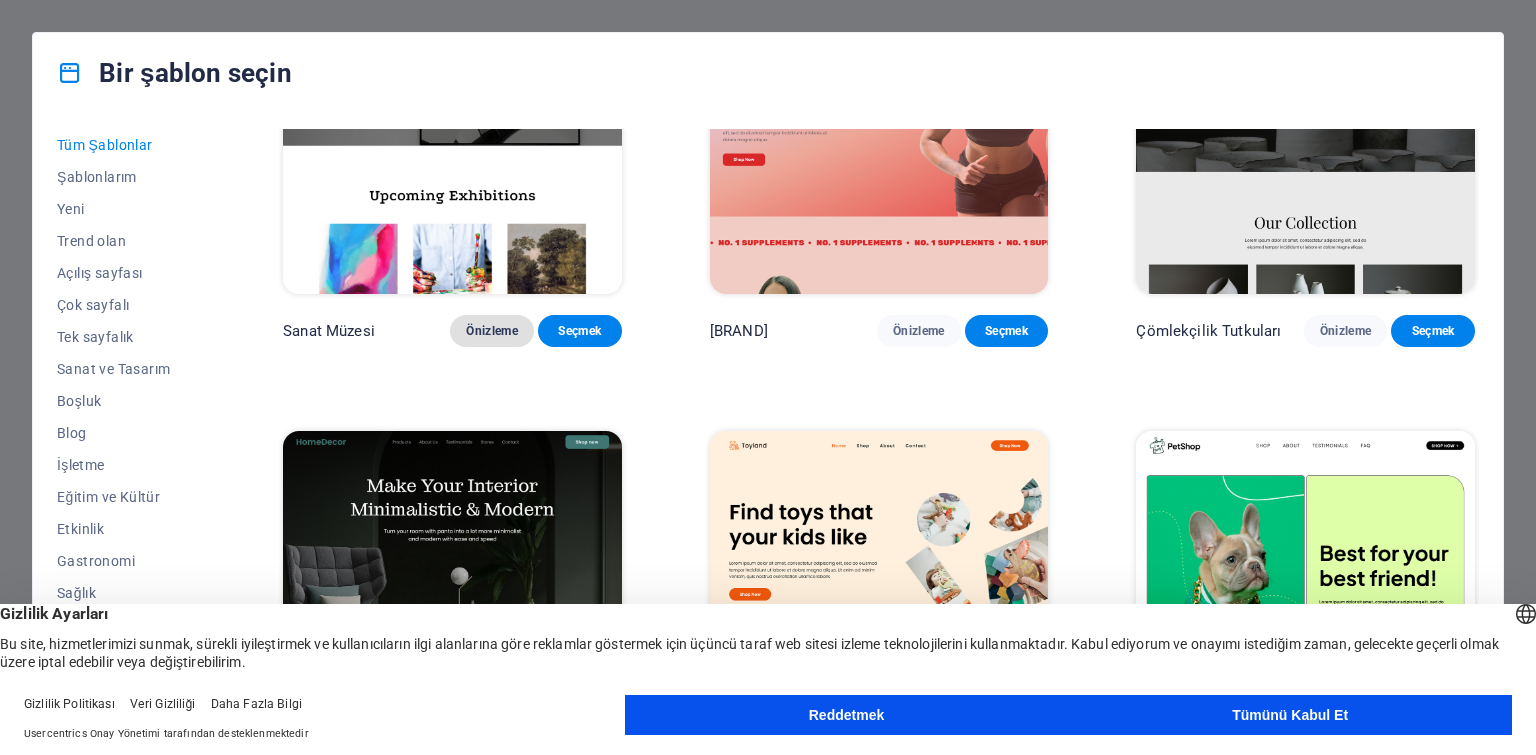 click on "Önizleme" at bounding box center (492, 331) 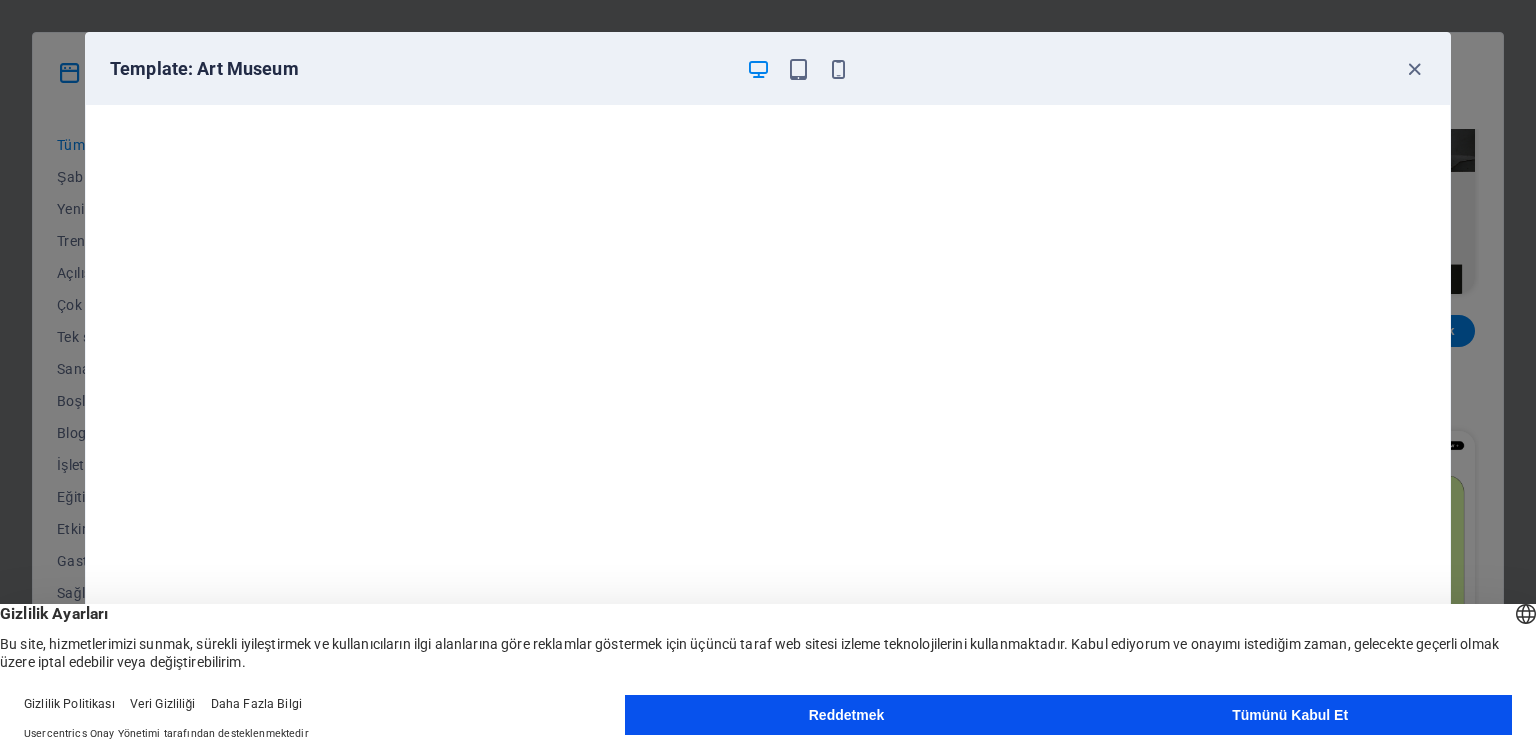 scroll, scrollTop: 5, scrollLeft: 0, axis: vertical 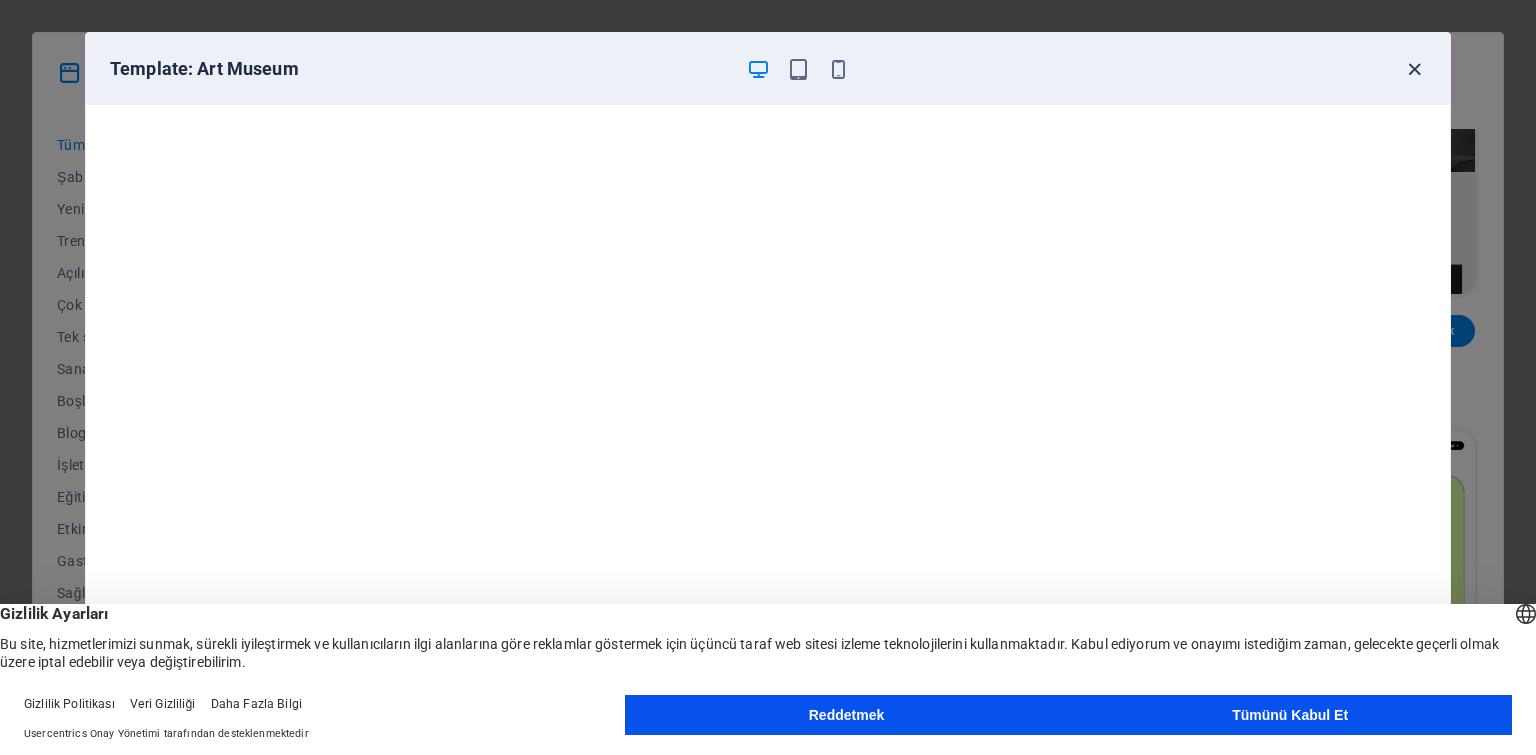click at bounding box center (1414, 69) 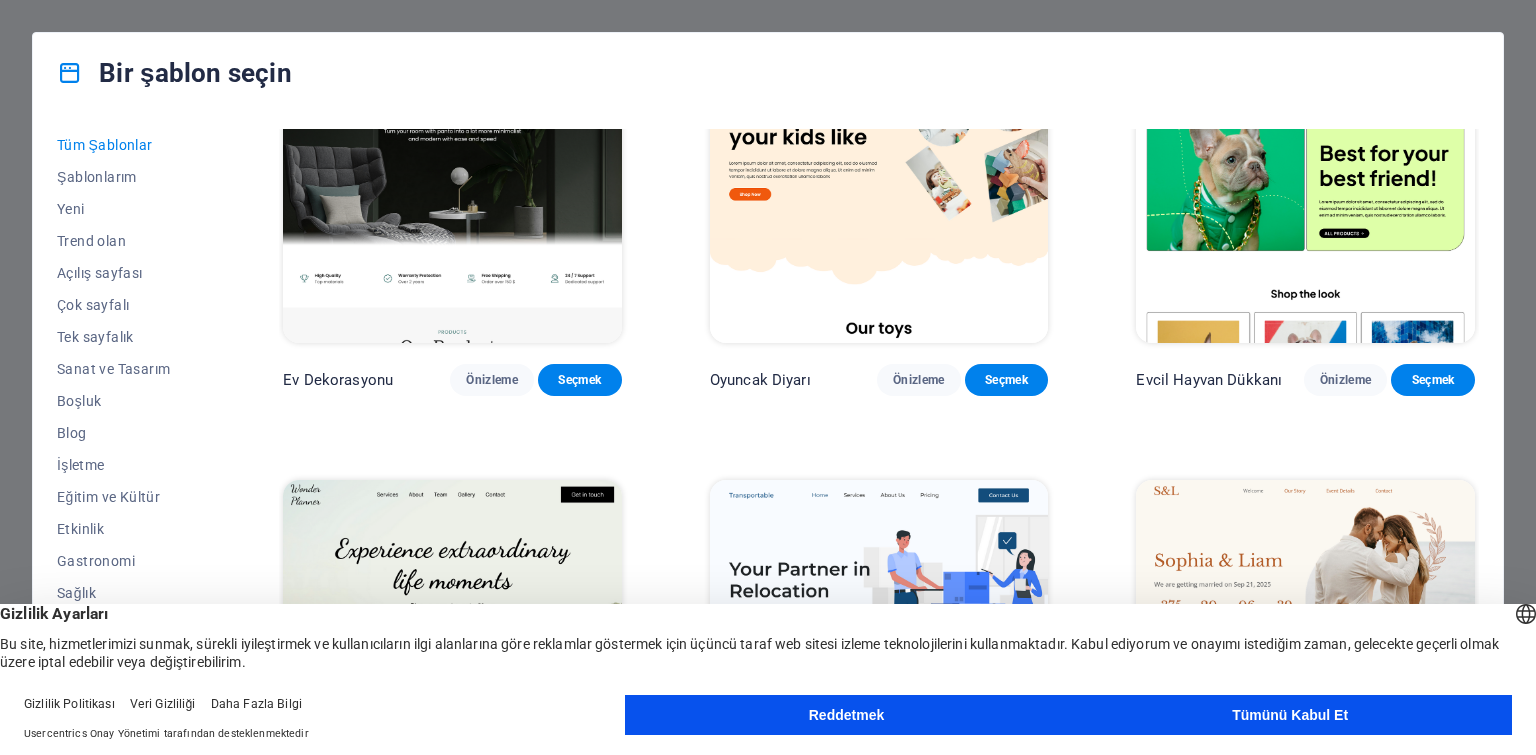 scroll, scrollTop: 800, scrollLeft: 0, axis: vertical 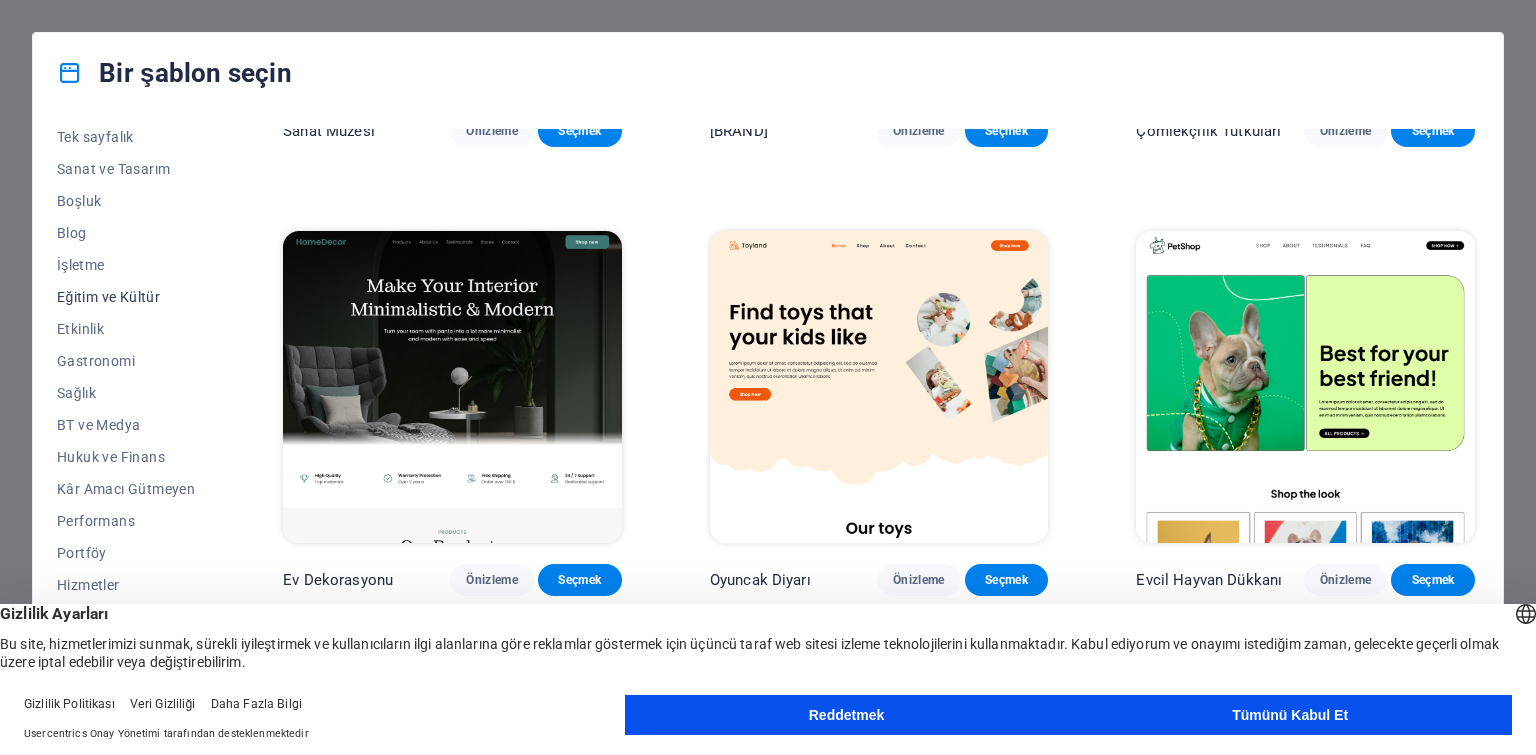 click on "Eğitim ve Kültür" at bounding box center (126, 297) 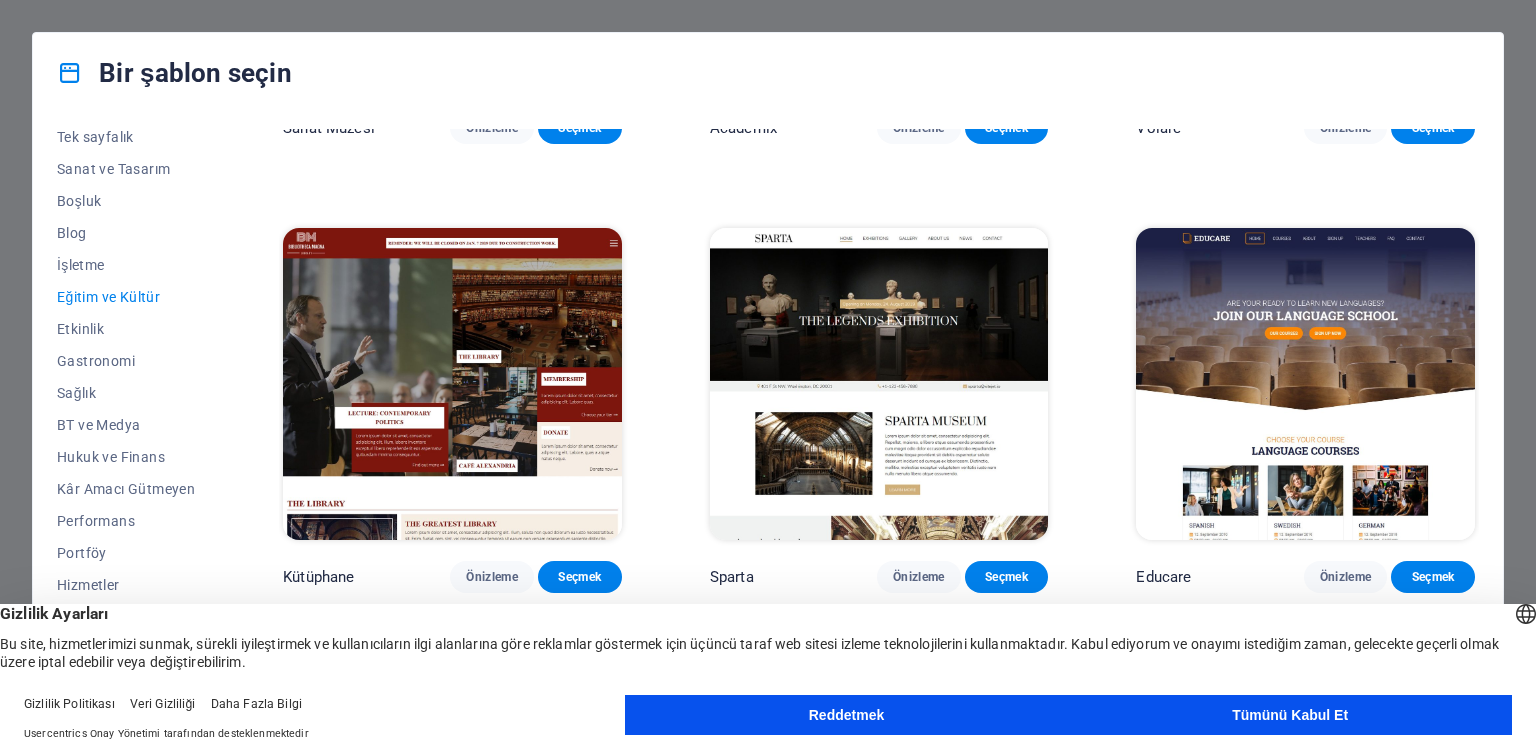 scroll, scrollTop: 687, scrollLeft: 0, axis: vertical 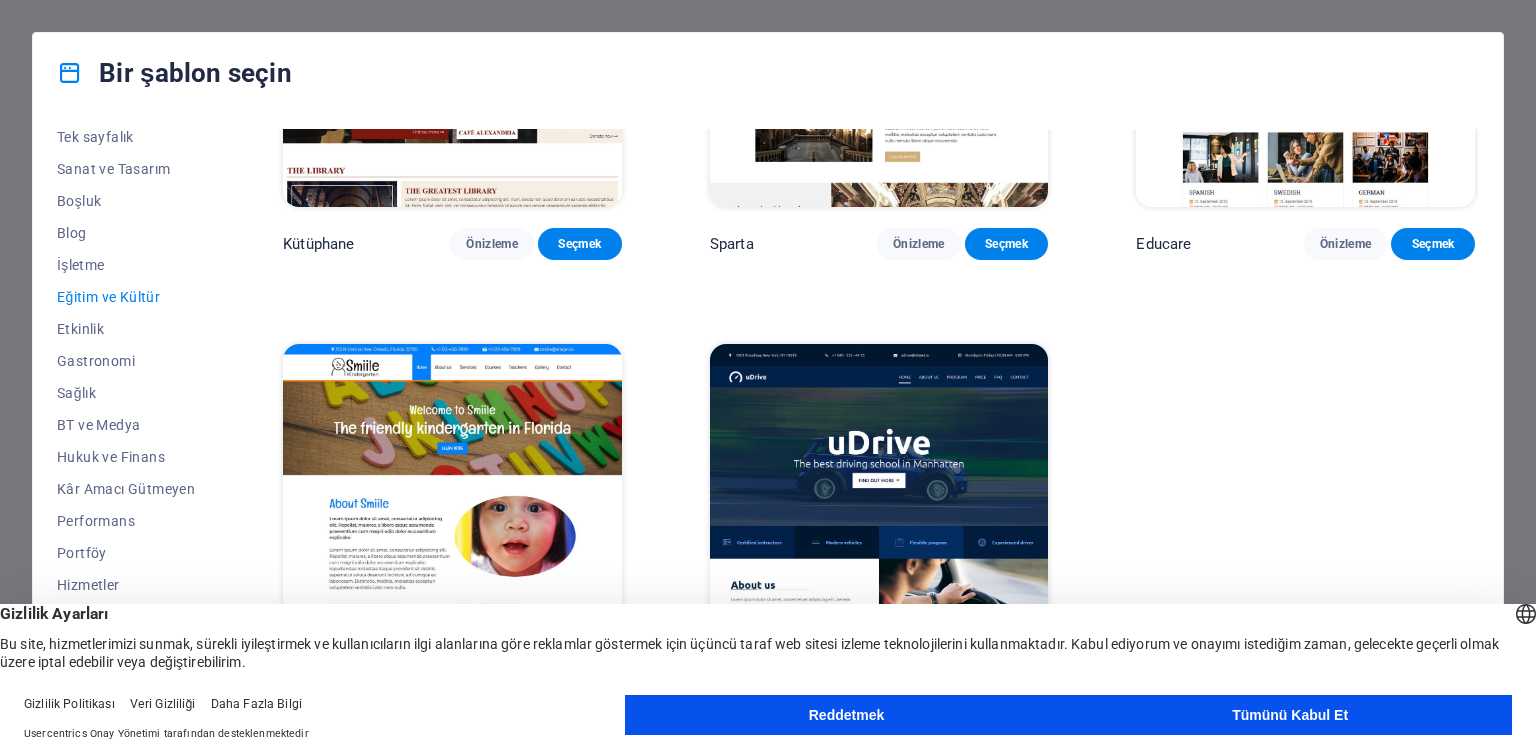 click at bounding box center (452, 500) 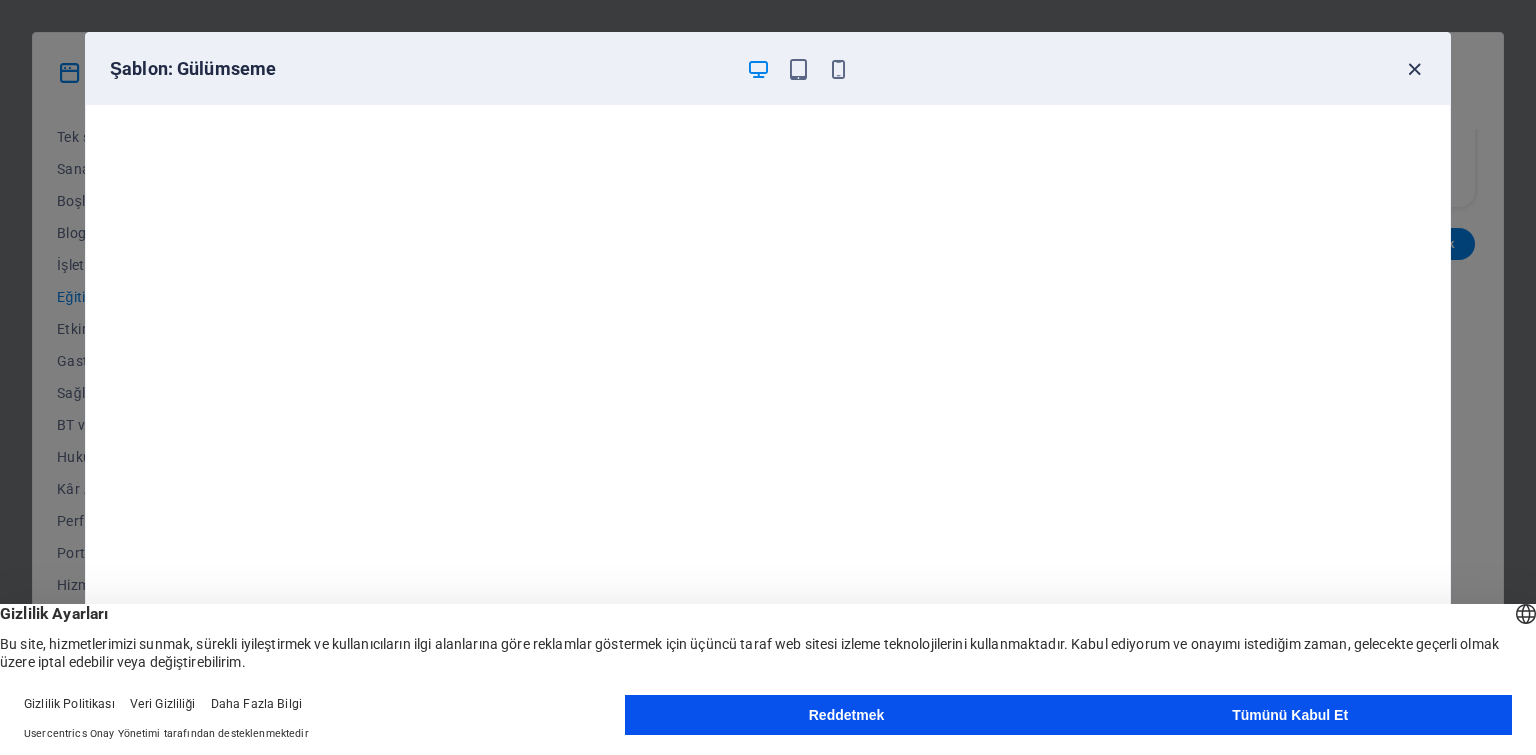 click at bounding box center [1414, 69] 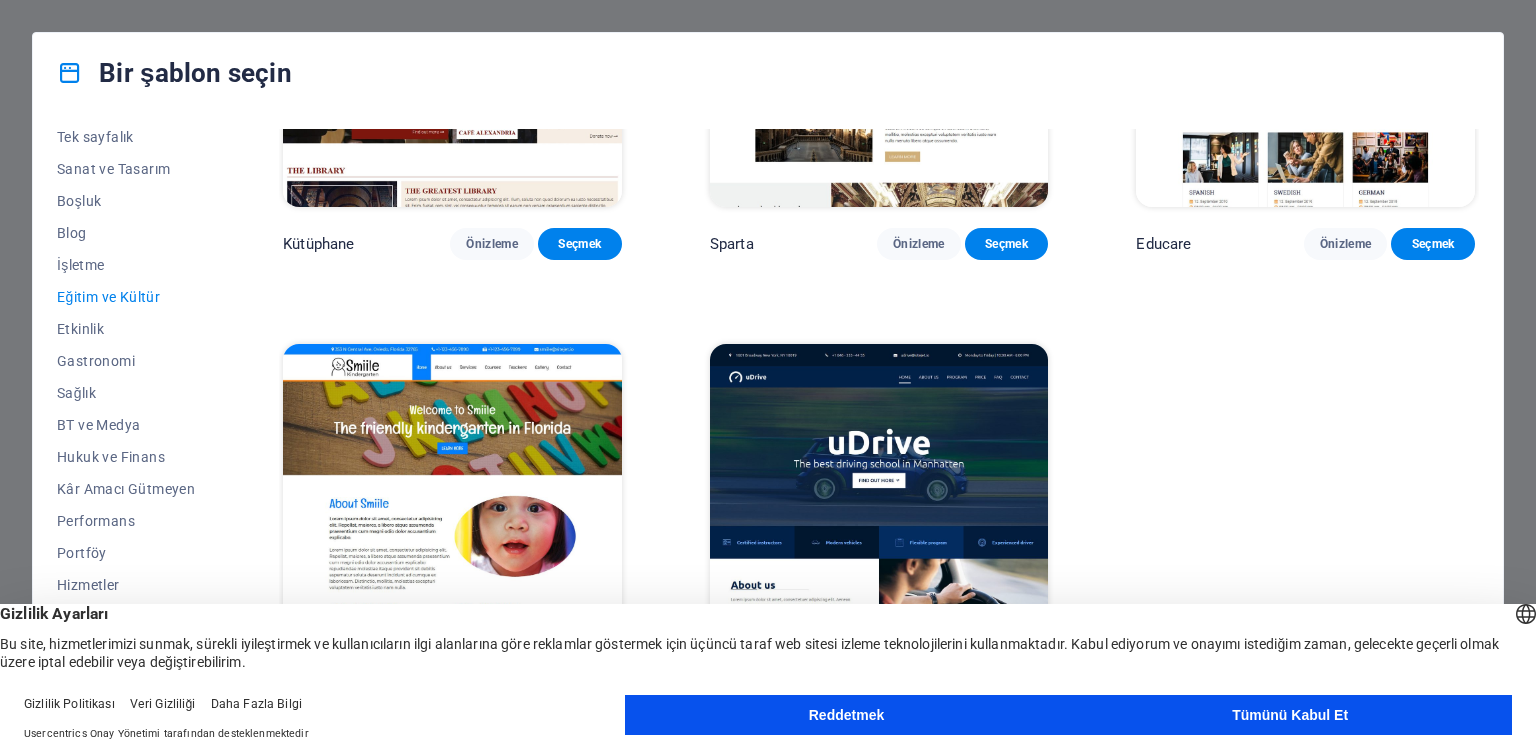 click on "Sanat Müzesi Önizleme Seçmek Academix Önizleme Seçmek Volare Önizleme Seçmek Kütüphane Önizleme Seçmek Sparta Önizleme Seçmek Educare Önizleme Seçmek Gülümseme Önizleme Seçmek uDrive Önizleme Seçmek" at bounding box center (879, 75) 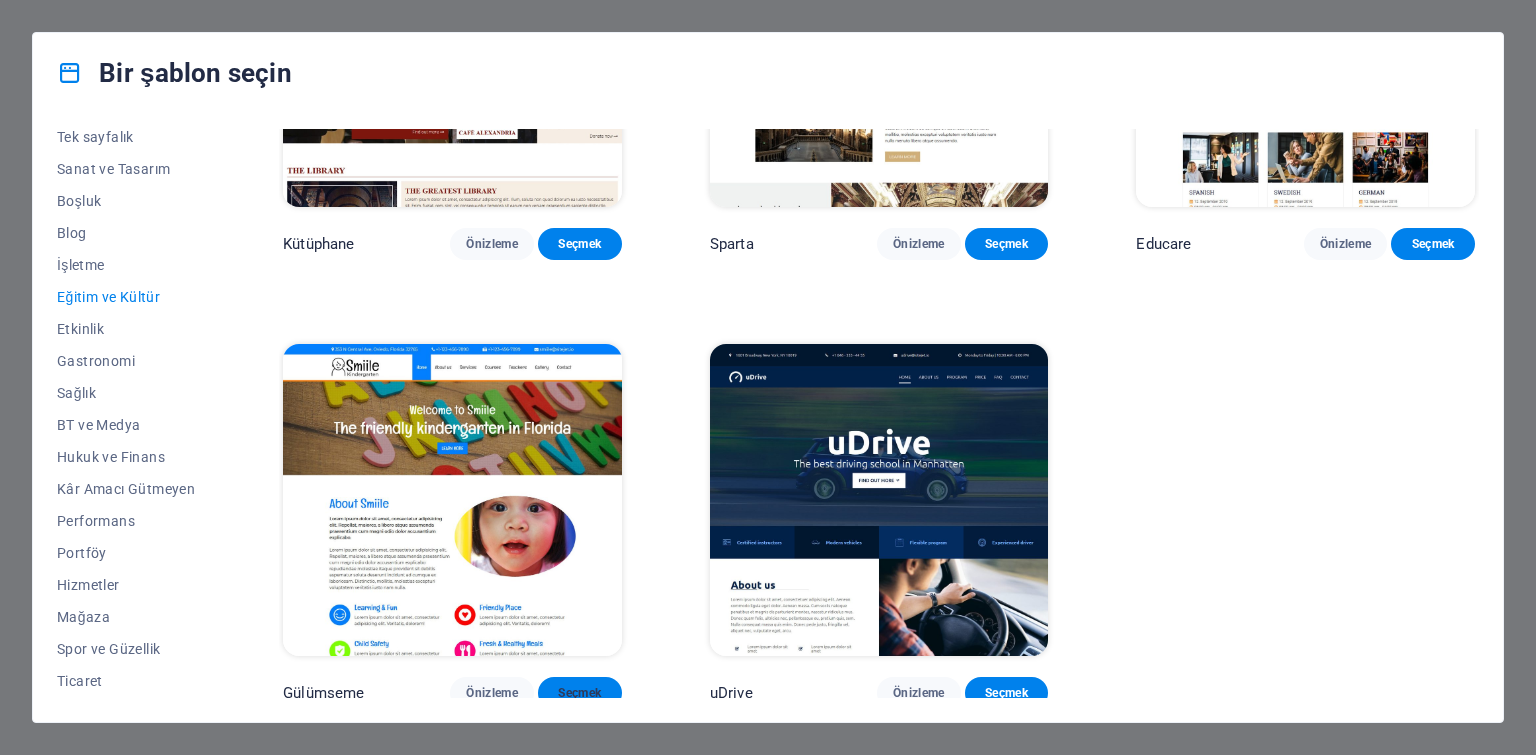 click on "Seçmek" at bounding box center (579, 693) 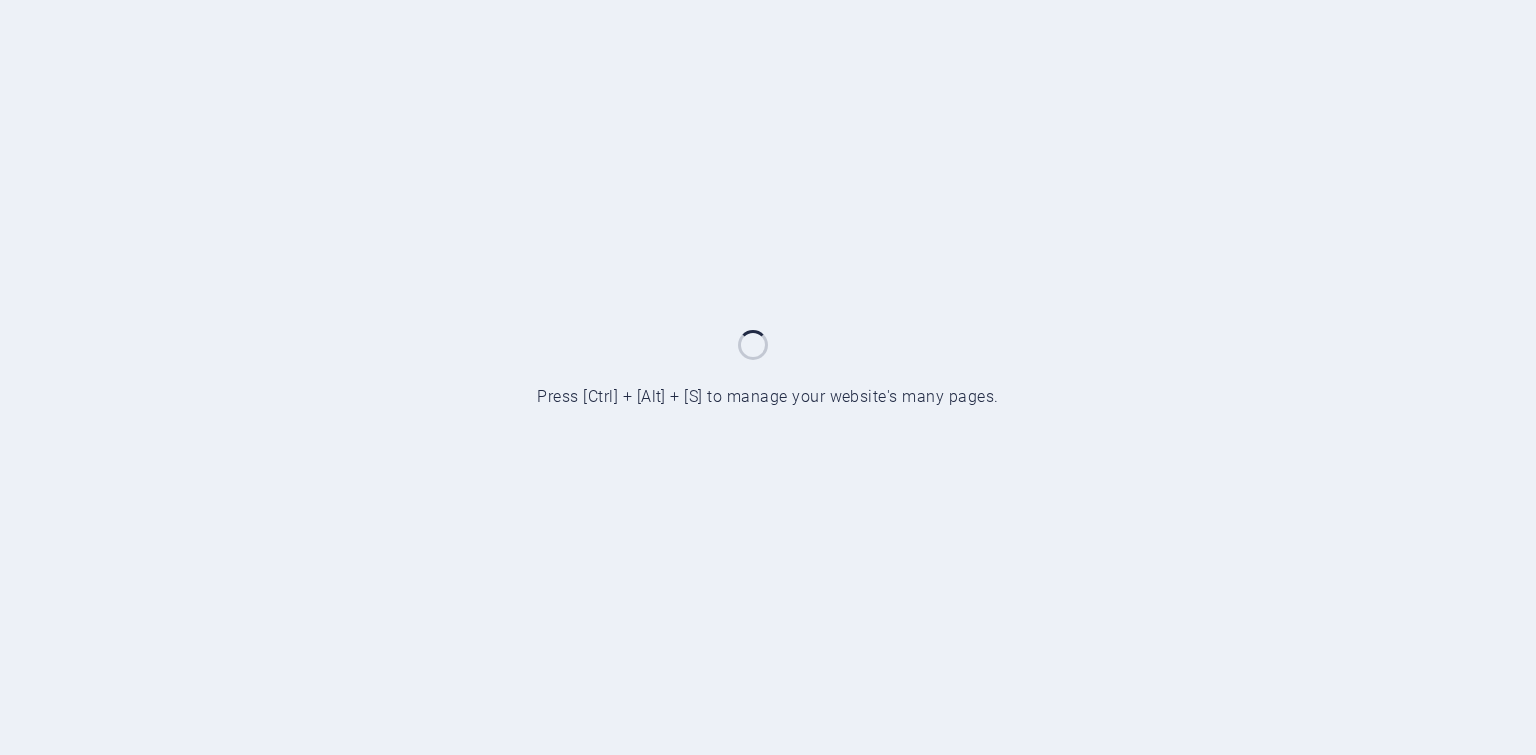 scroll, scrollTop: 0, scrollLeft: 0, axis: both 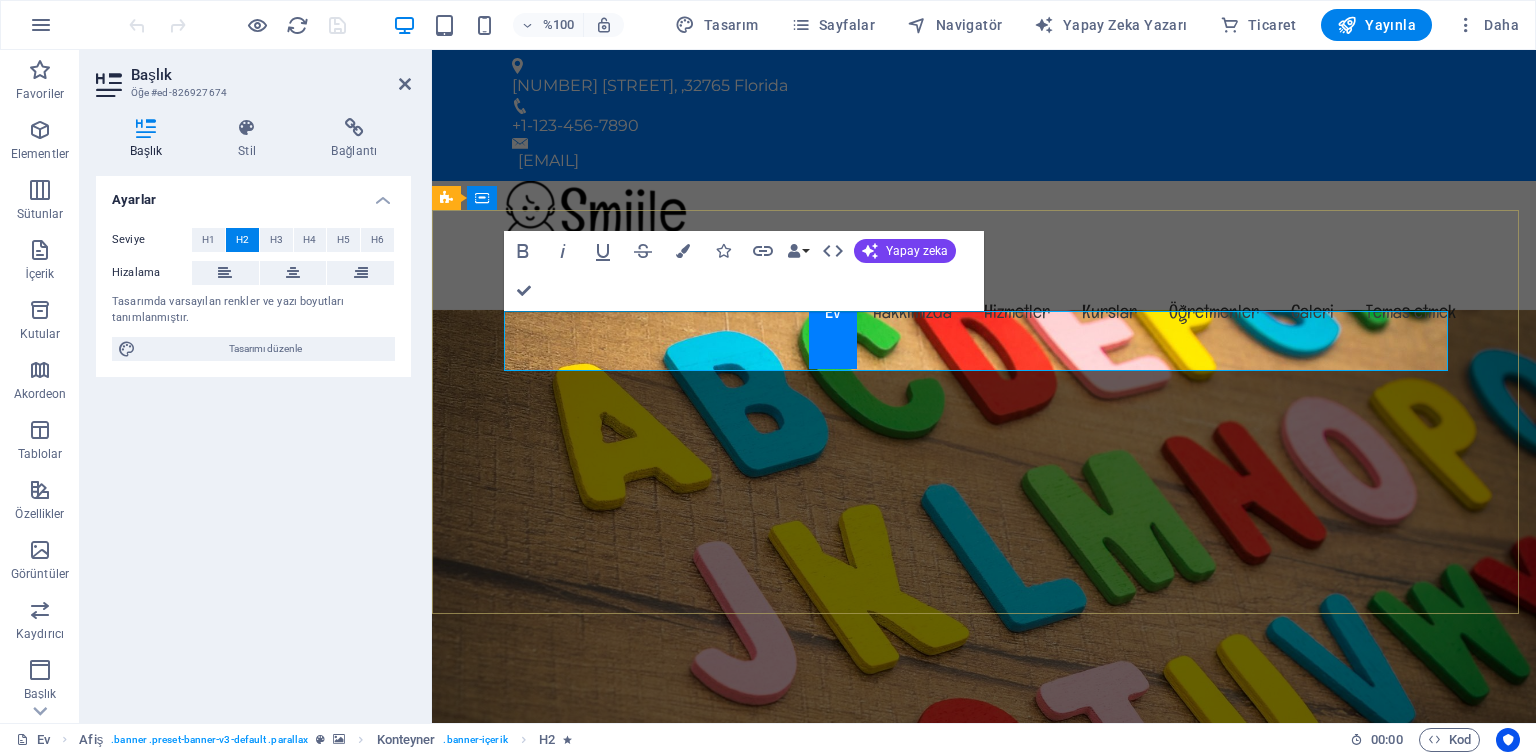 click on "damlaegitimmateryalleri.com'a" at bounding box center [875, 1019] 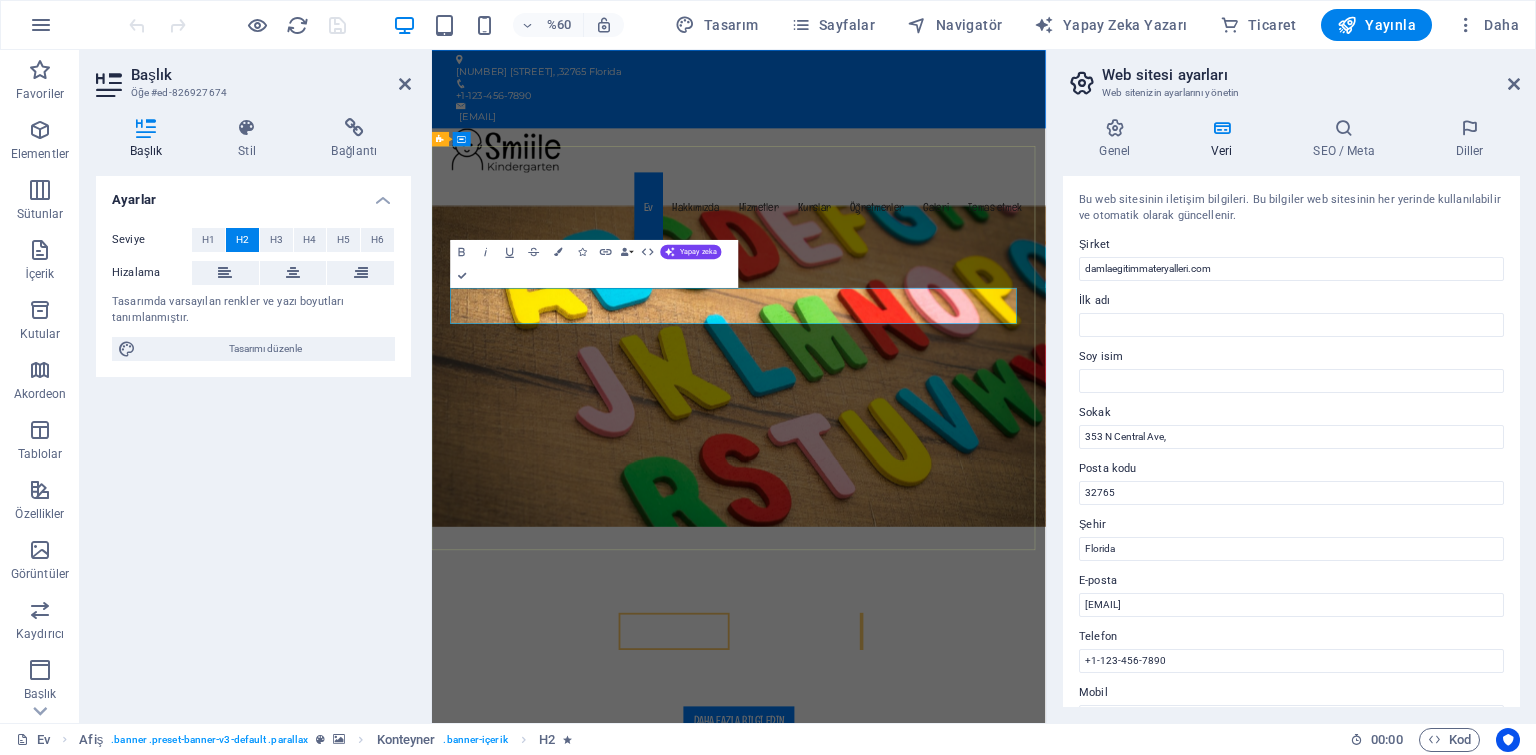 click on "damlaegitimmateryalleri.com'a" at bounding box center [835, 1019] 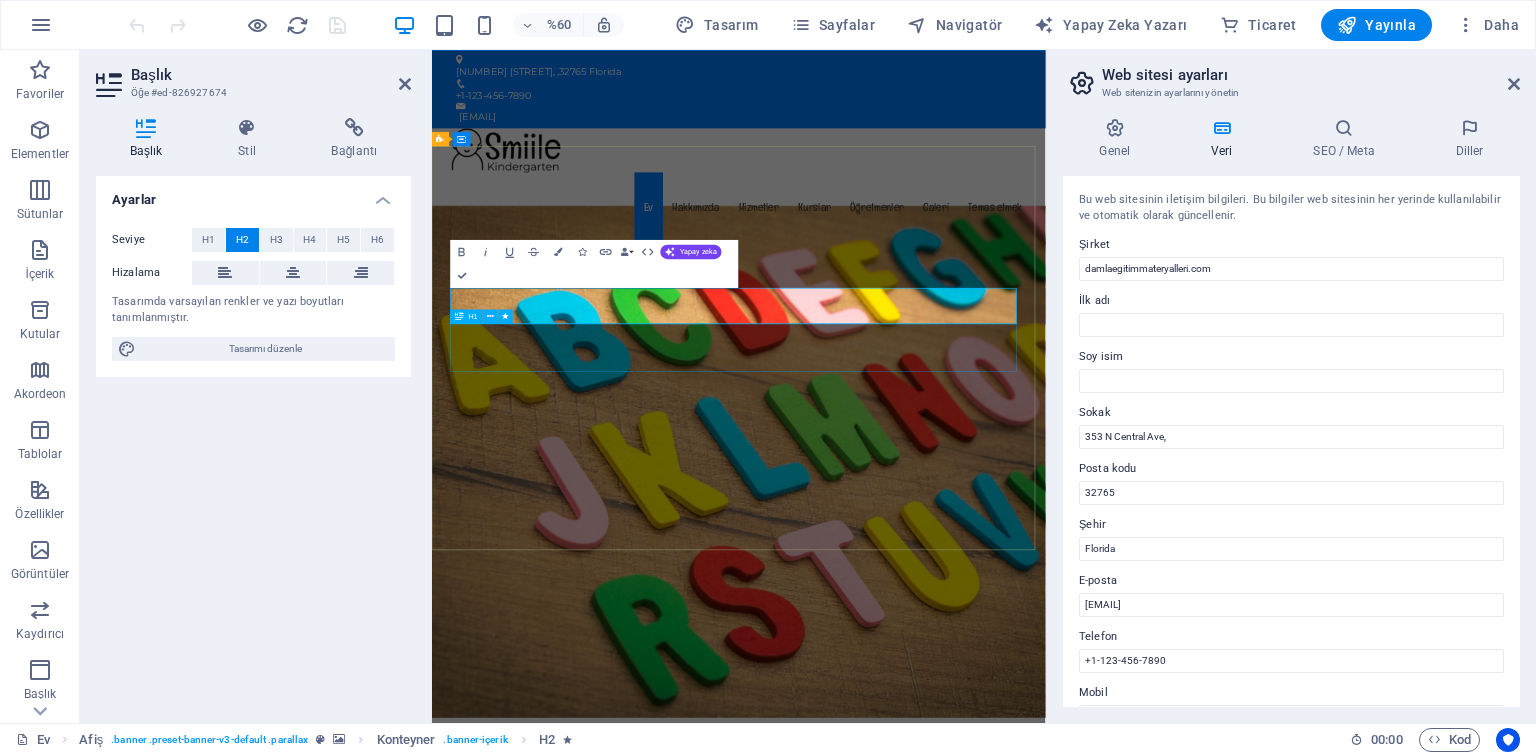 click on "Florida'daki dost canlısı anaokulu" at bounding box center [944, 1407] 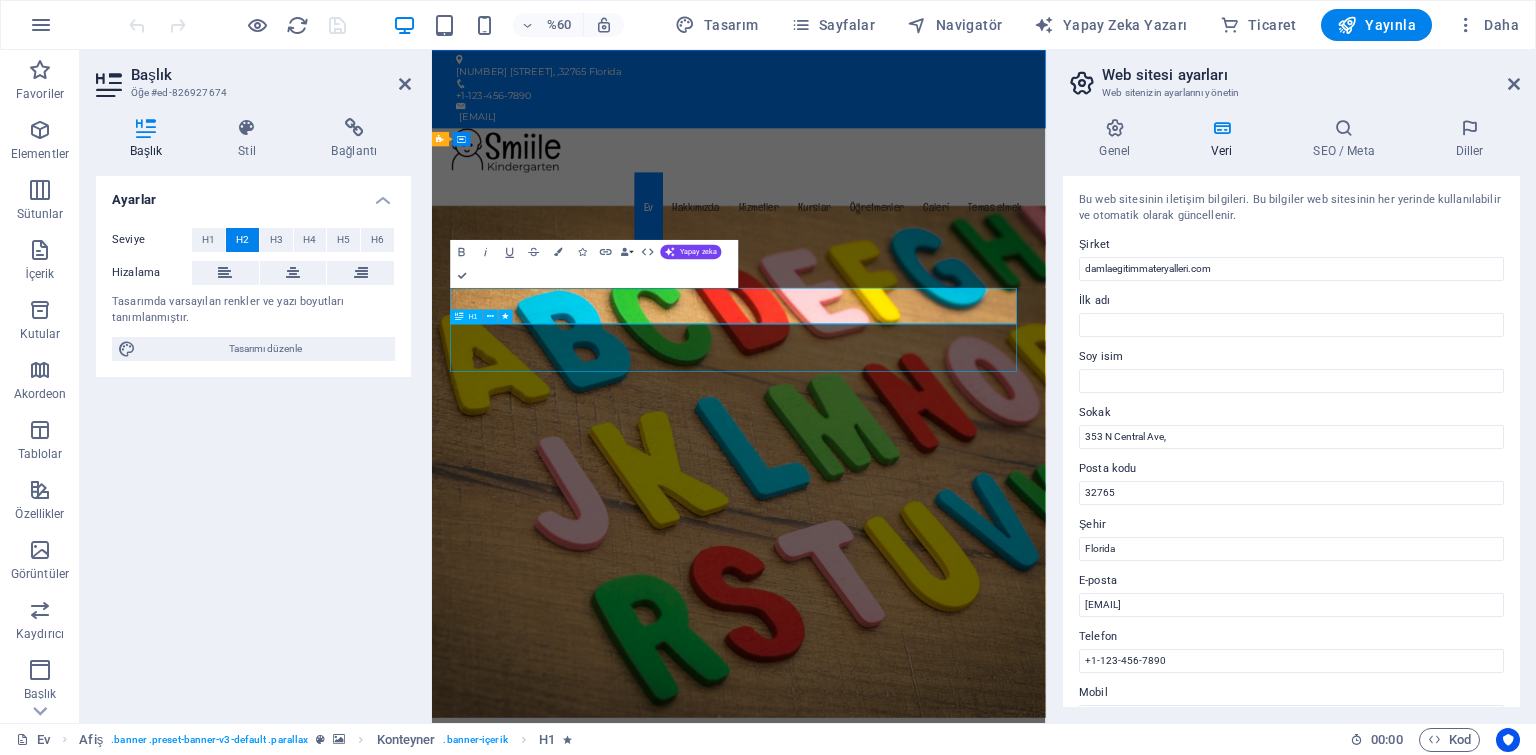 click on "Florida'daki dost canlısı anaokulu" at bounding box center (944, 1407) 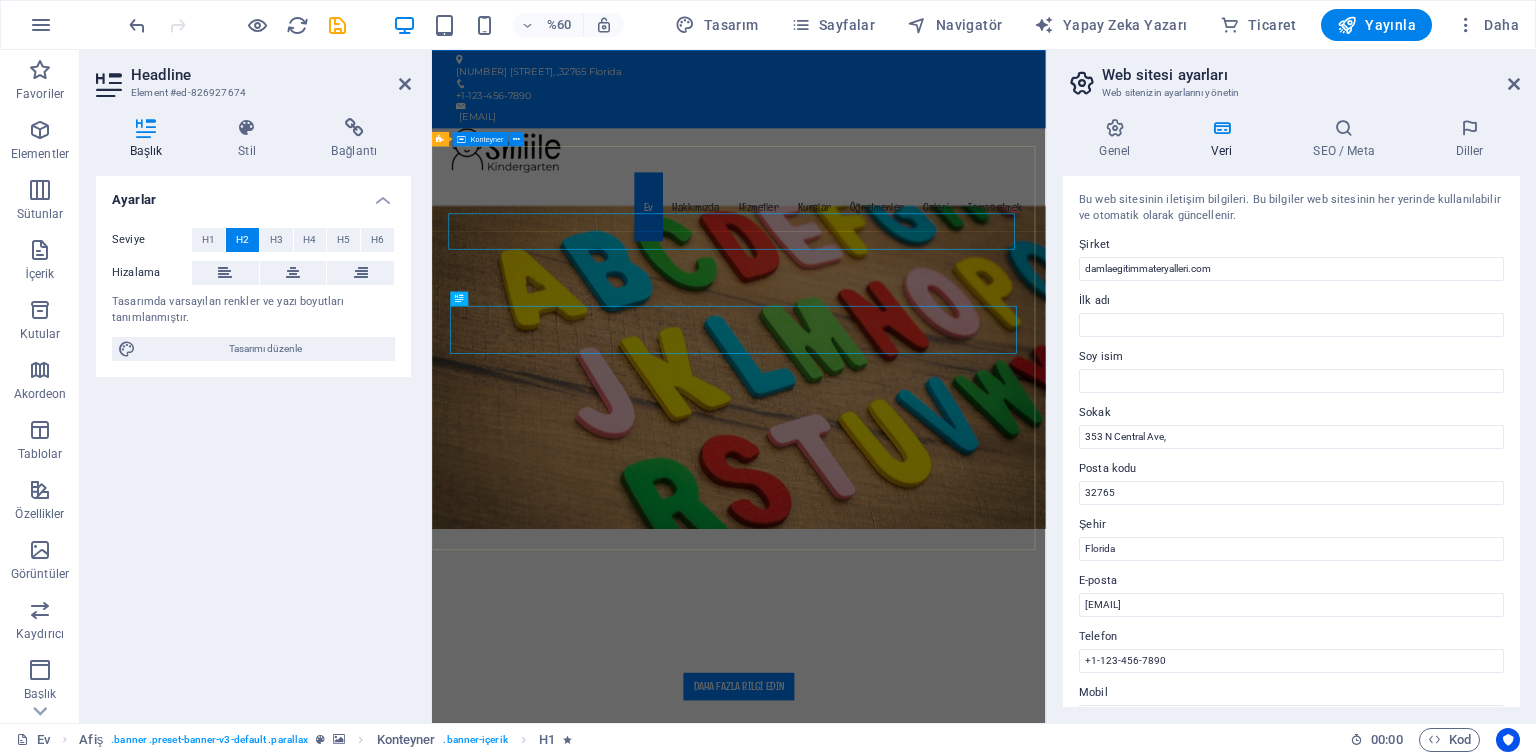 click on "Daha fazla bilgi edin" at bounding box center (944, 1111) 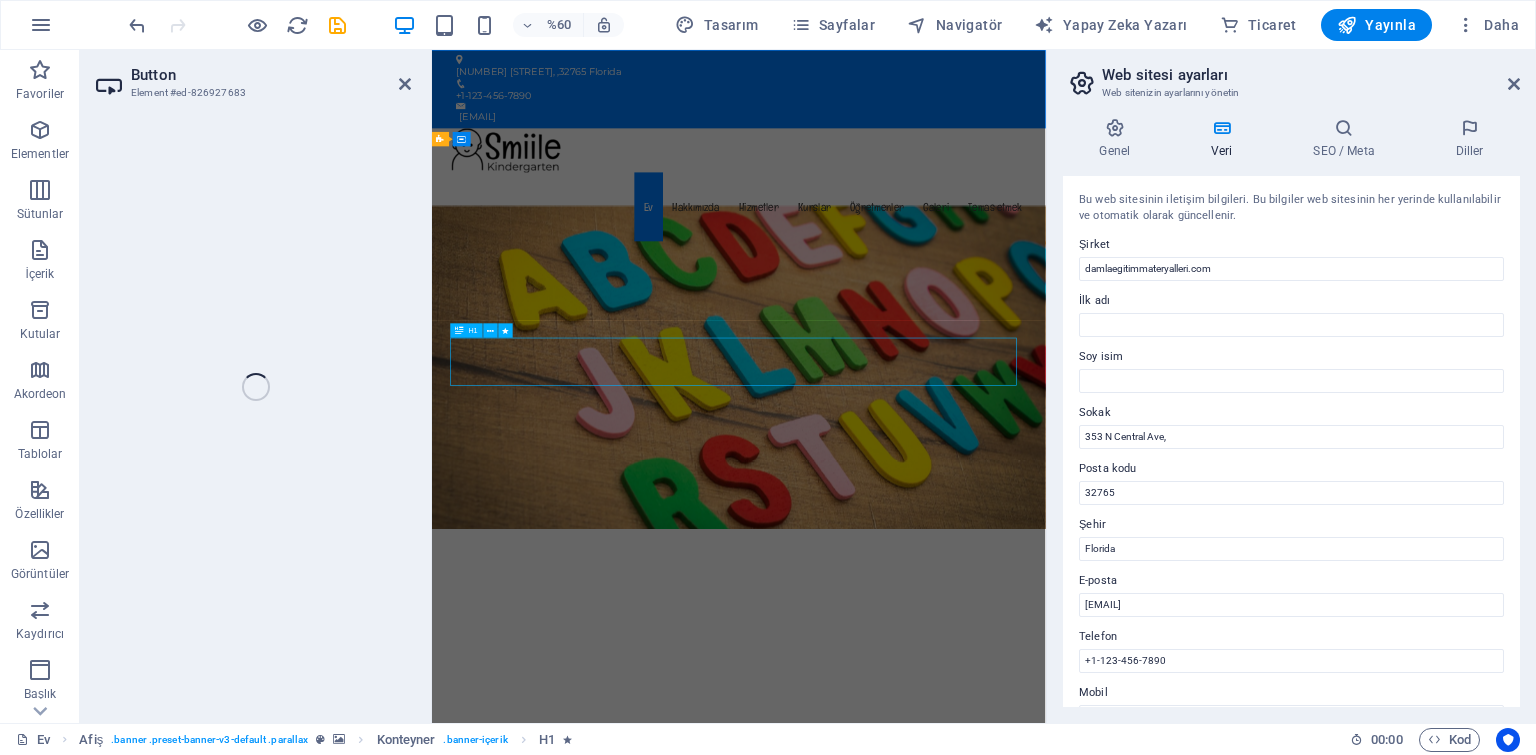 click on "Florida'daki dost canlısı anaokulu" at bounding box center [944, 1093] 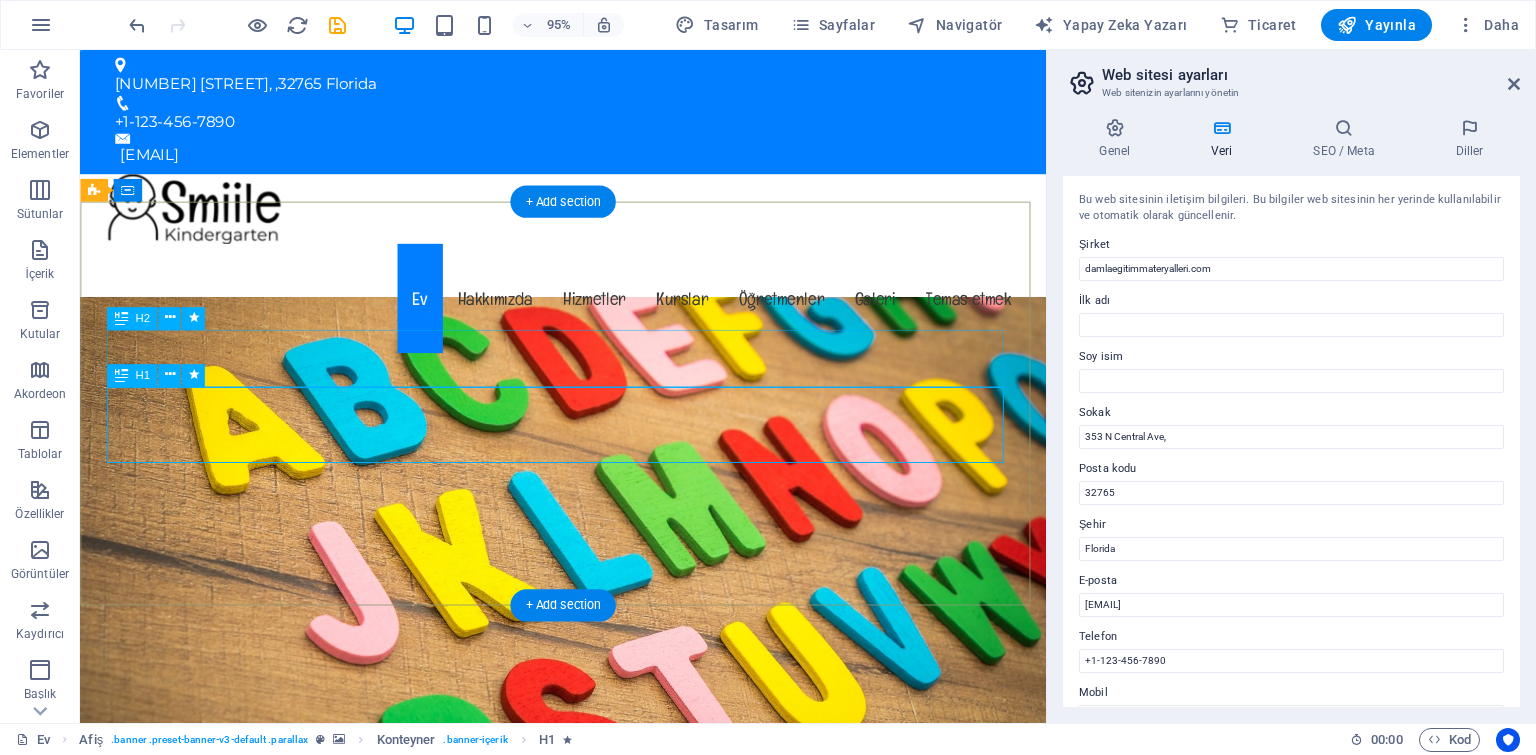 click on "Florida'daki dost canlısı anaokulu" at bounding box center (589, 1093) 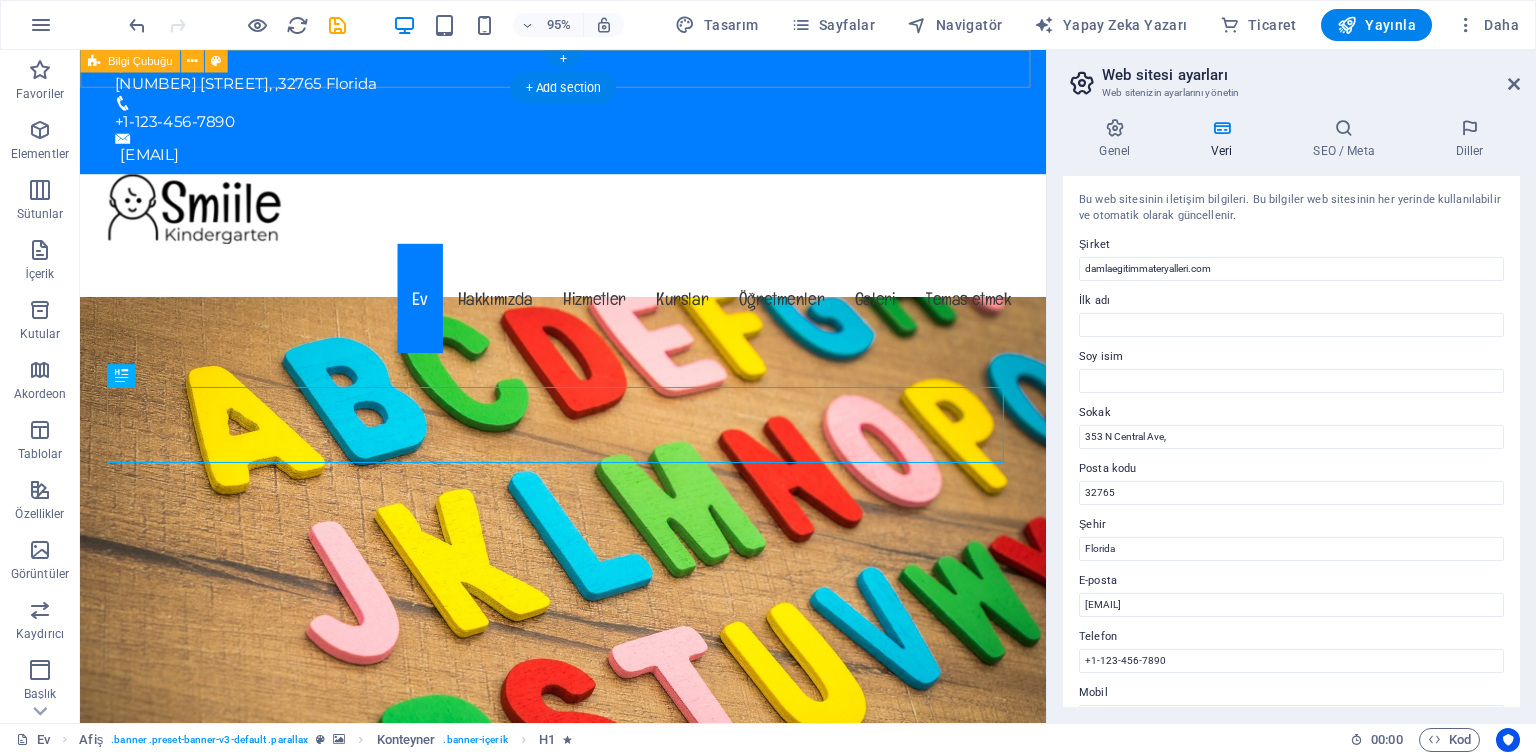 click on "353 Kuzey Merkez Cad.  , ,  32765    Florida" at bounding box center [581, 86] 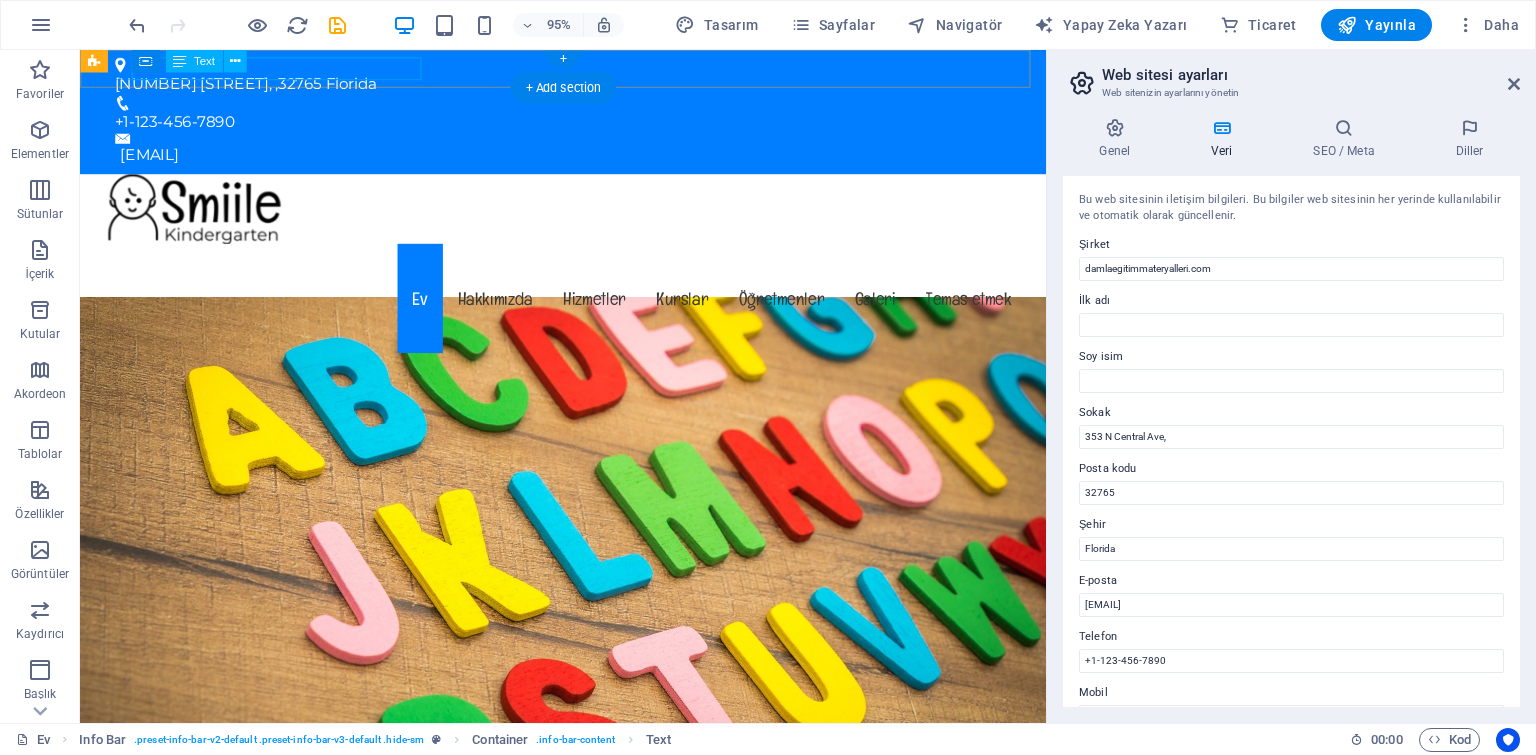 click on "353 Kuzey Merkez Cad.  , ,  32765    Florida" at bounding box center (581, 86) 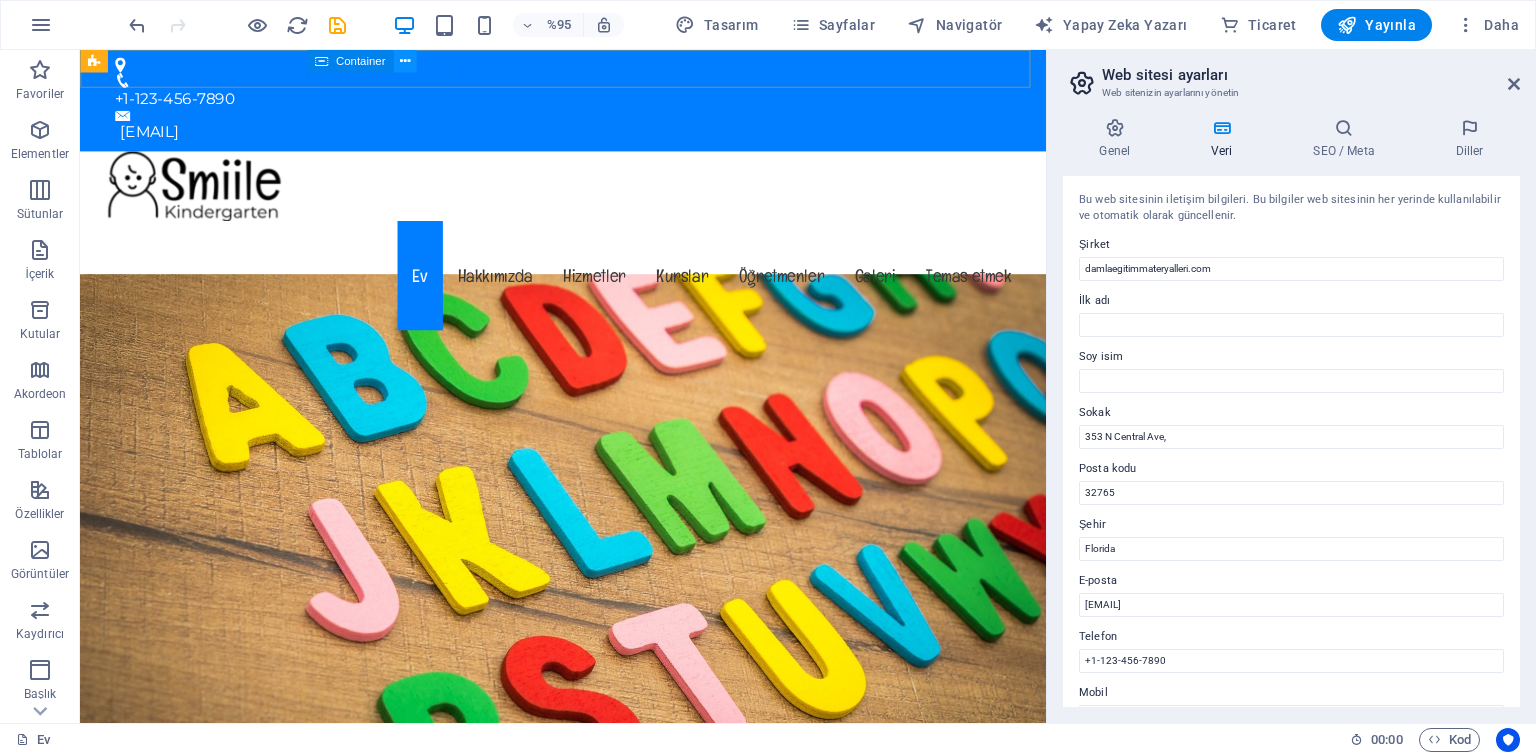 click at bounding box center (405, 61) 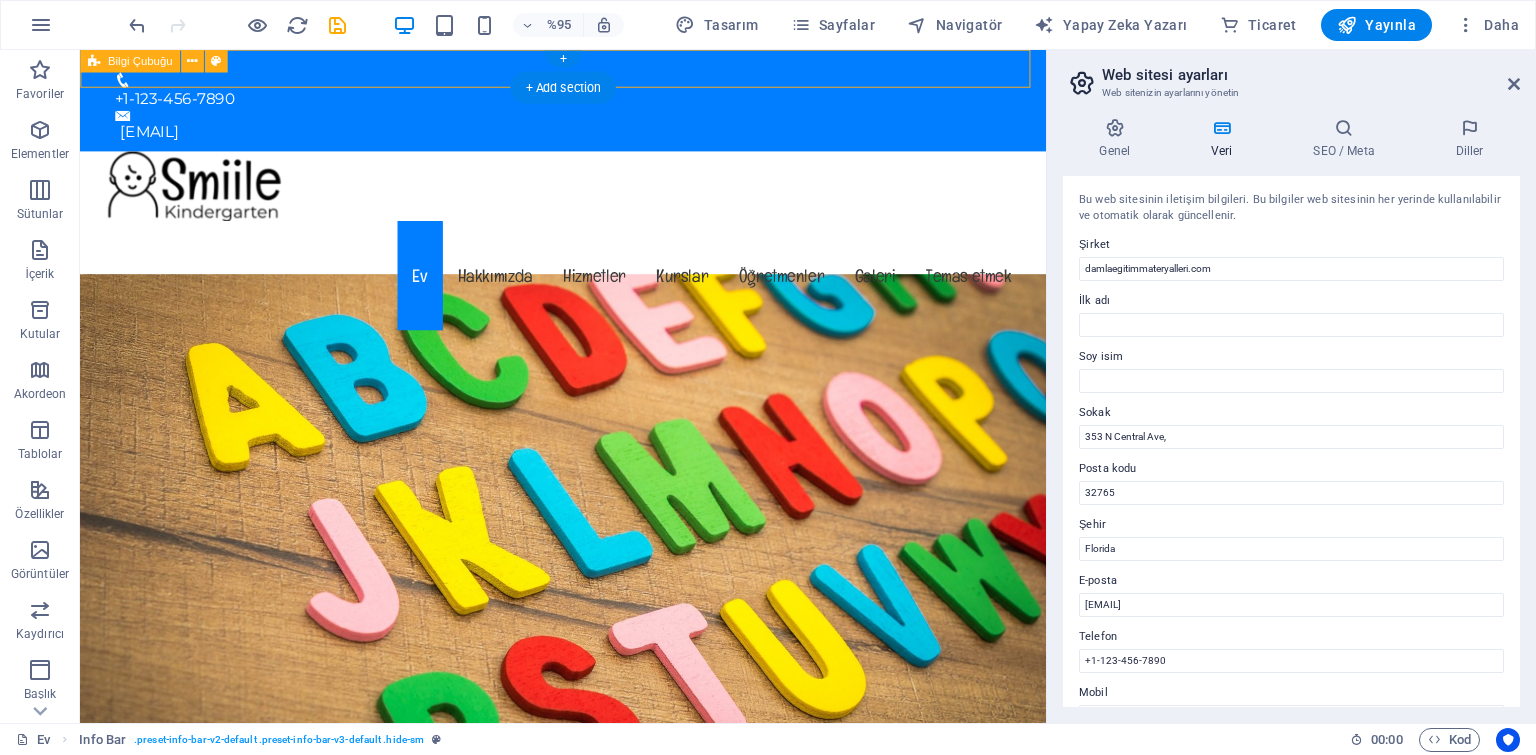 drag, startPoint x: 303, startPoint y: 68, endPoint x: 1004, endPoint y: 92, distance: 701.4107 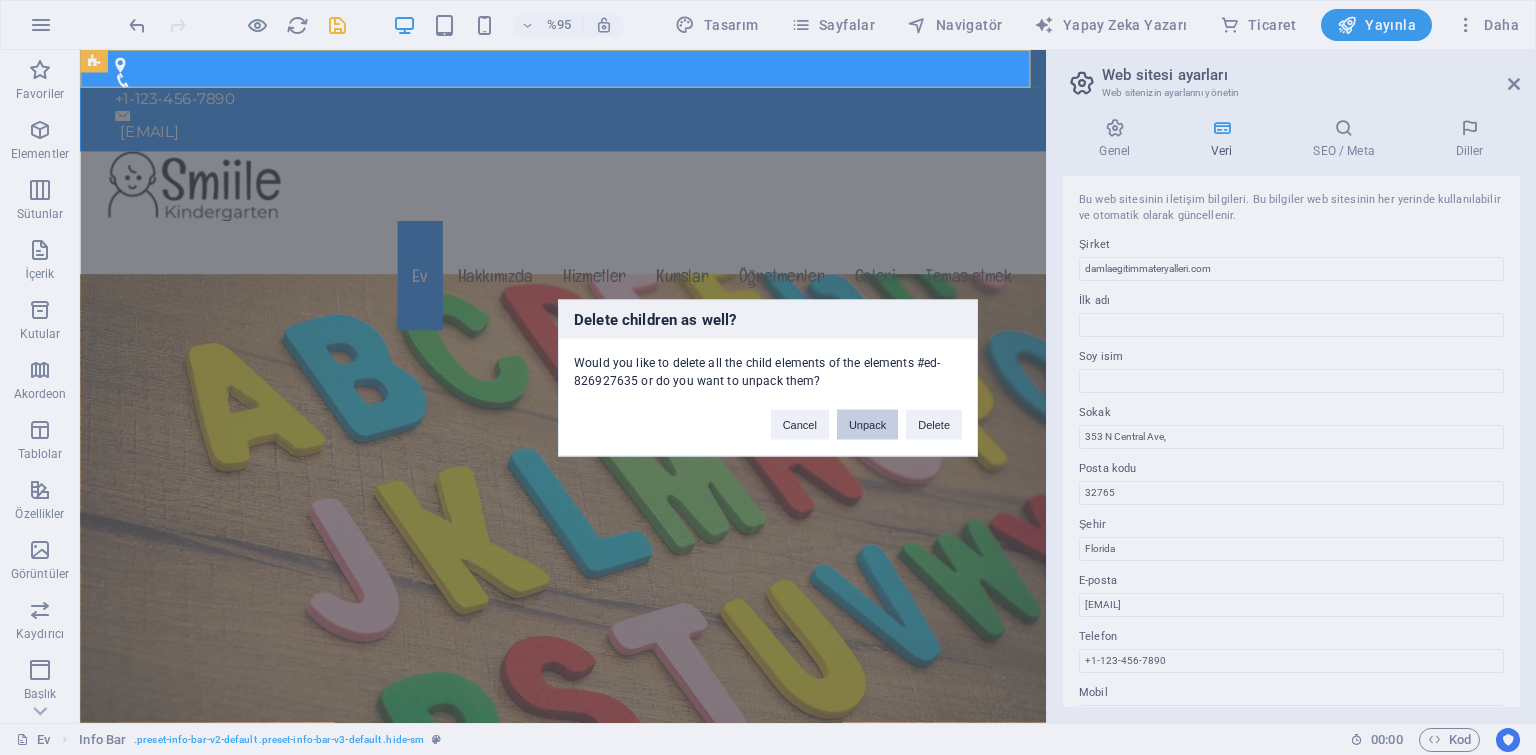 click on "Unpack" at bounding box center [867, 424] 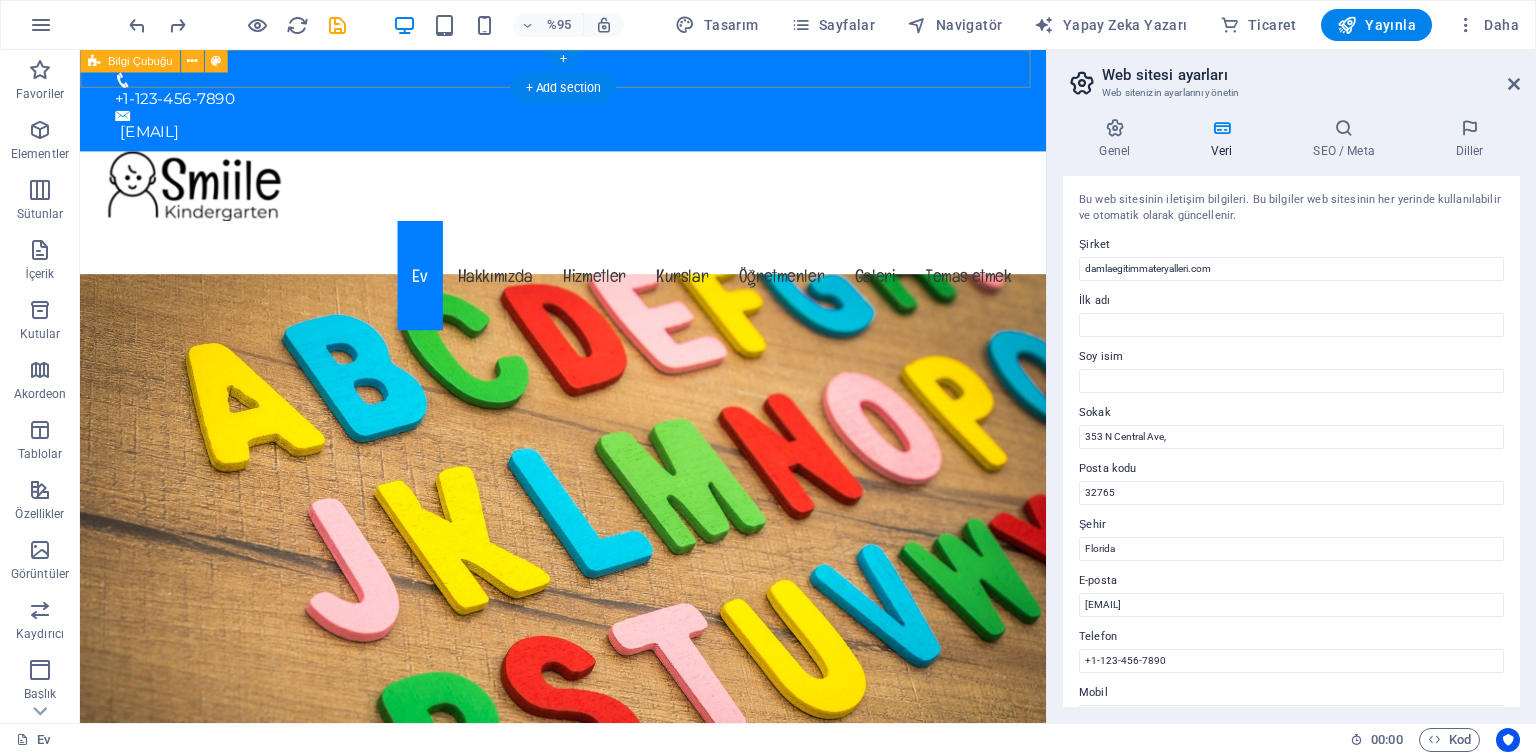 click on "+1-123-456-7890 5239d57fb3c627fe8ff21b310dba7d@plesk.local" at bounding box center (588, 103) 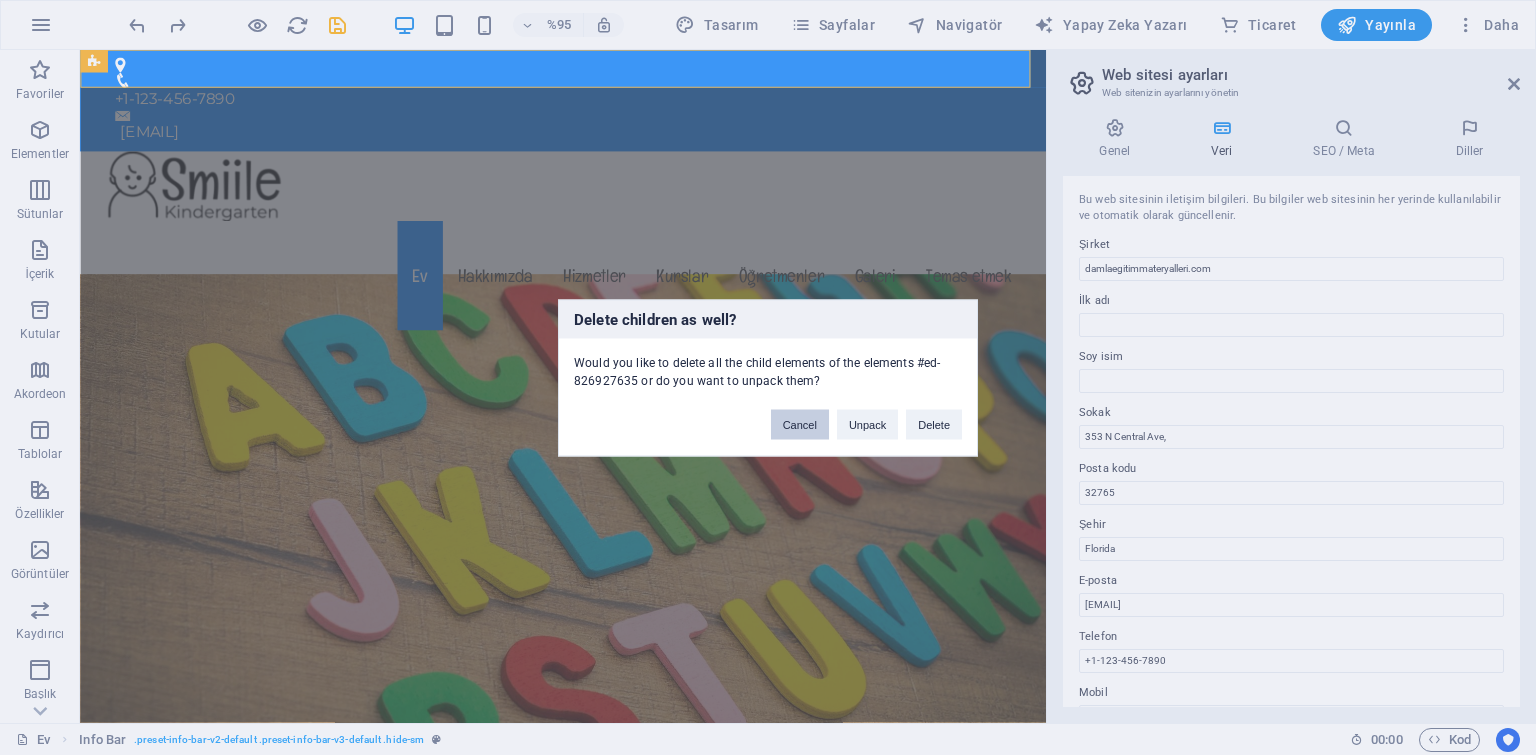 click on "Cancel" at bounding box center [800, 424] 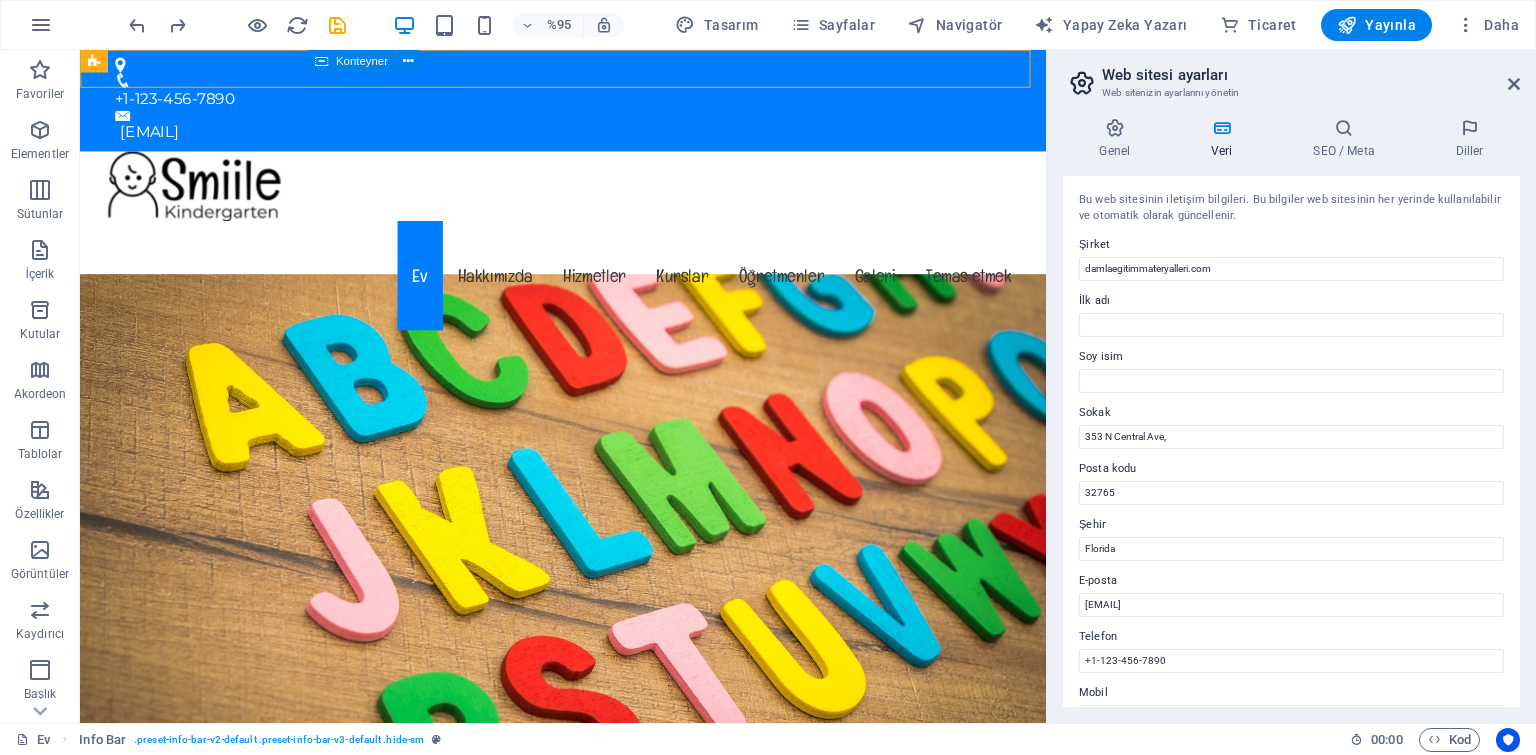 click on "Konteyner" at bounding box center (362, 61) 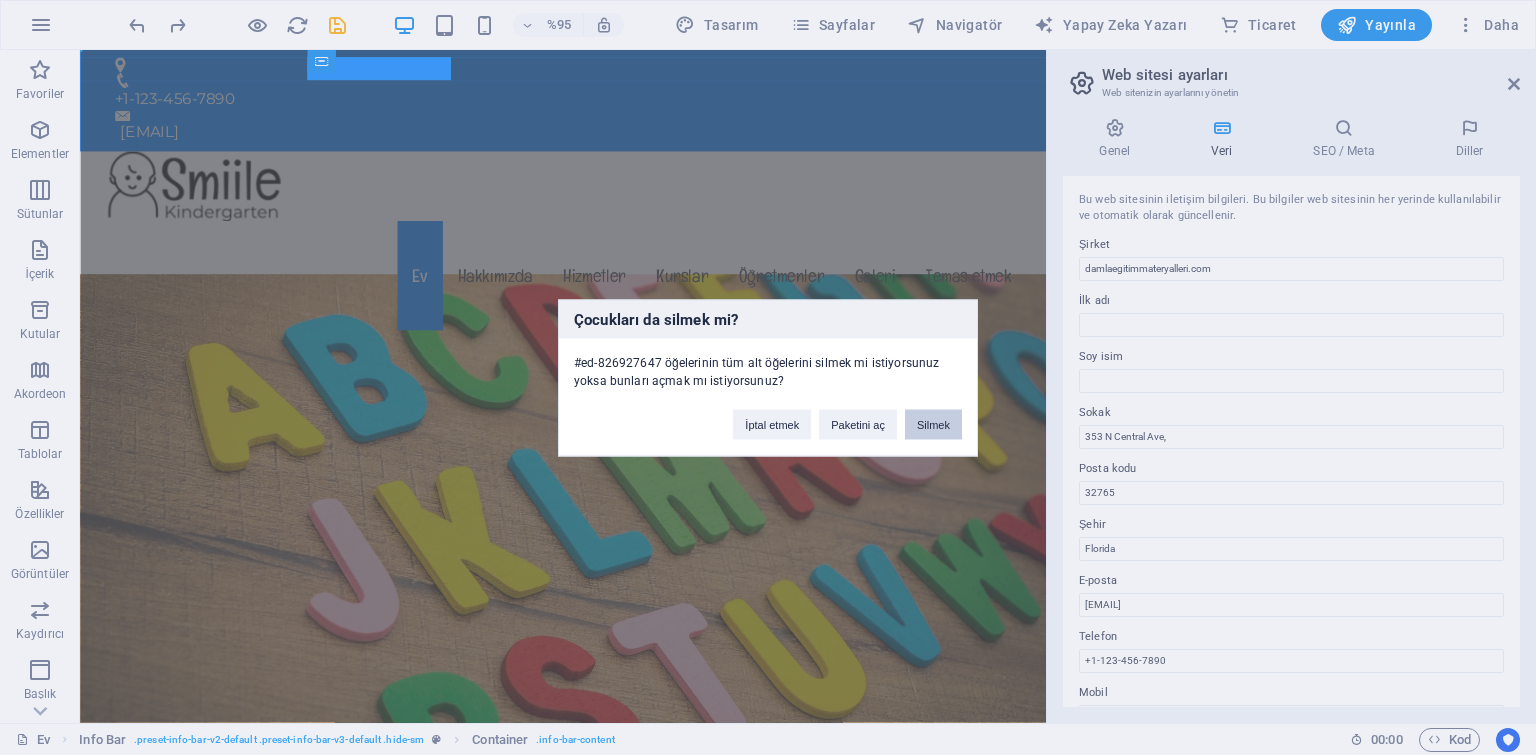 click on "Silmek" at bounding box center (933, 424) 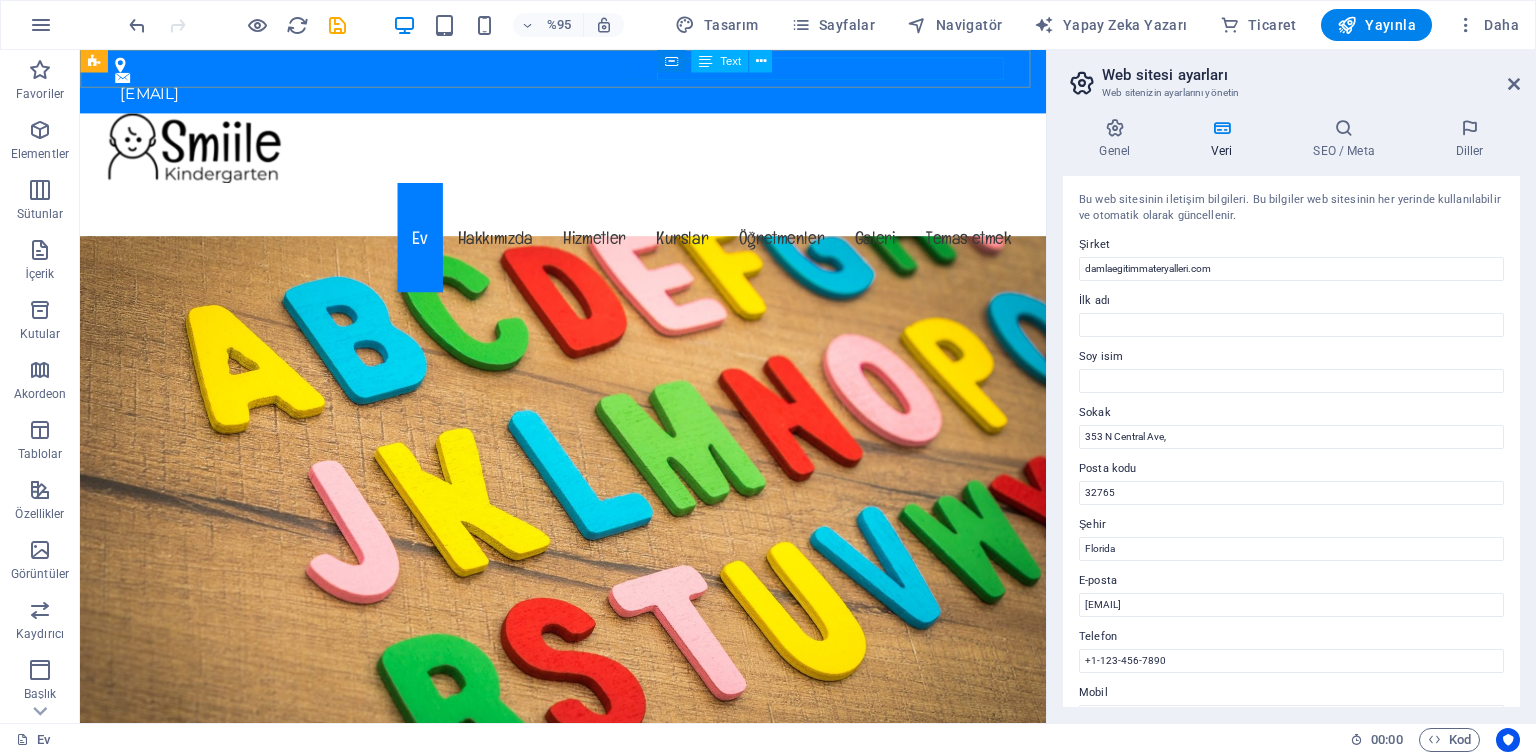 click on "Text" at bounding box center (719, 61) 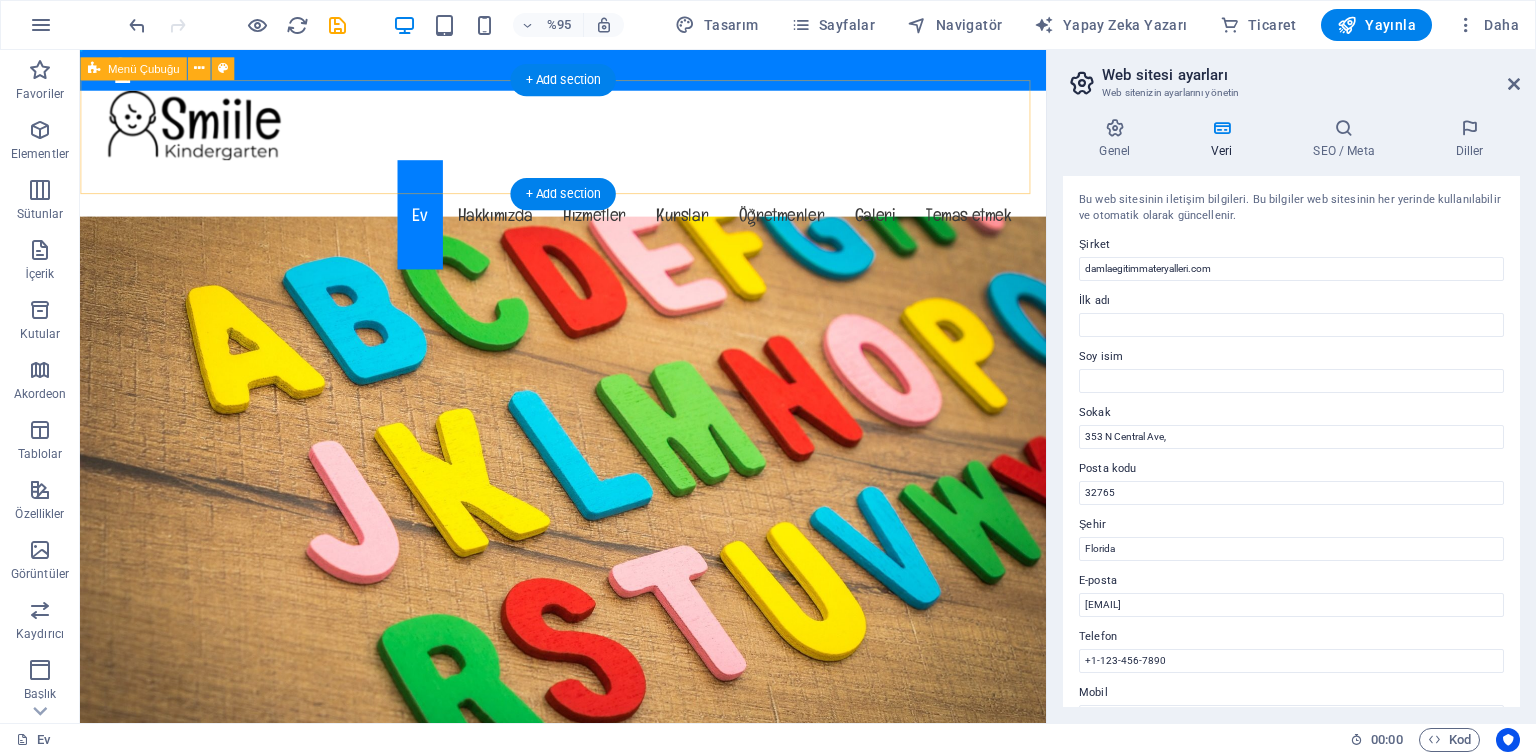 click at bounding box center [588, 71] 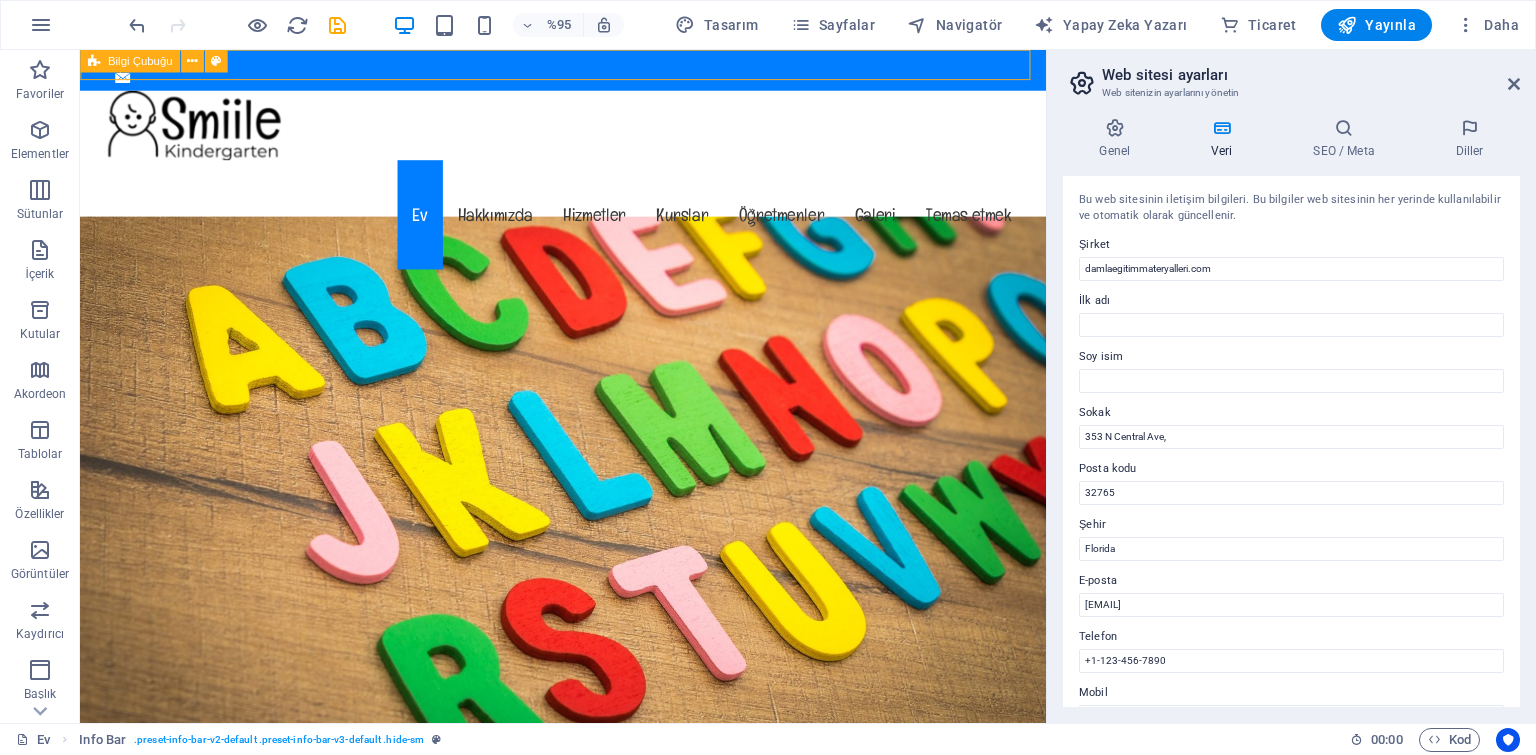 click on "Bilgi Çubuğu" at bounding box center [140, 61] 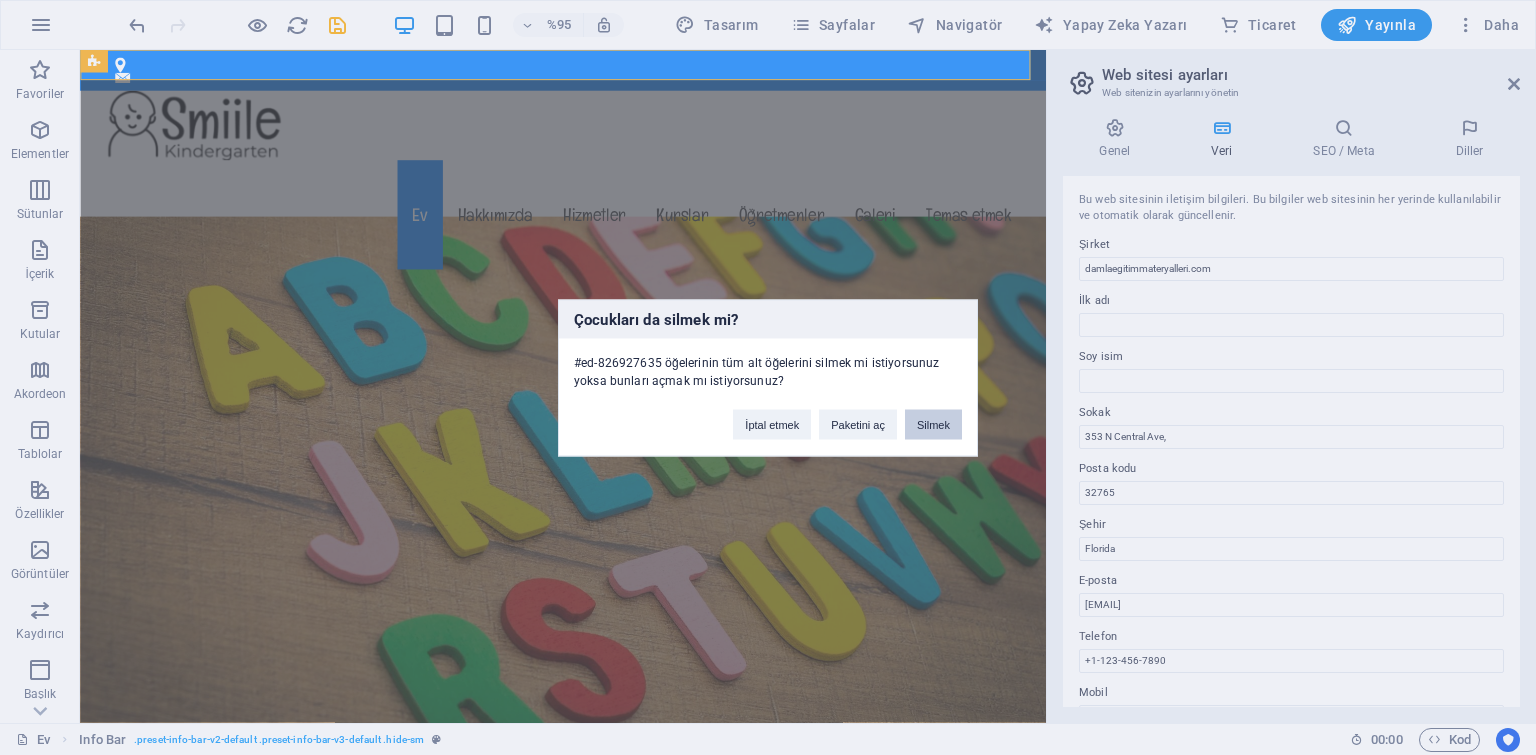 drag, startPoint x: 939, startPoint y: 424, endPoint x: 905, endPoint y: 394, distance: 45.343136 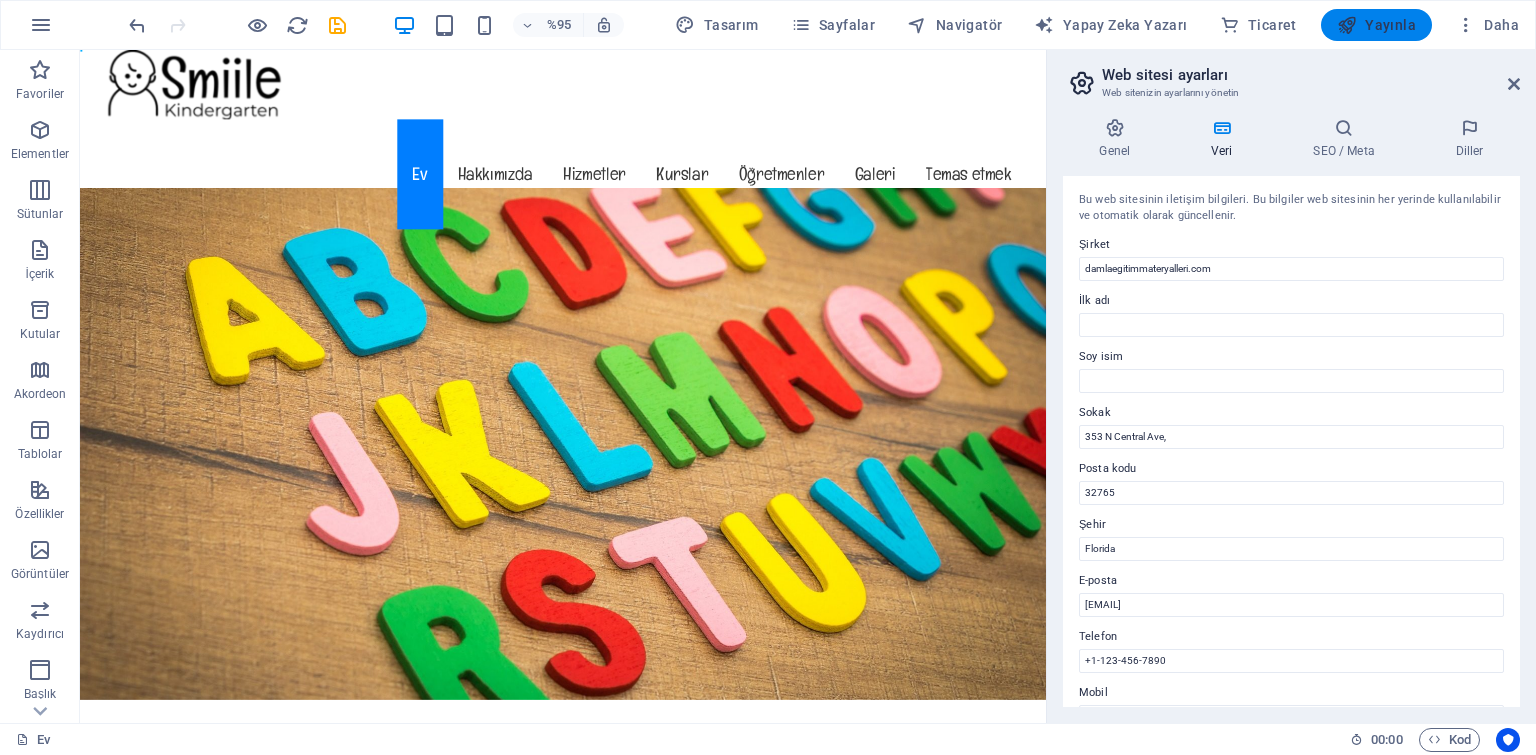 click on "Yayınla" at bounding box center [1390, 25] 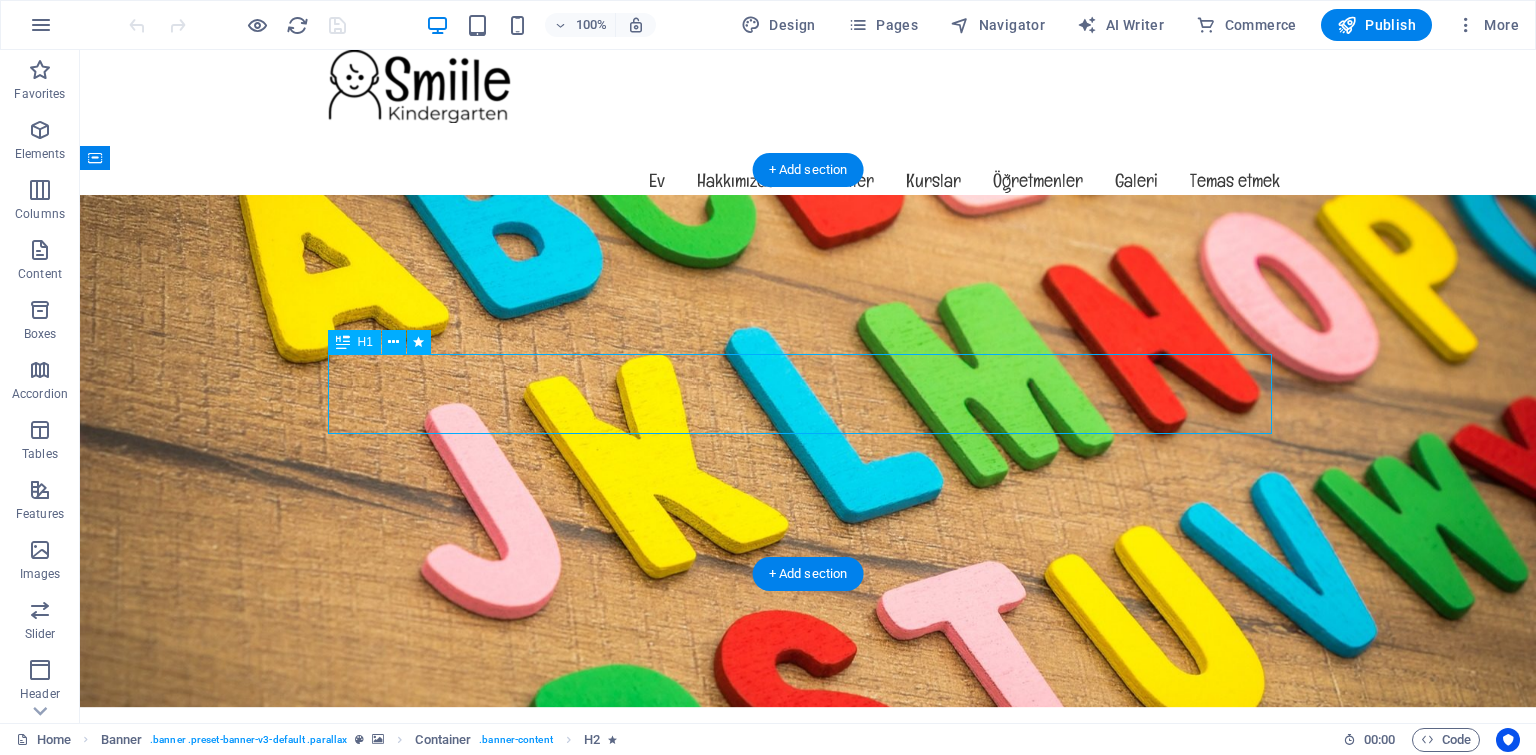 scroll, scrollTop: 0, scrollLeft: 0, axis: both 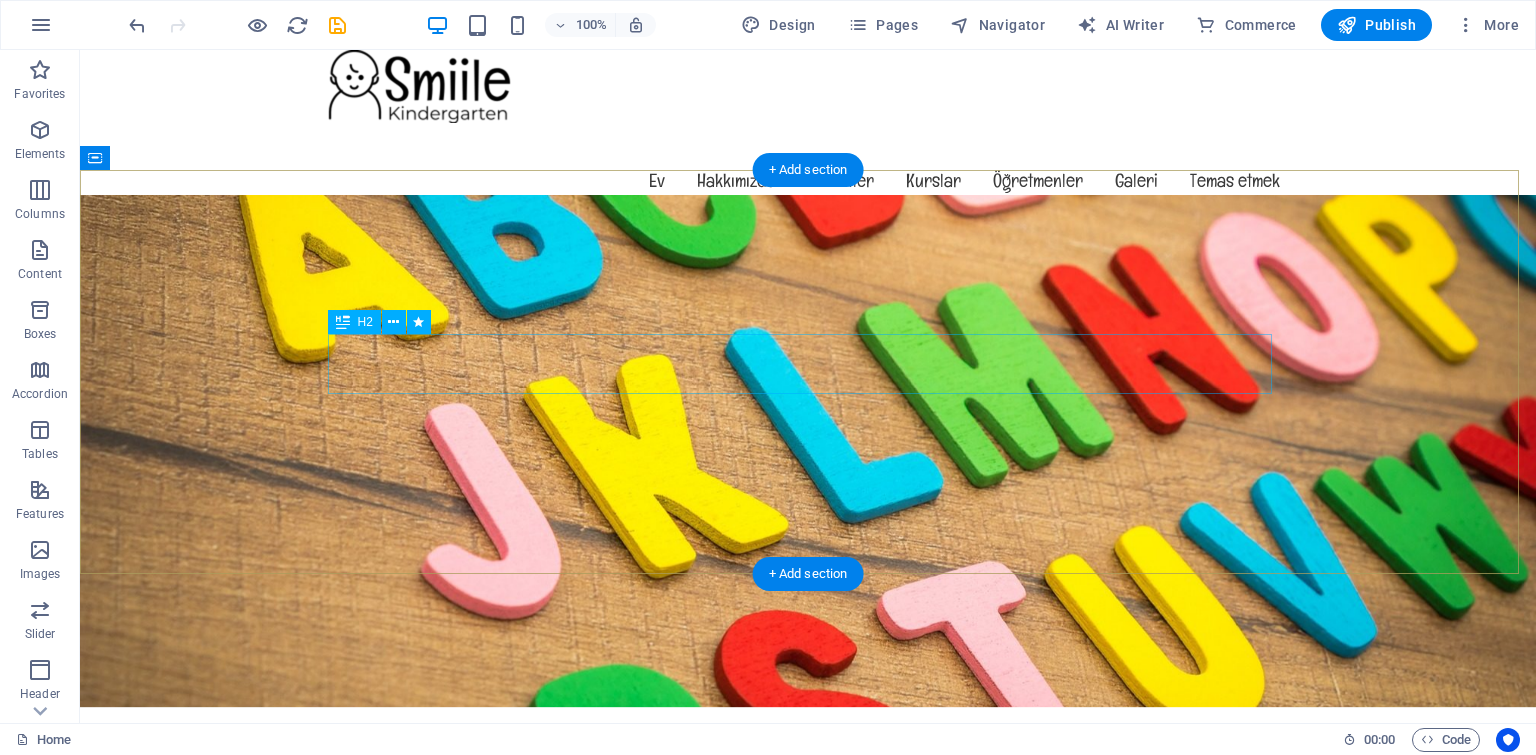click on "CMS - [EMAIL]" at bounding box center (808, 865) 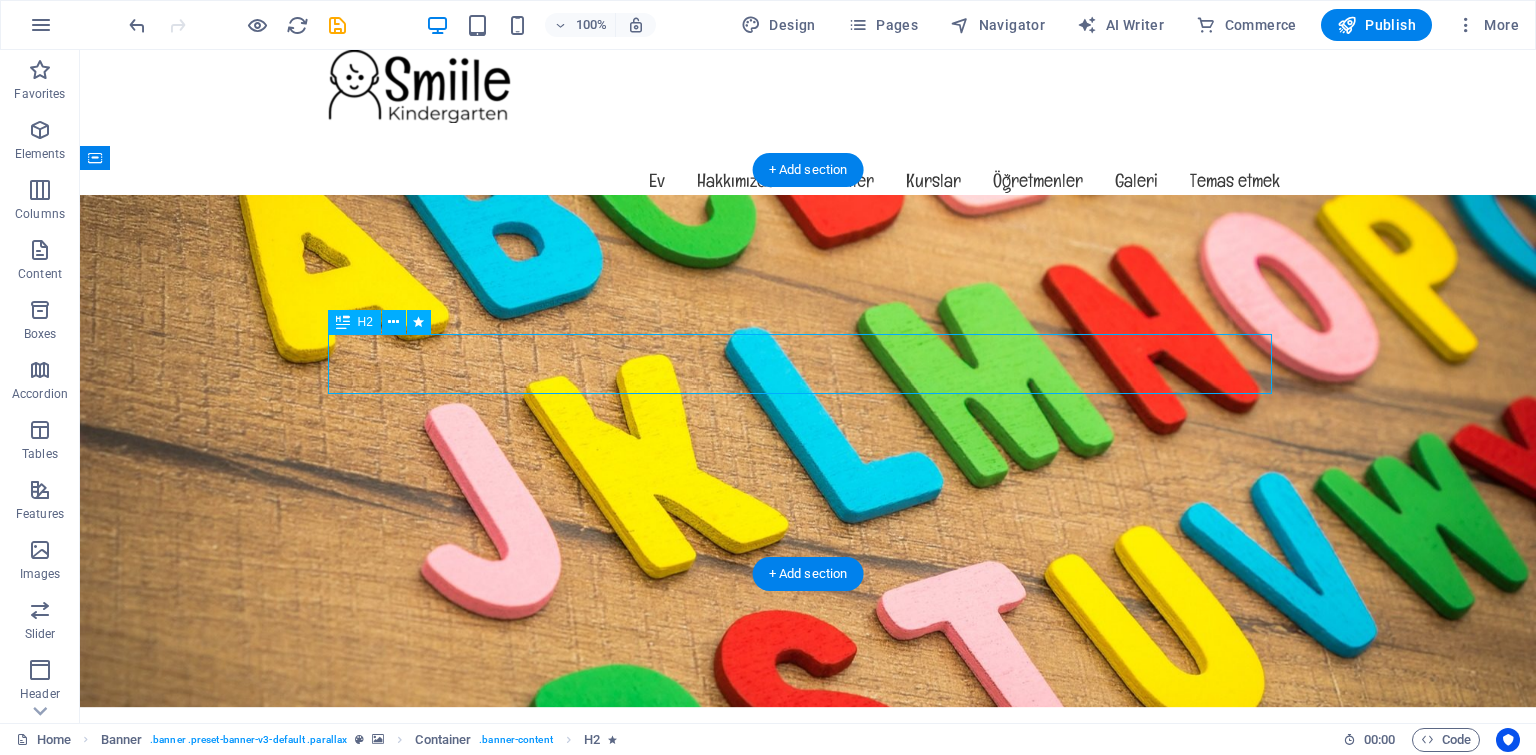 scroll, scrollTop: 0, scrollLeft: 0, axis: both 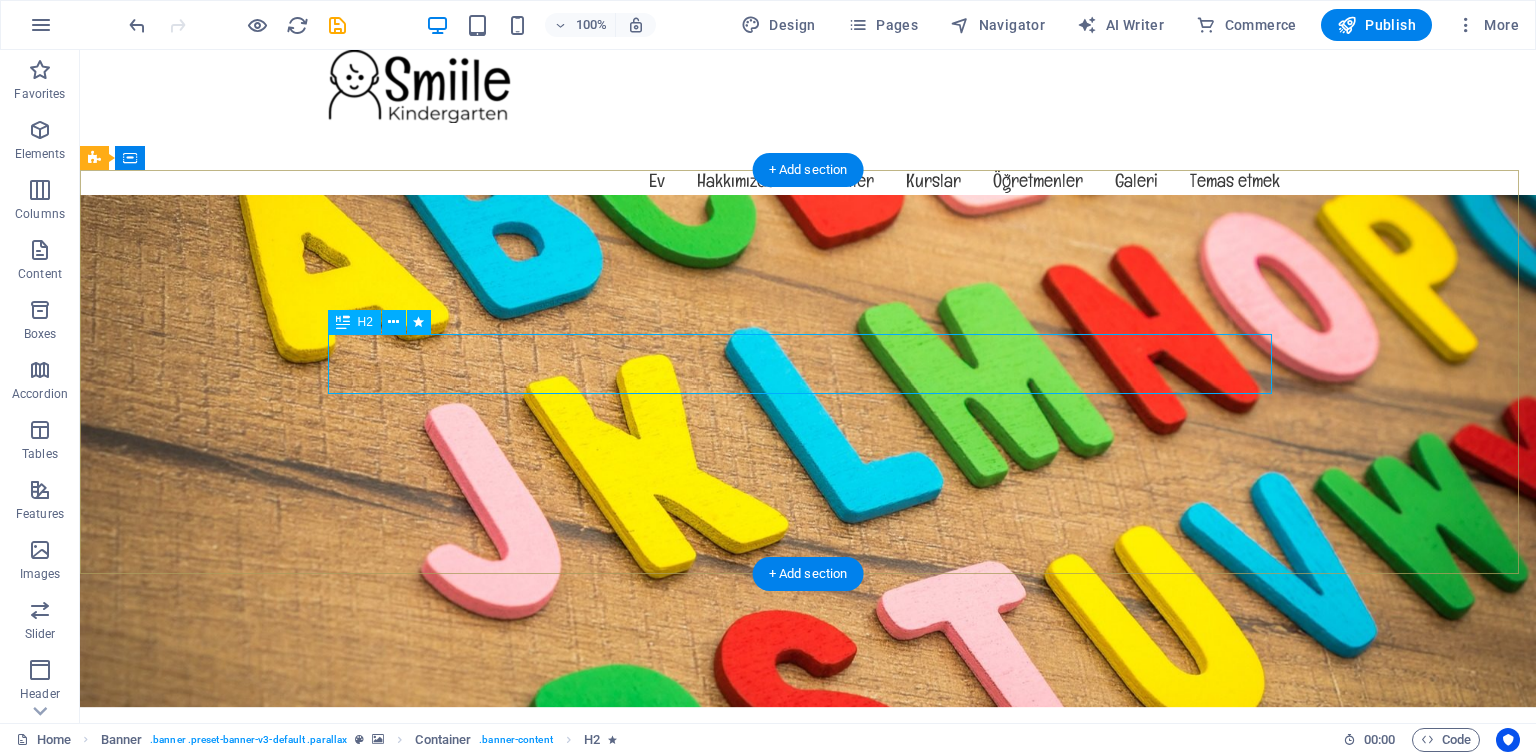 click on "CMS - [EMAIL]" at bounding box center (808, 865) 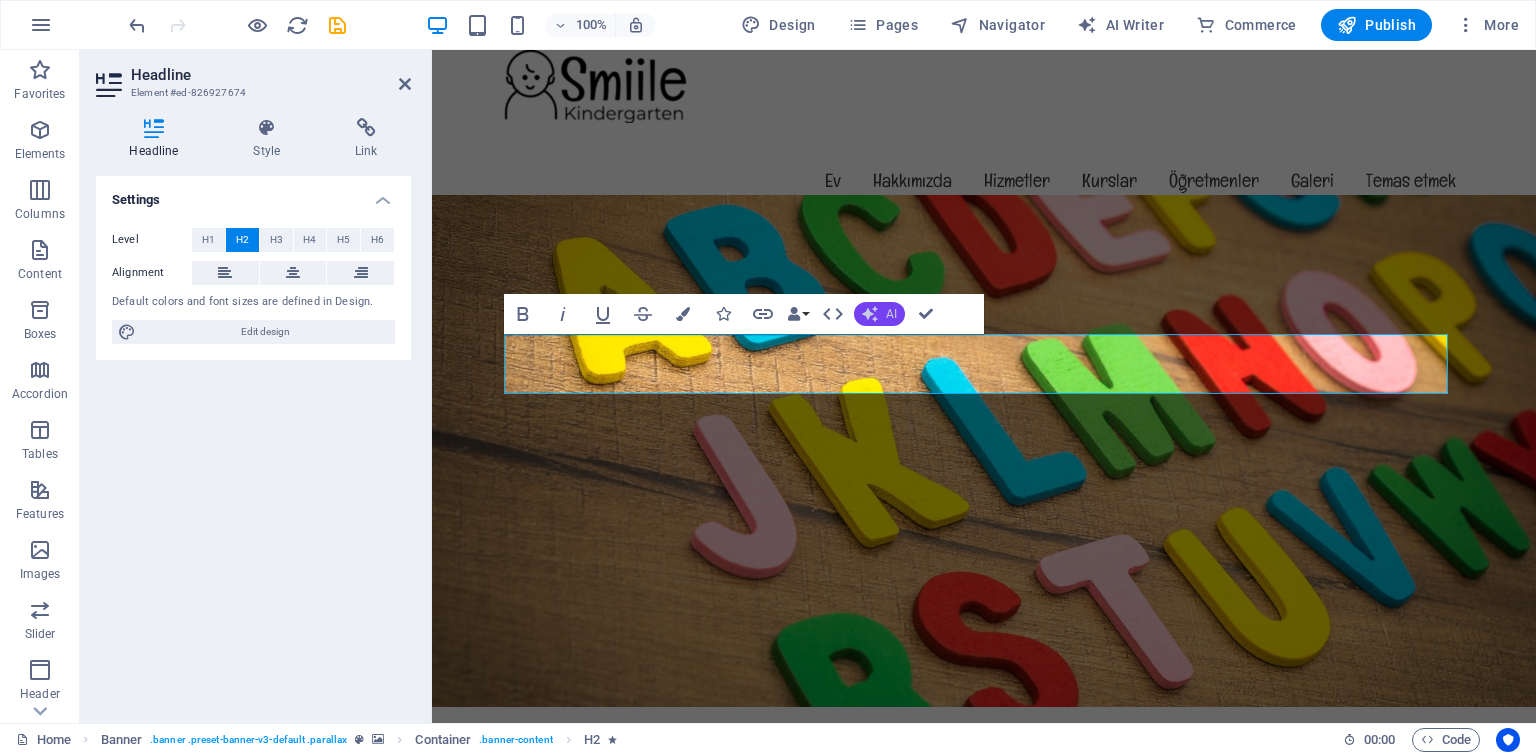 click on "AI" at bounding box center (891, 314) 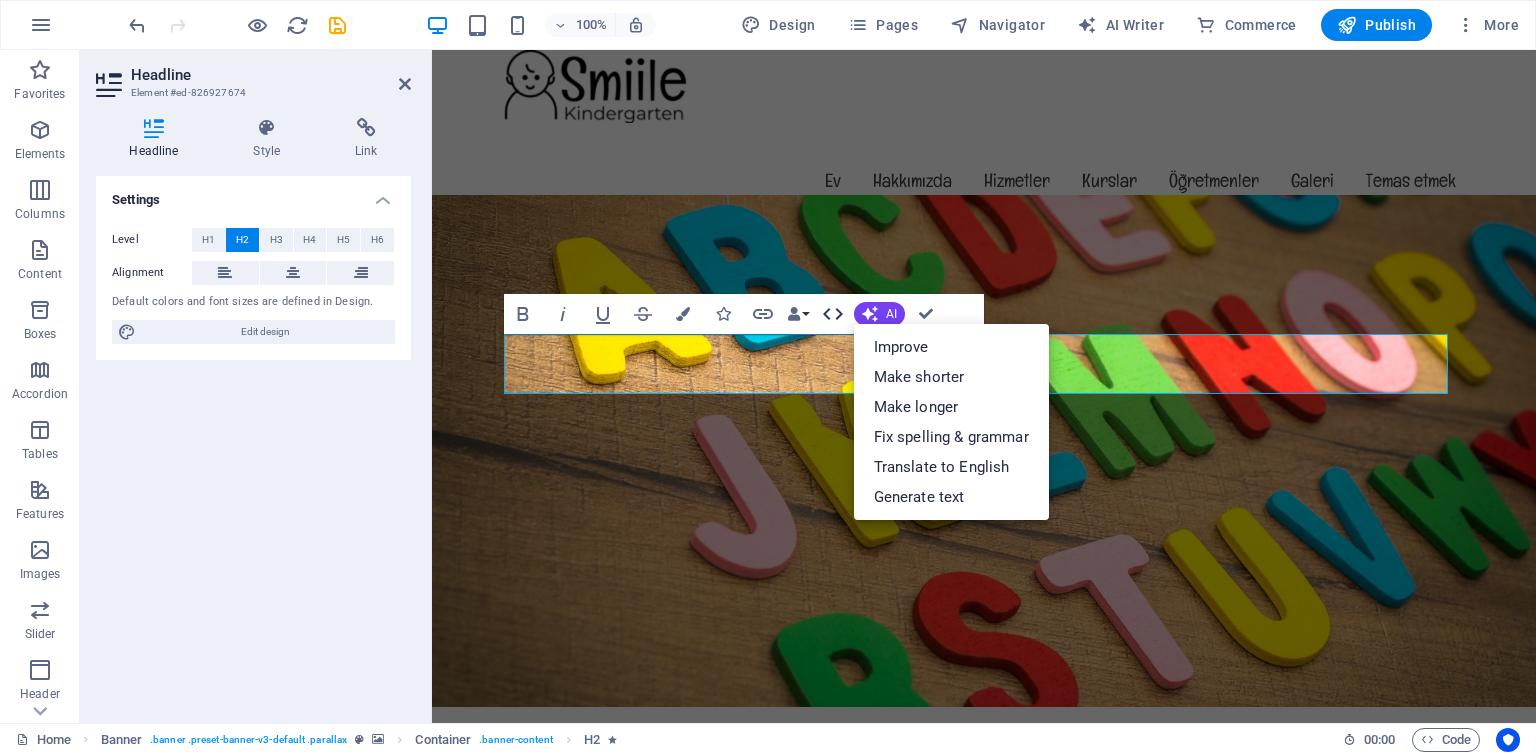 click 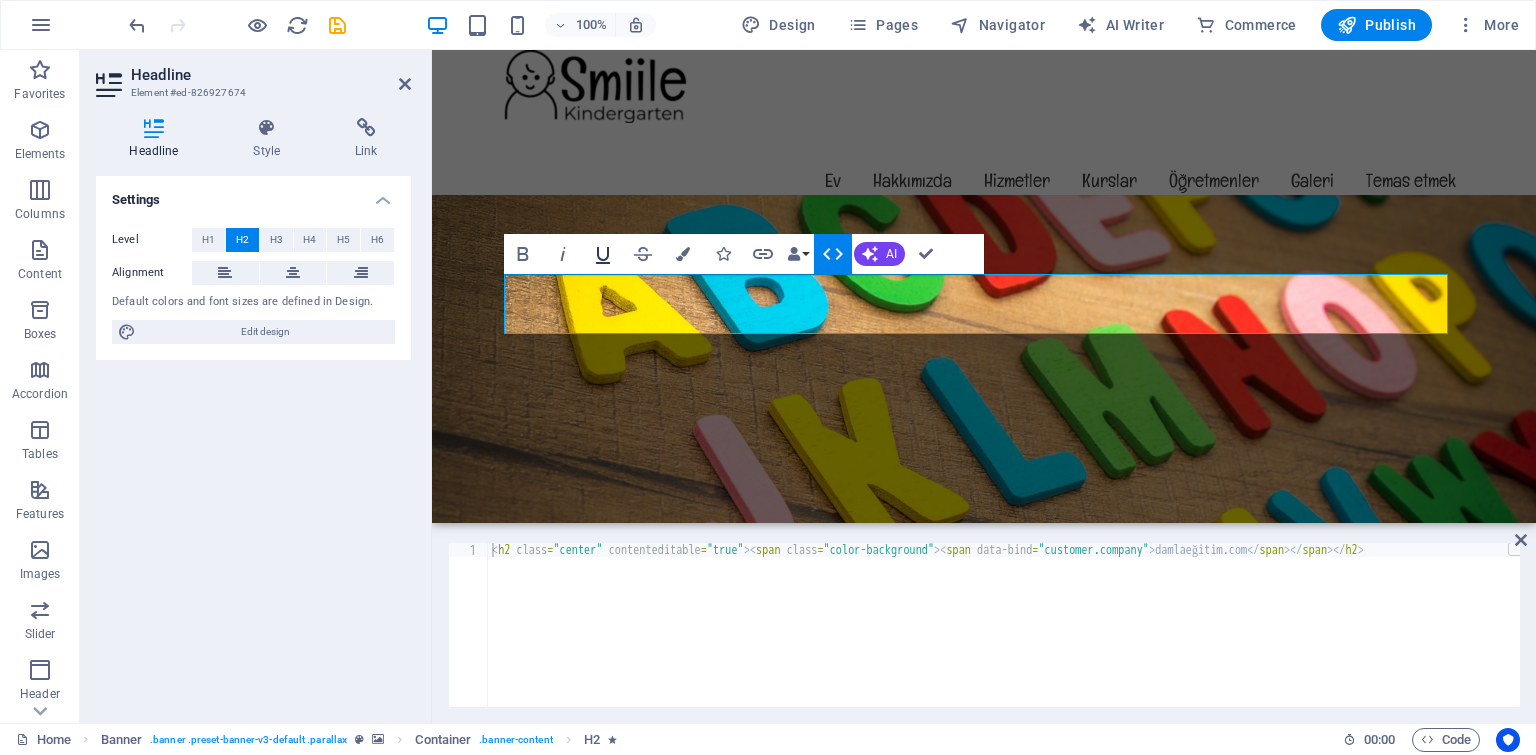 click 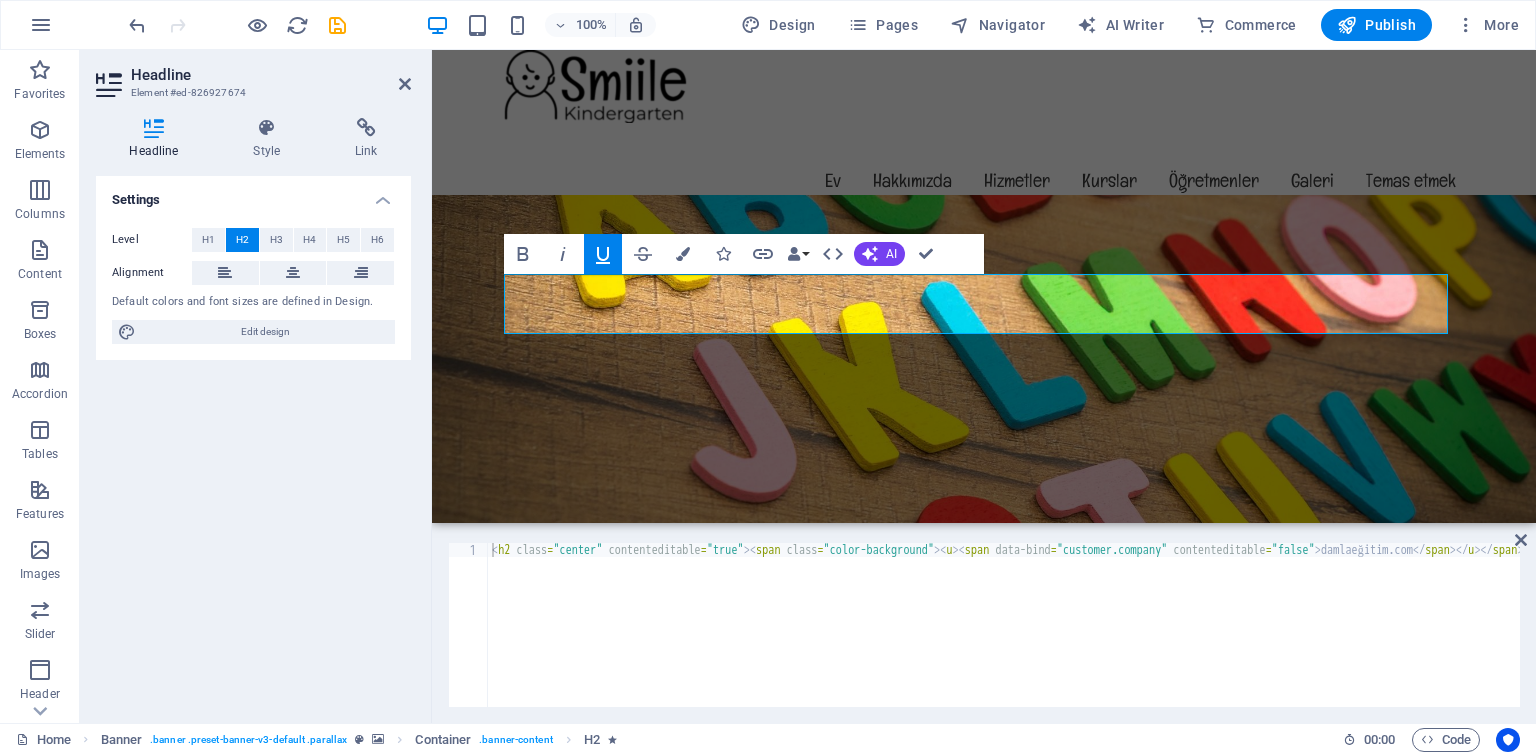 click 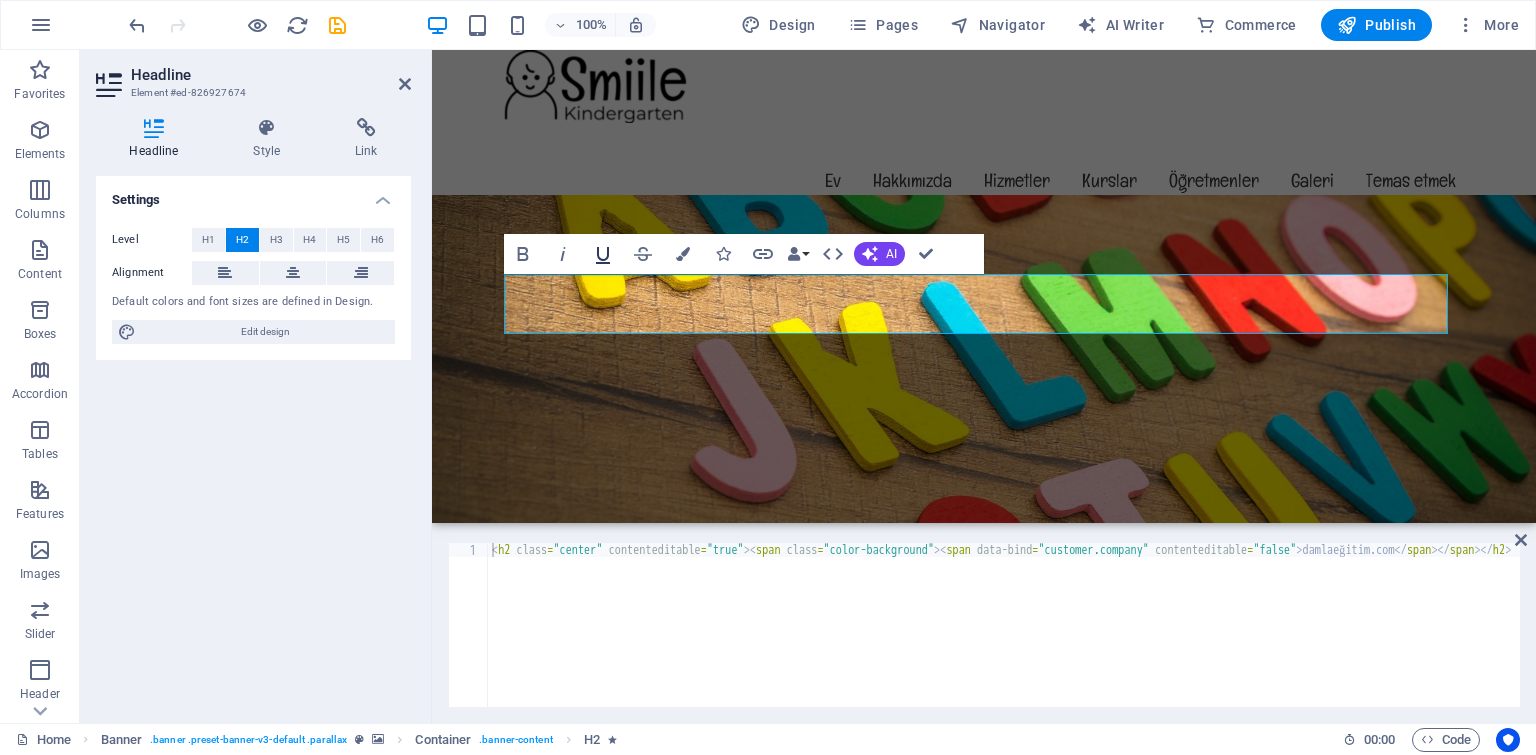 click 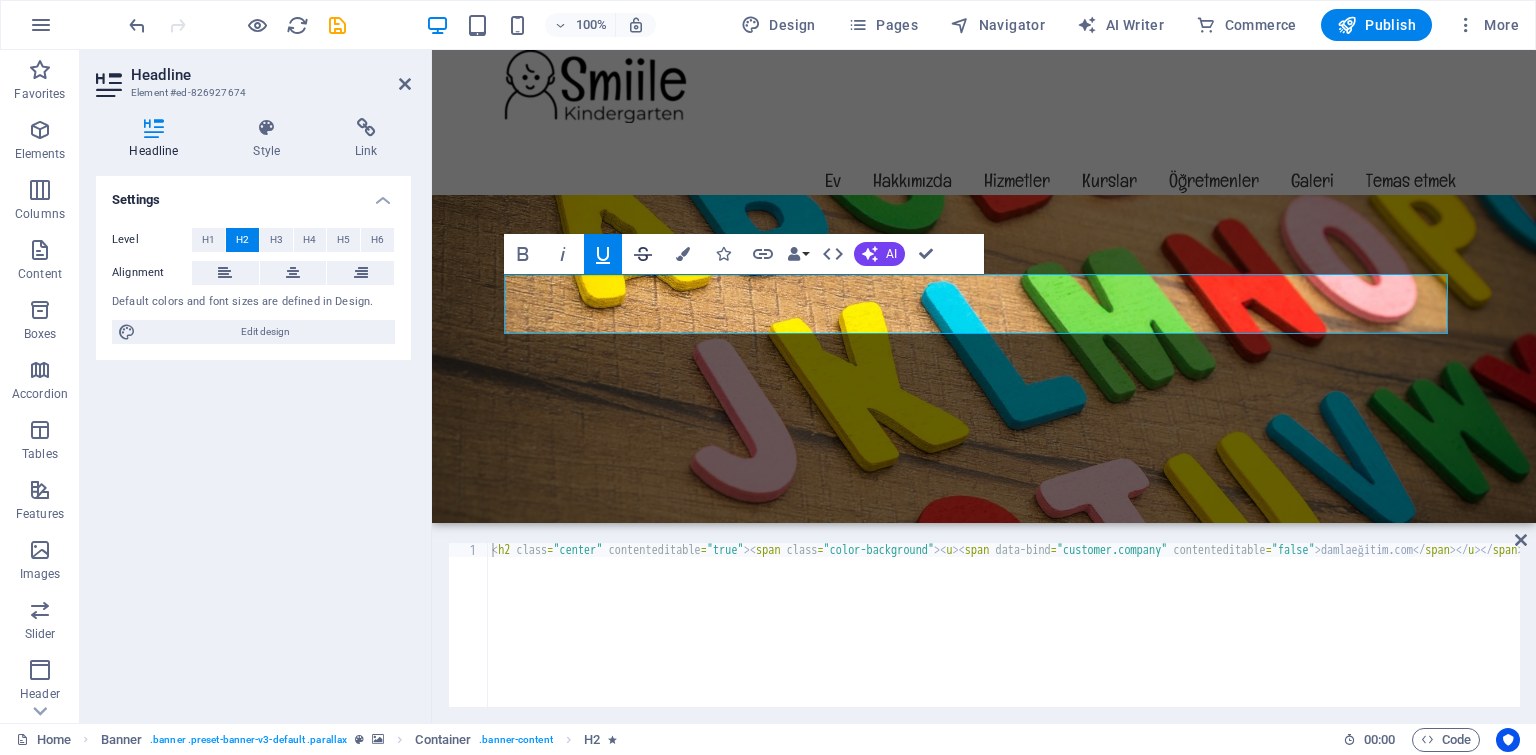 drag, startPoint x: 599, startPoint y: 257, endPoint x: 629, endPoint y: 257, distance: 30 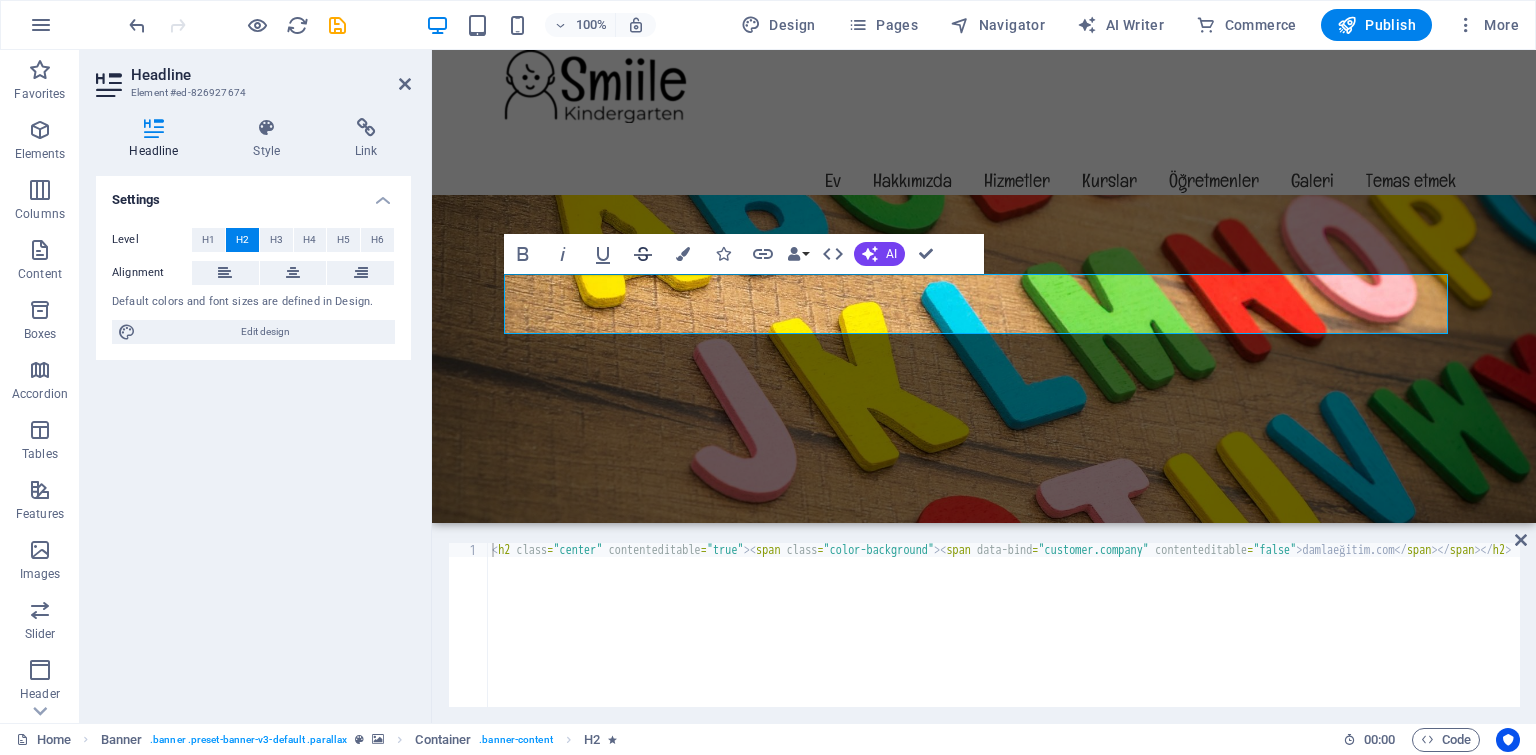 click 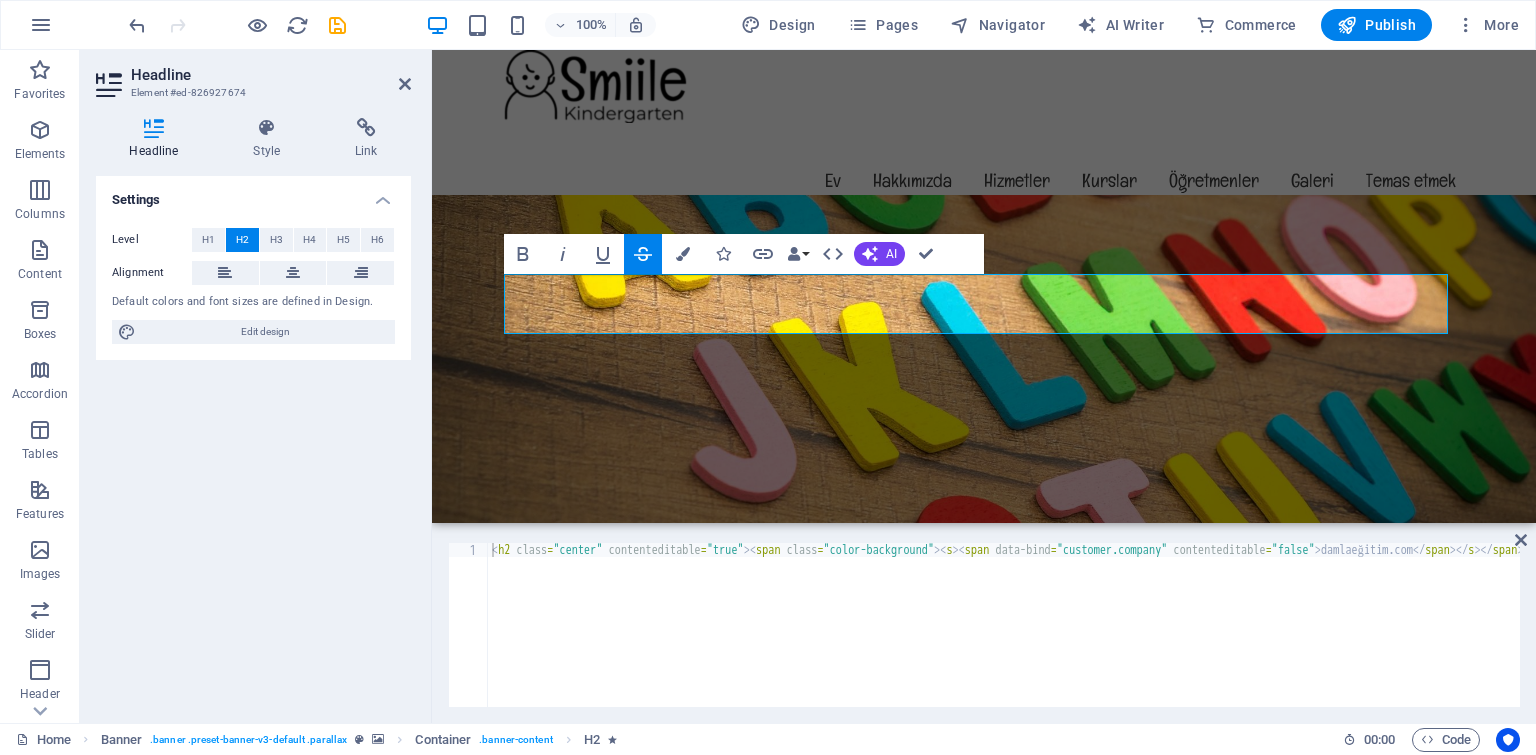 click 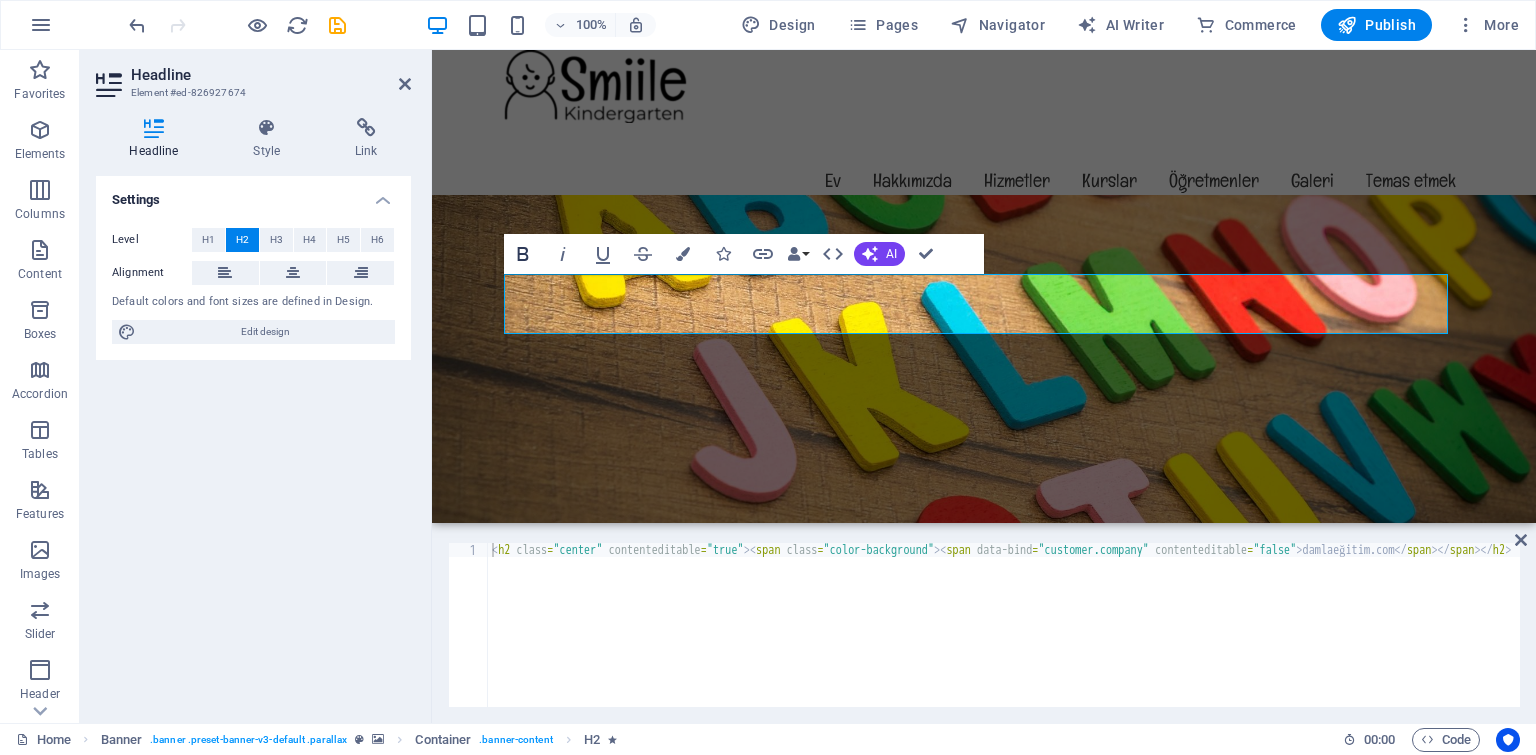 click 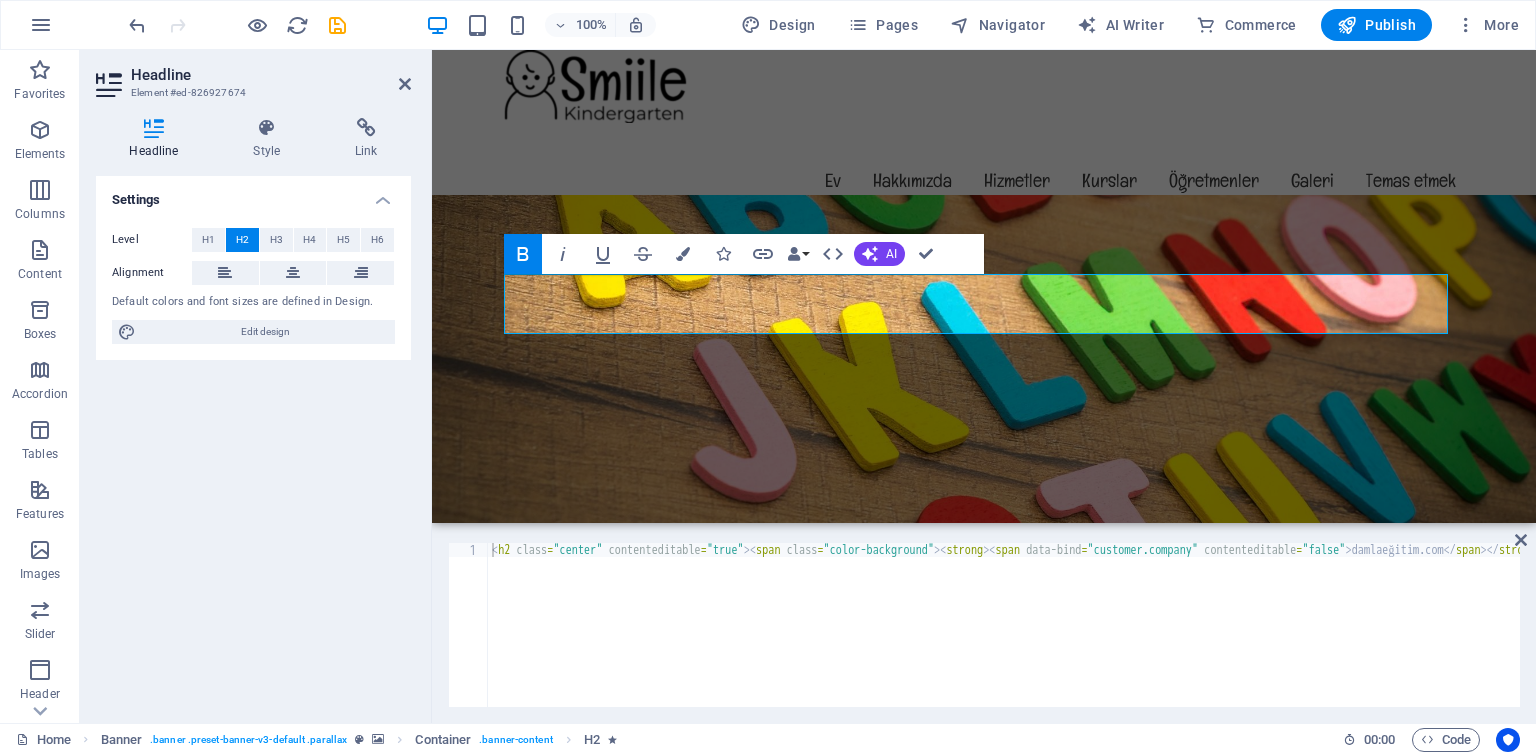 click 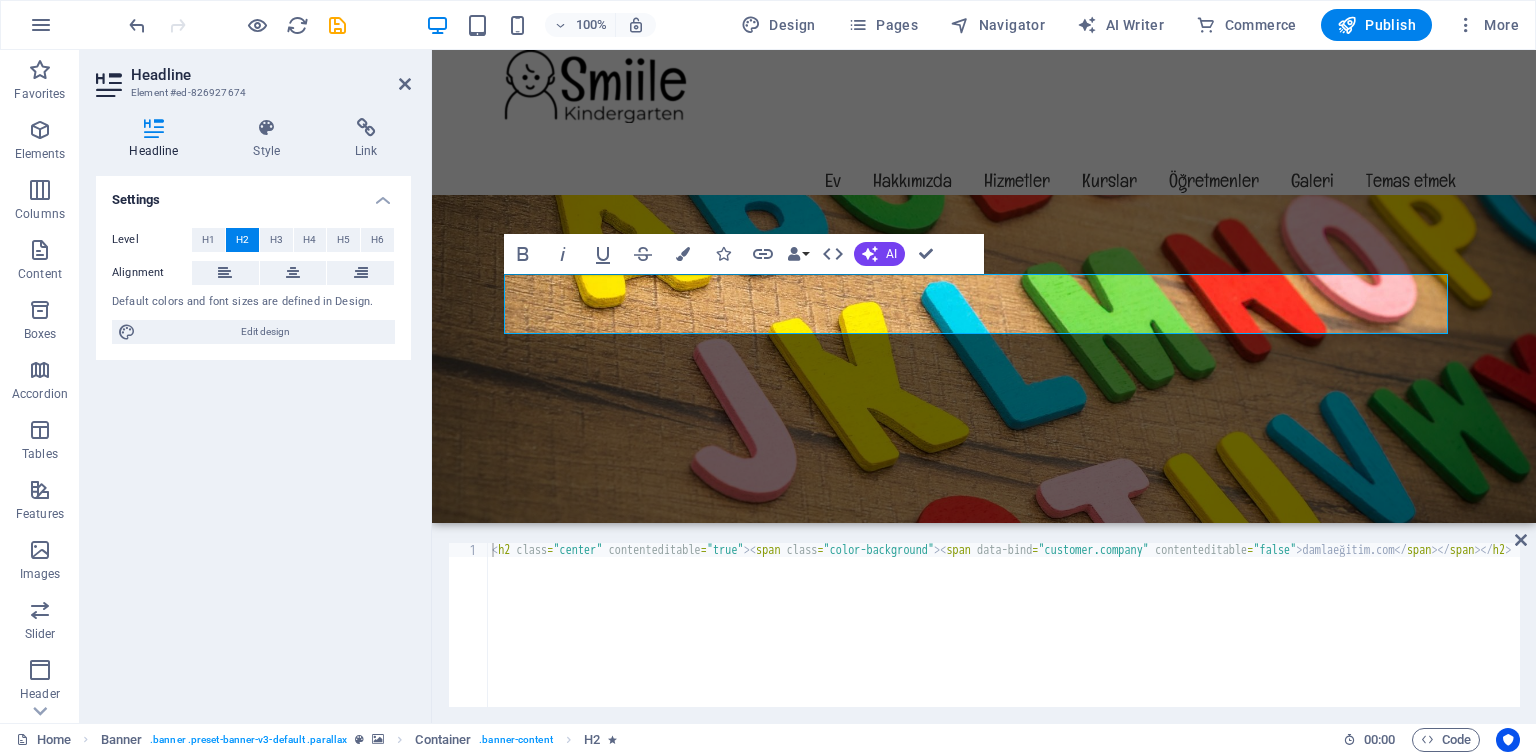 click on "Settings" at bounding box center [253, 194] 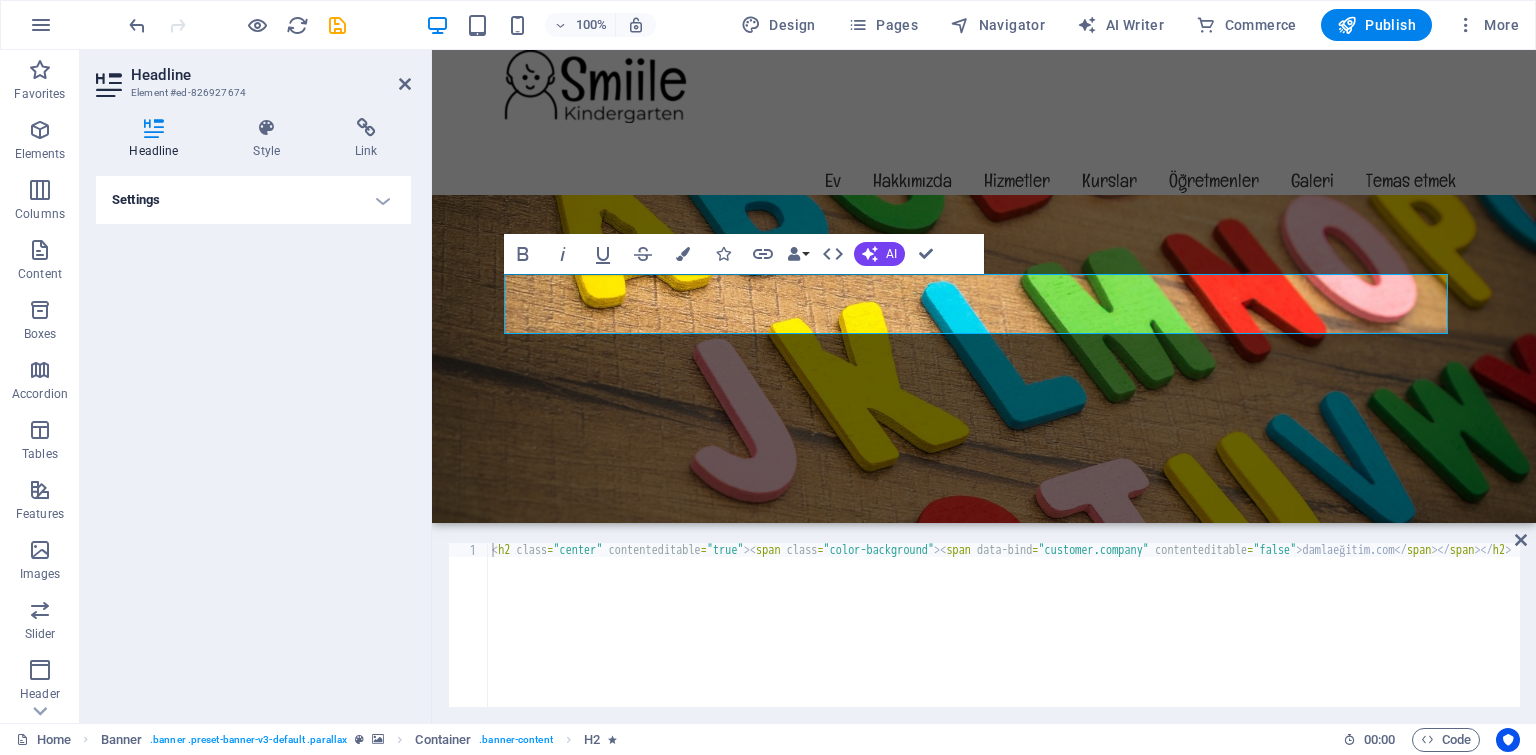 click on "Settings" at bounding box center (253, 200) 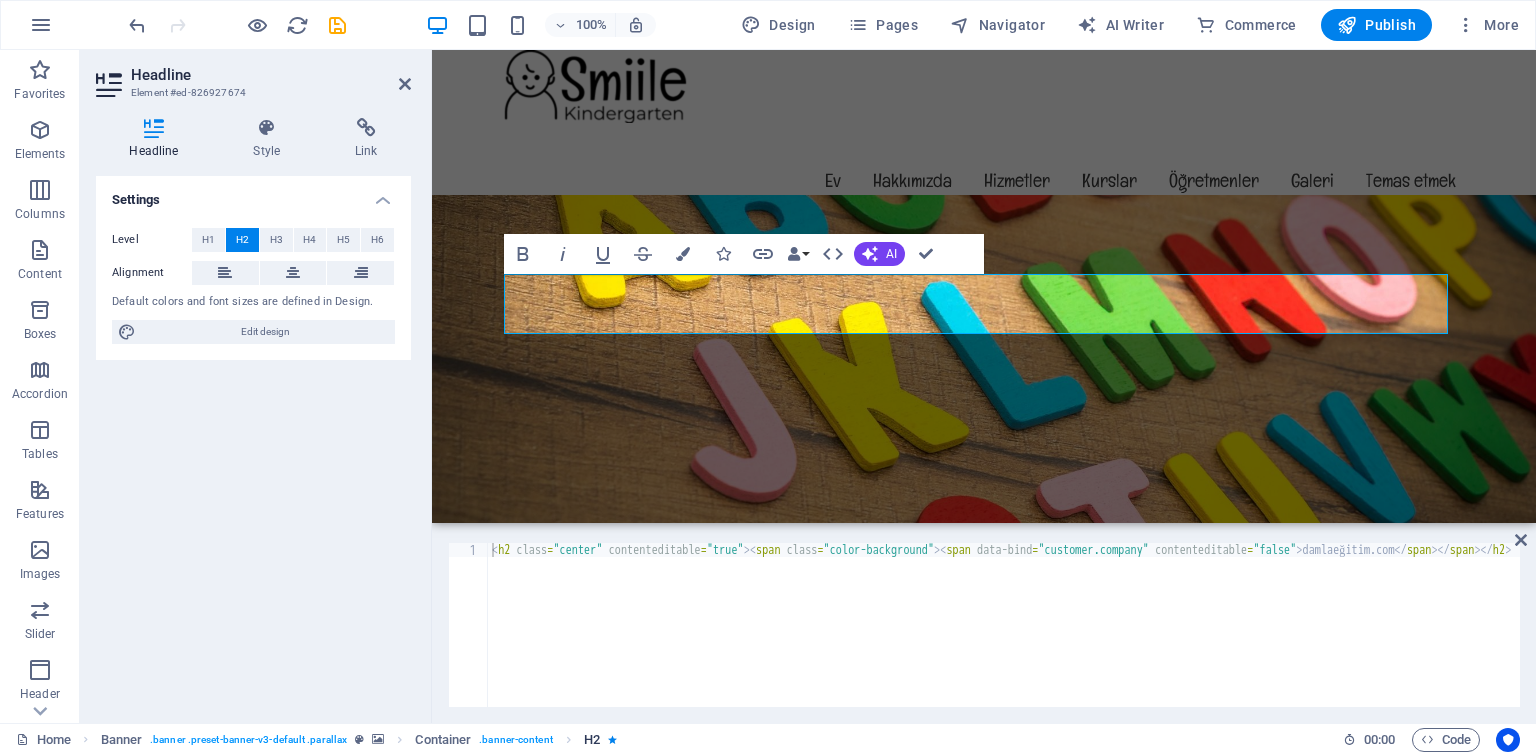 drag, startPoint x: 265, startPoint y: 326, endPoint x: 614, endPoint y: 737, distance: 539.1864 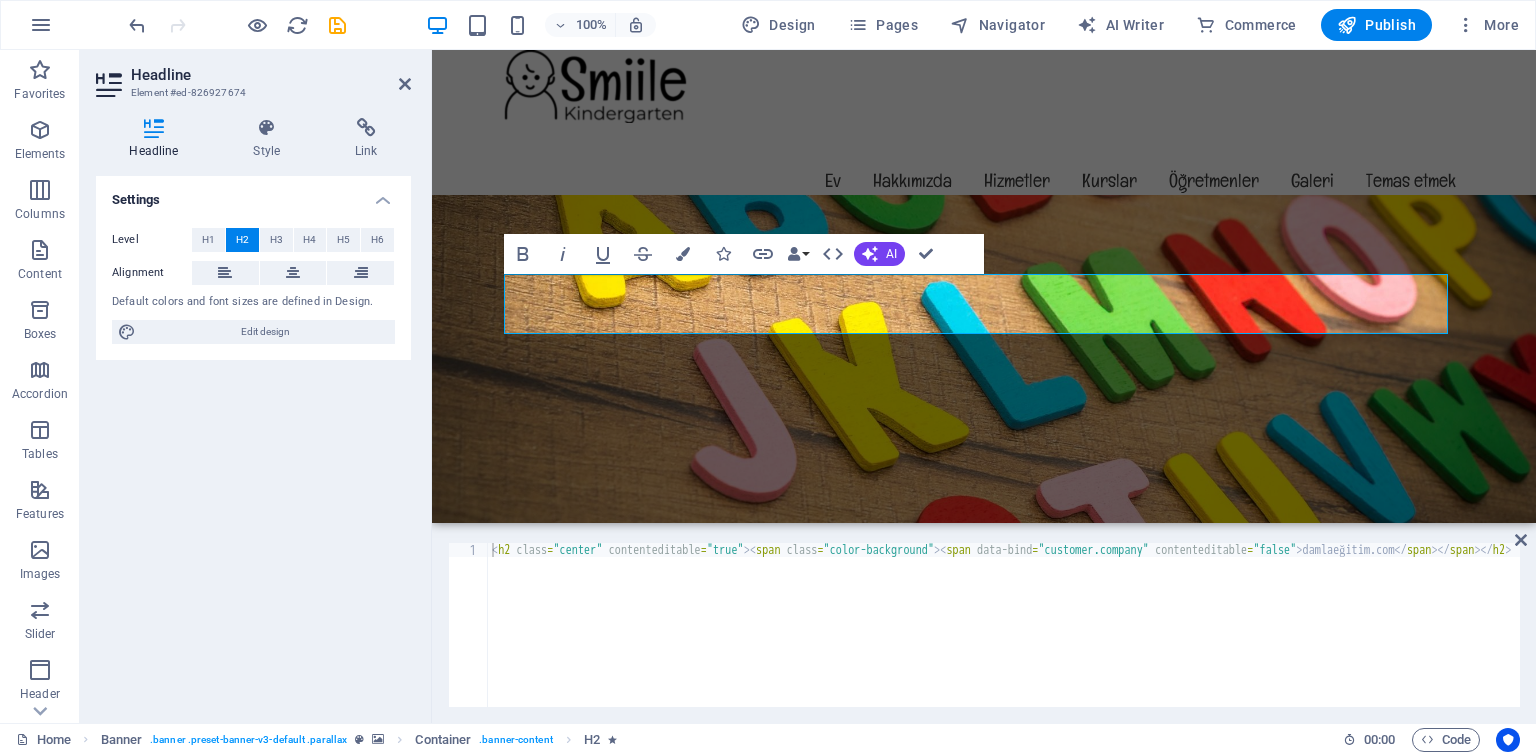 click on "CMS - [EMAIL]" at bounding box center [984, 713] 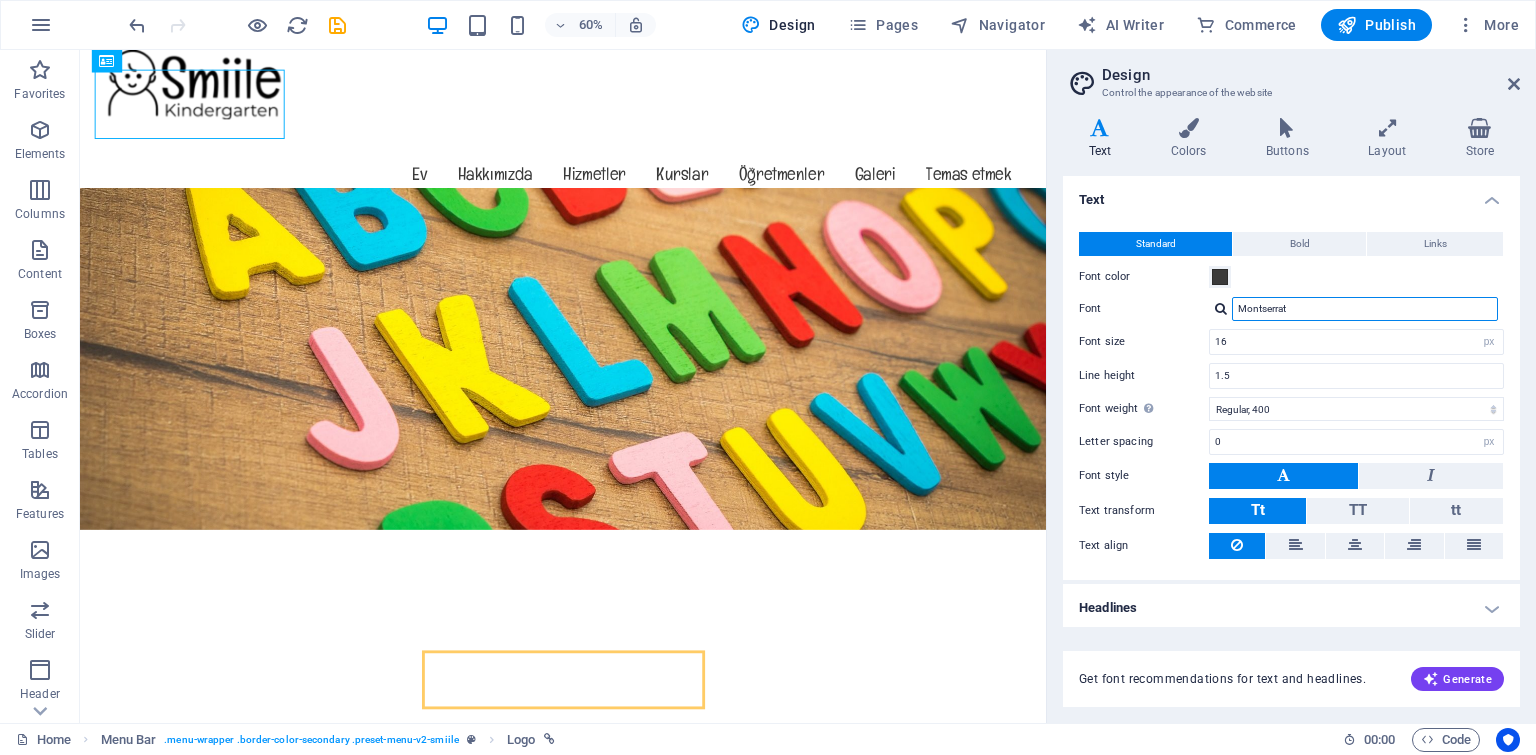 click on "Montserrat" at bounding box center [1365, 309] 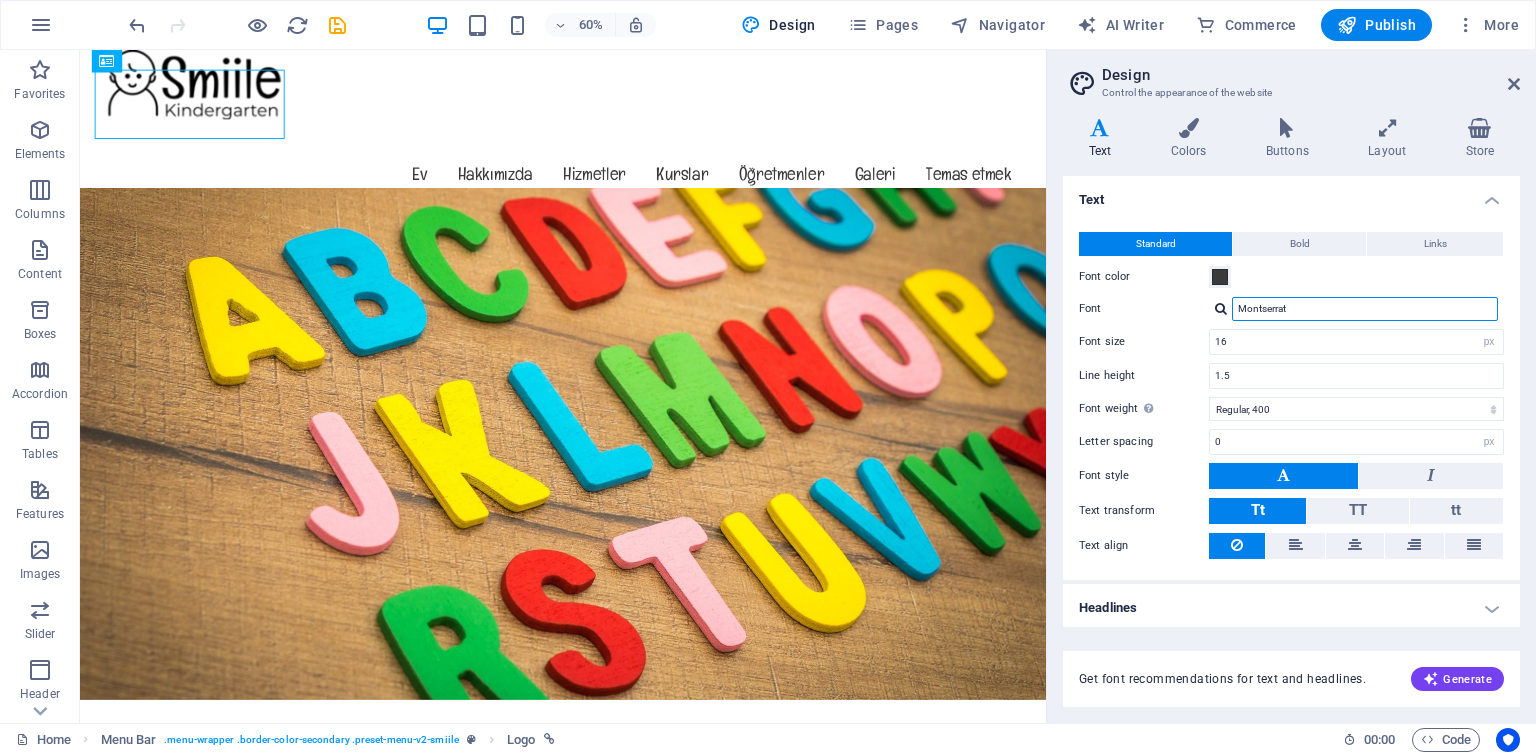 click on "Montserrat" at bounding box center (1365, 309) 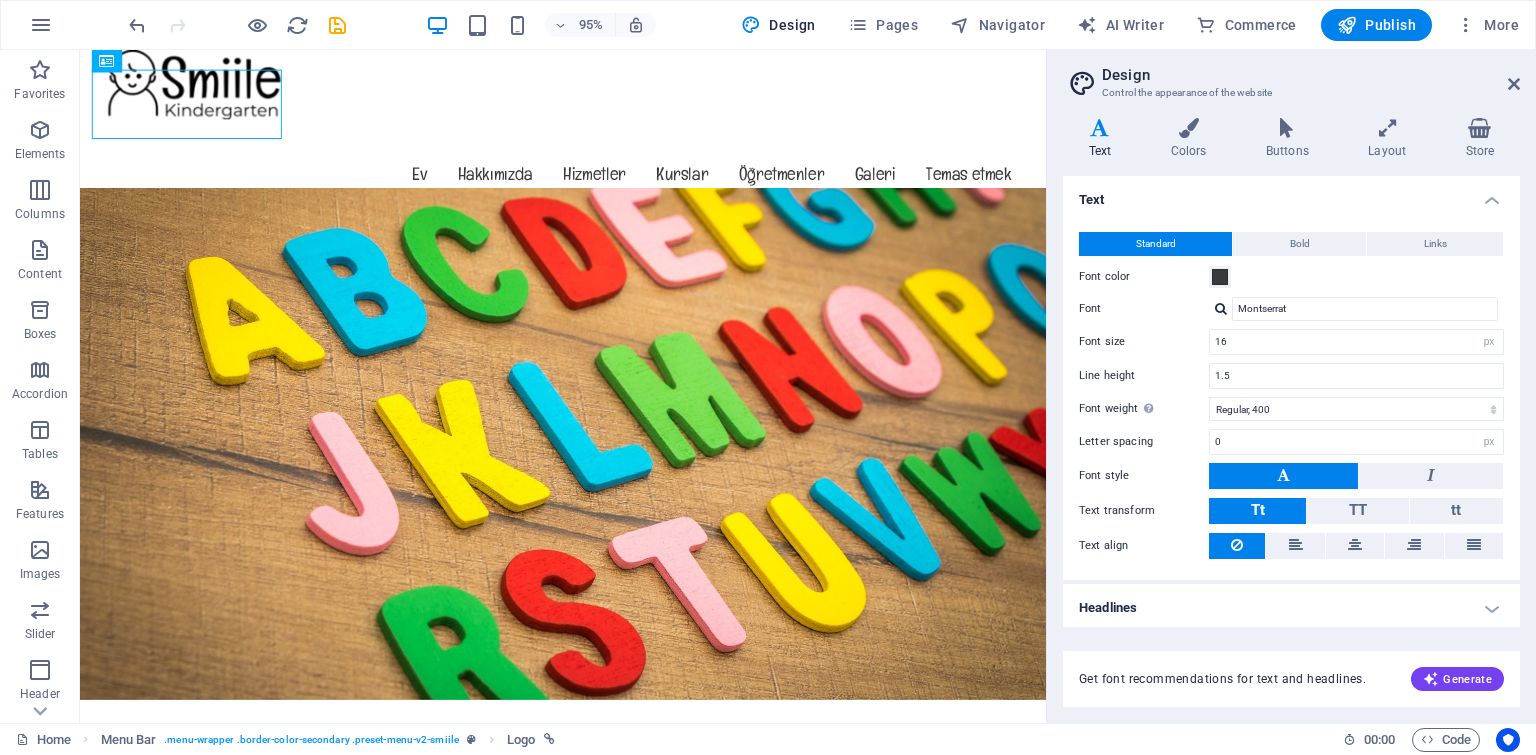 click on "Home Favorites Elements Columns Content Boxes Accordion Tables Features Images Slider Header Footer Forms Marketing Collections Commerce
H2   Banner   Banner   Container   H1   Spacer   Menu Bar   Menu Bar   Logo   Preset   Container   H2   Container   Preset   Container 95% Design Pages Navigator AI Writer Commerce Publish More Home Menu Bar . menu-wrapper .border-color-secondary .preset-menu-v2-smiile Logo 00 : 00 Code Design Control the appearance of the website Variants  Text  Colors  Buttons  Layout  Store Text Standard Bold Links Font color Font Montserrat Font size 16 rem px Line height 1.5 Font weight To display the font weight correctly, it may need to be enabled.  Manage Fonts Thin, 100 Extra-light, 200 Light, 300 Regular, 400 Medium, 500 Semi-bold, 600 Bold, 700 Extra-bold, 800 Black, 900 Letter spacing 0 rem px Font style Text transform Tt TT tt Text align Font weight To display the font weight correctly, it may need to be enabled.  Manage Fonts Thin, 100 Extra-light, 200 0.3 s" at bounding box center [768, 386] 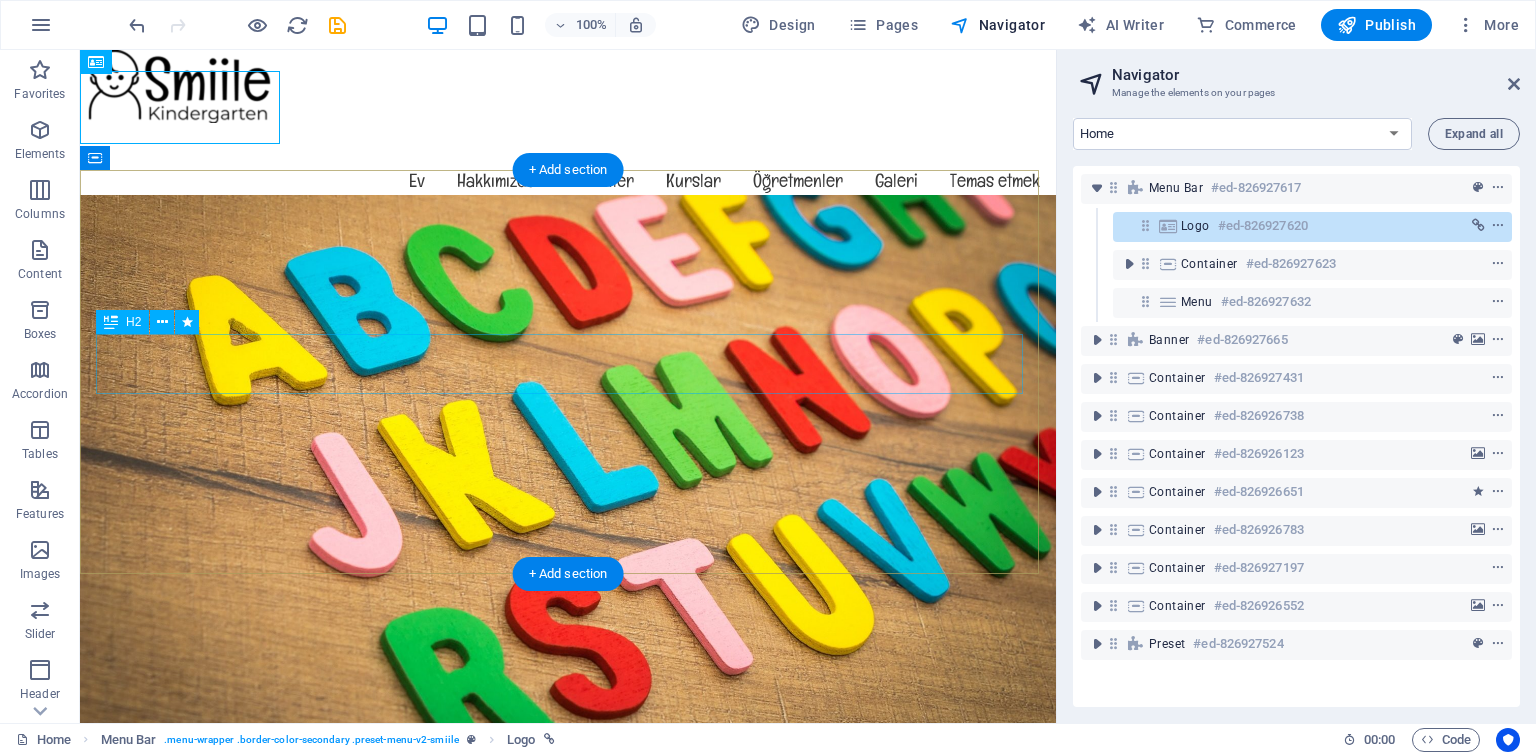 click on "CMS - [EMAIL]" at bounding box center (568, 892) 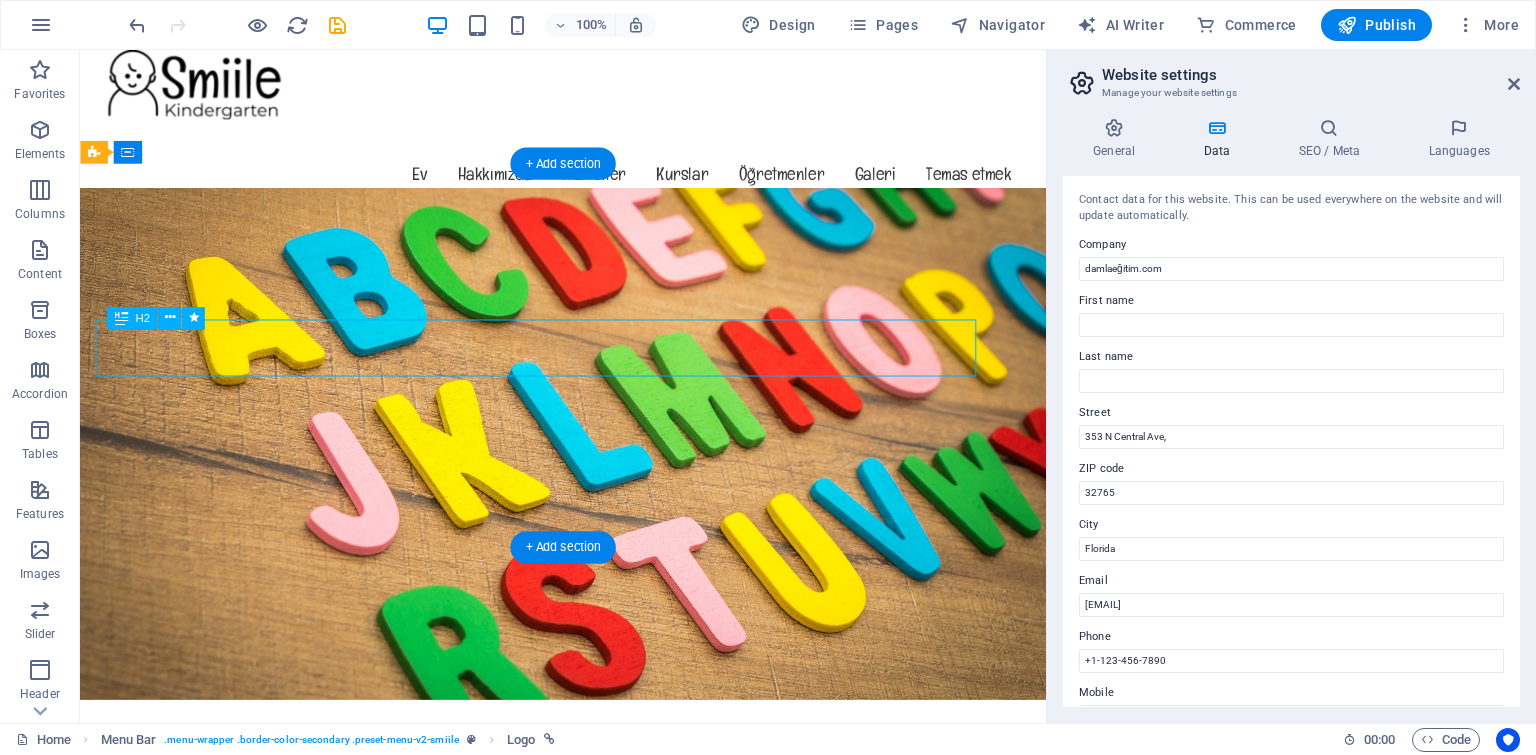 click on "CMS - [EMAIL]" at bounding box center (589, 892) 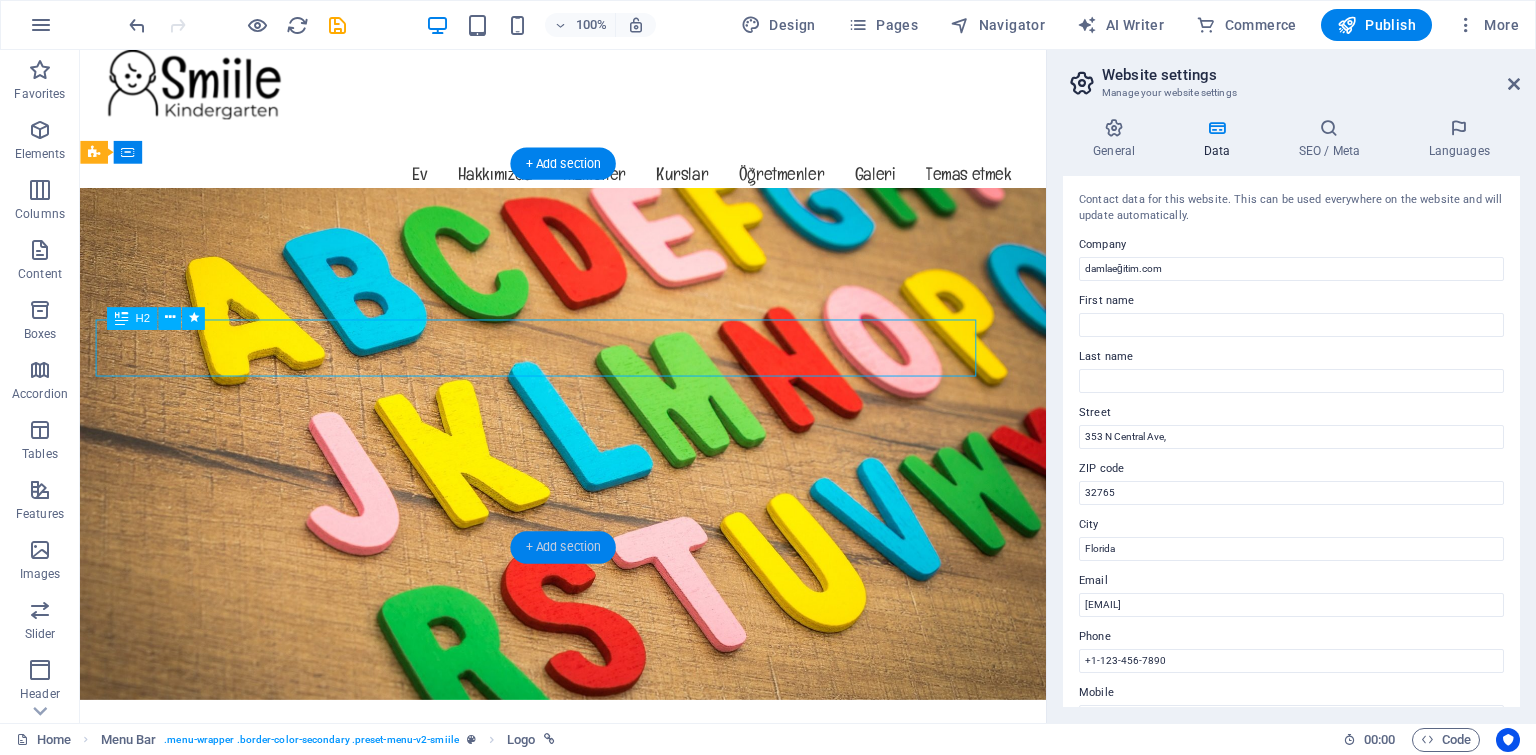 click on "+ Add section" at bounding box center [562, 547] 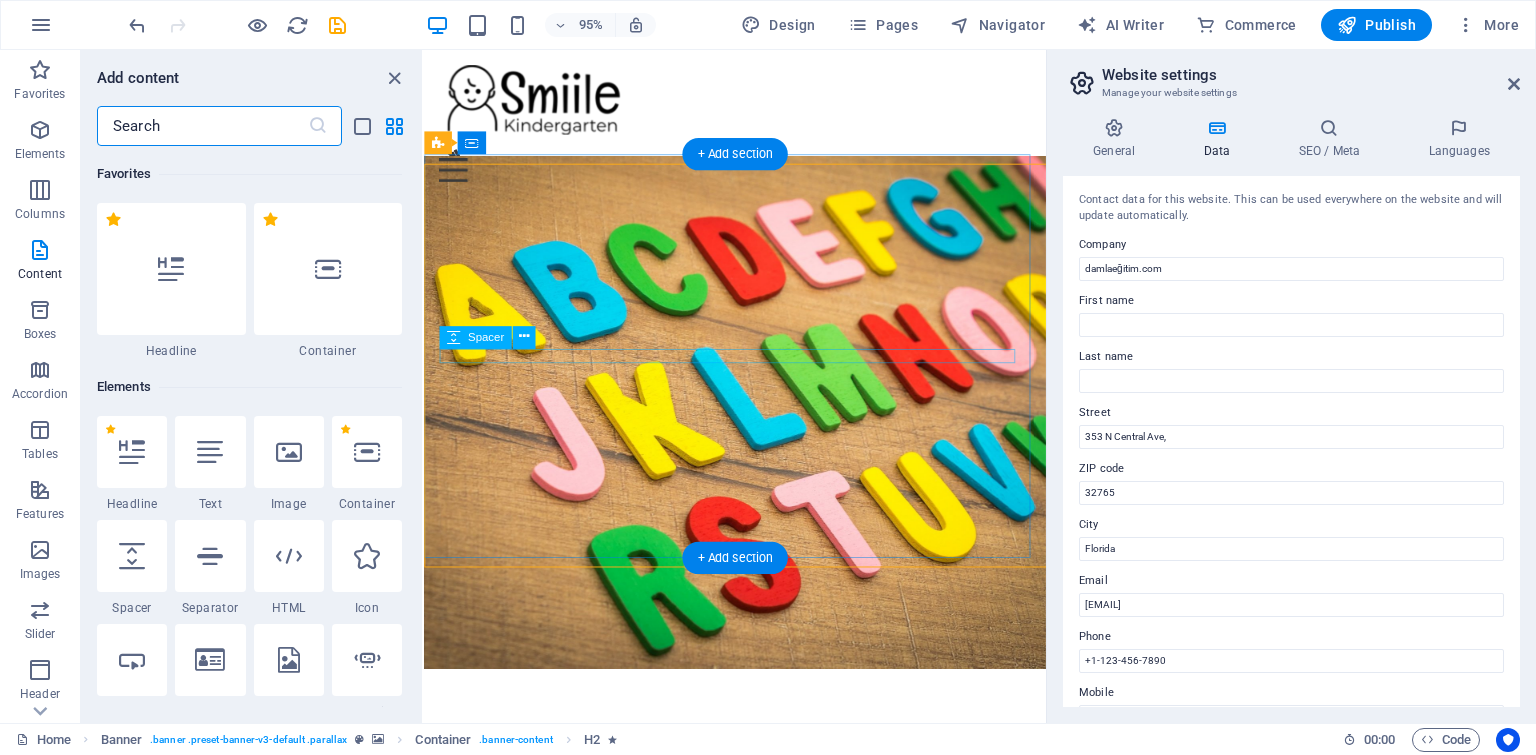 drag, startPoint x: 1929, startPoint y: 135, endPoint x: 605, endPoint y: 564, distance: 1391.7676 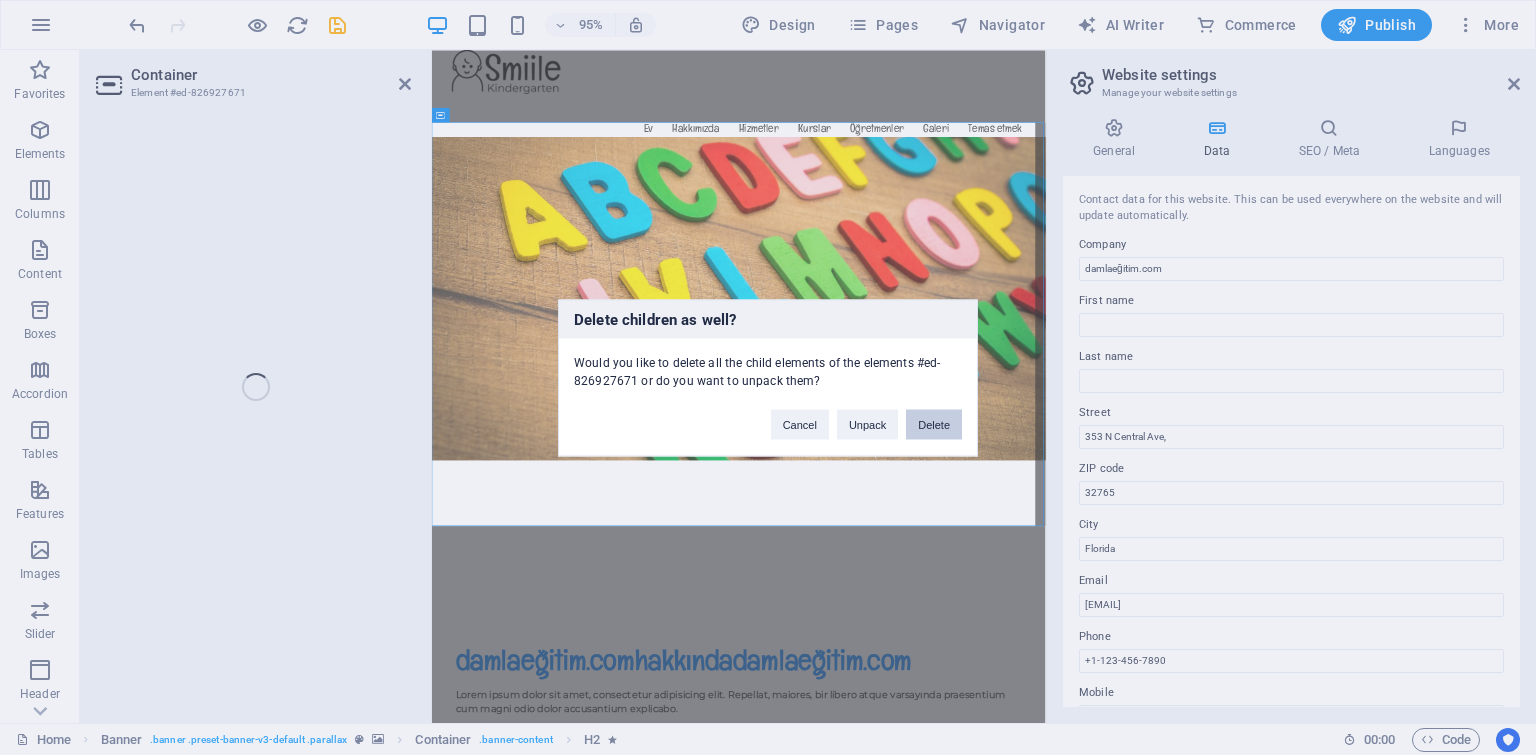 click on "Delete" at bounding box center [934, 424] 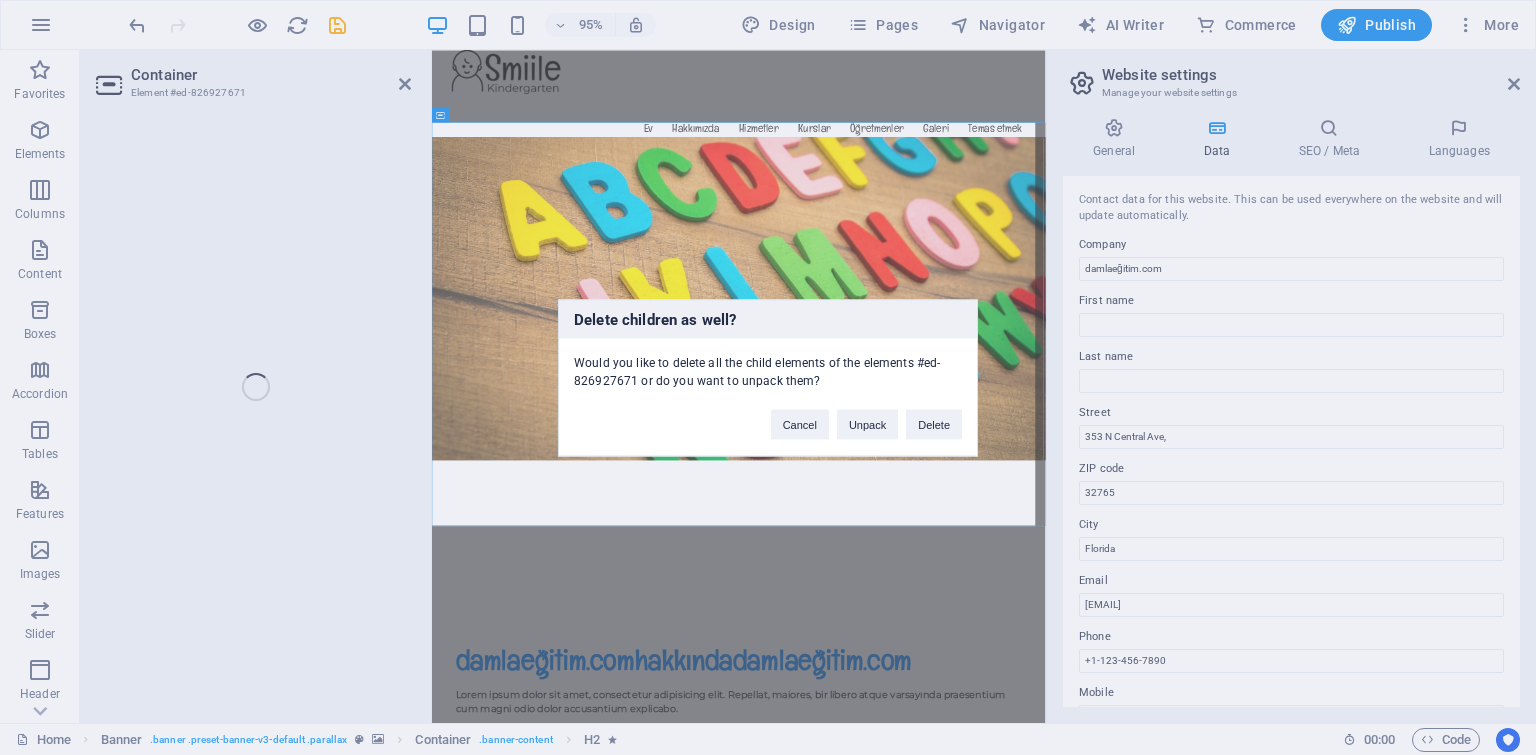 click at bounding box center [943, 464] 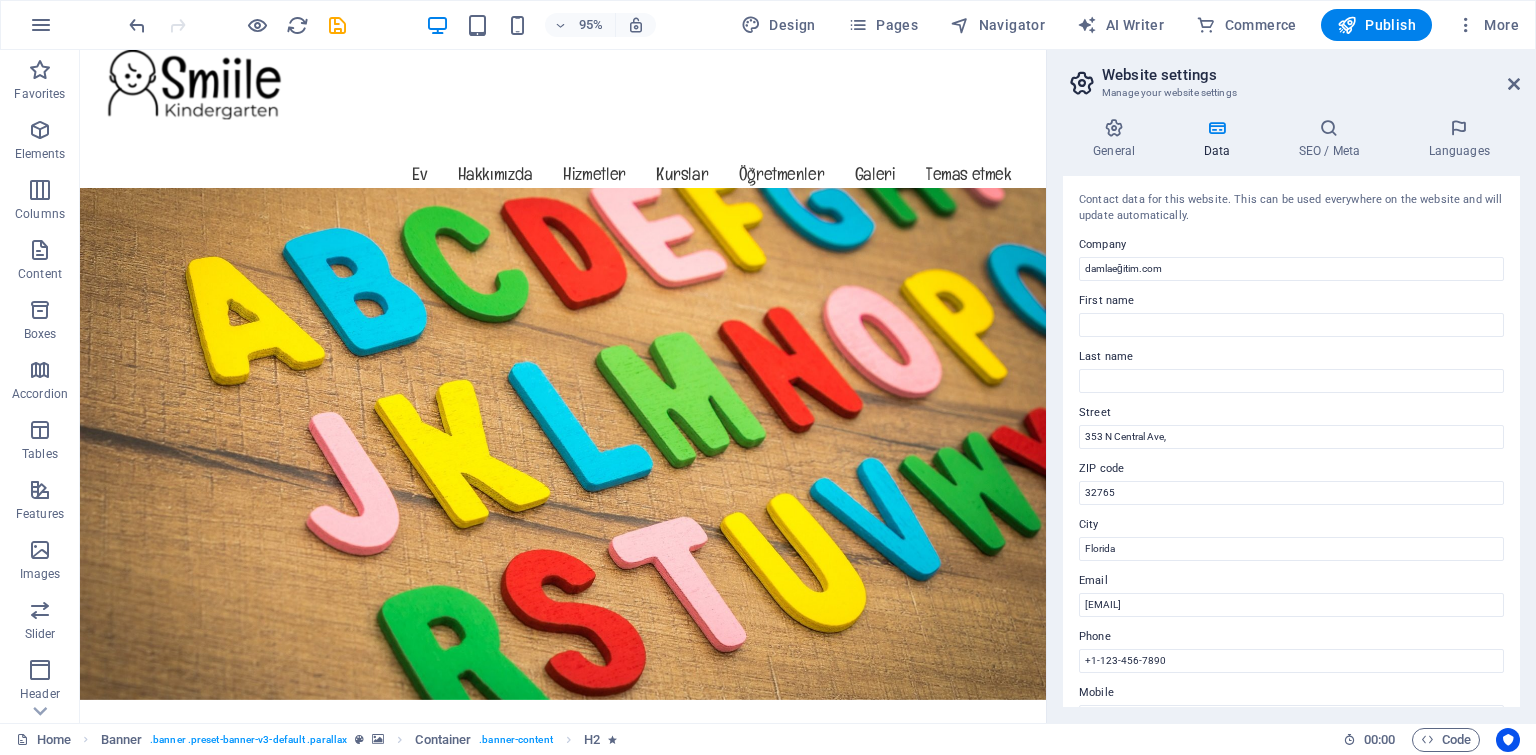drag, startPoint x: 629, startPoint y: 108, endPoint x: 116, endPoint y: 240, distance: 529.7103 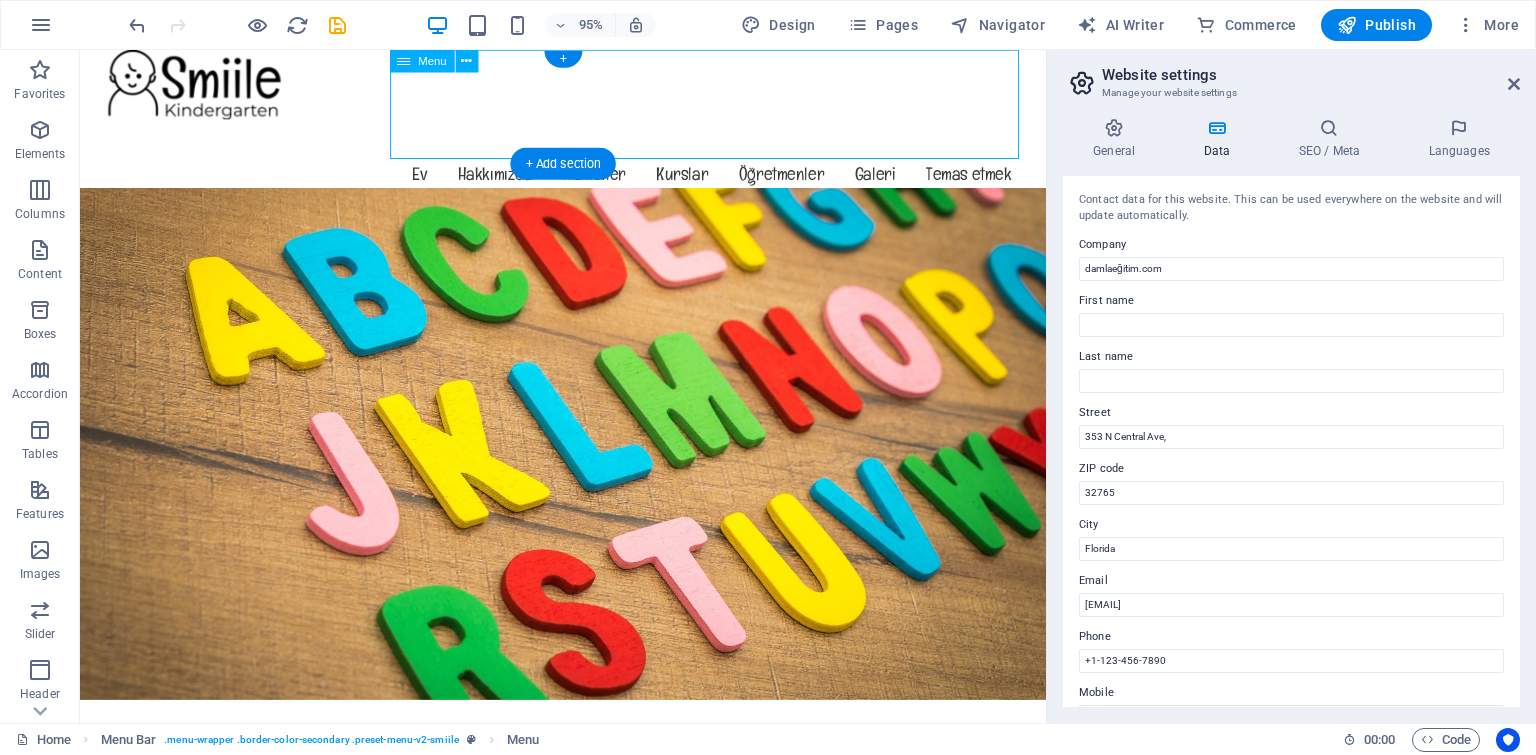 click on "Ev Hakkımızda Hizmetler Kurslar Öğretmenler Galeri Temas etmek" at bounding box center [589, 180] 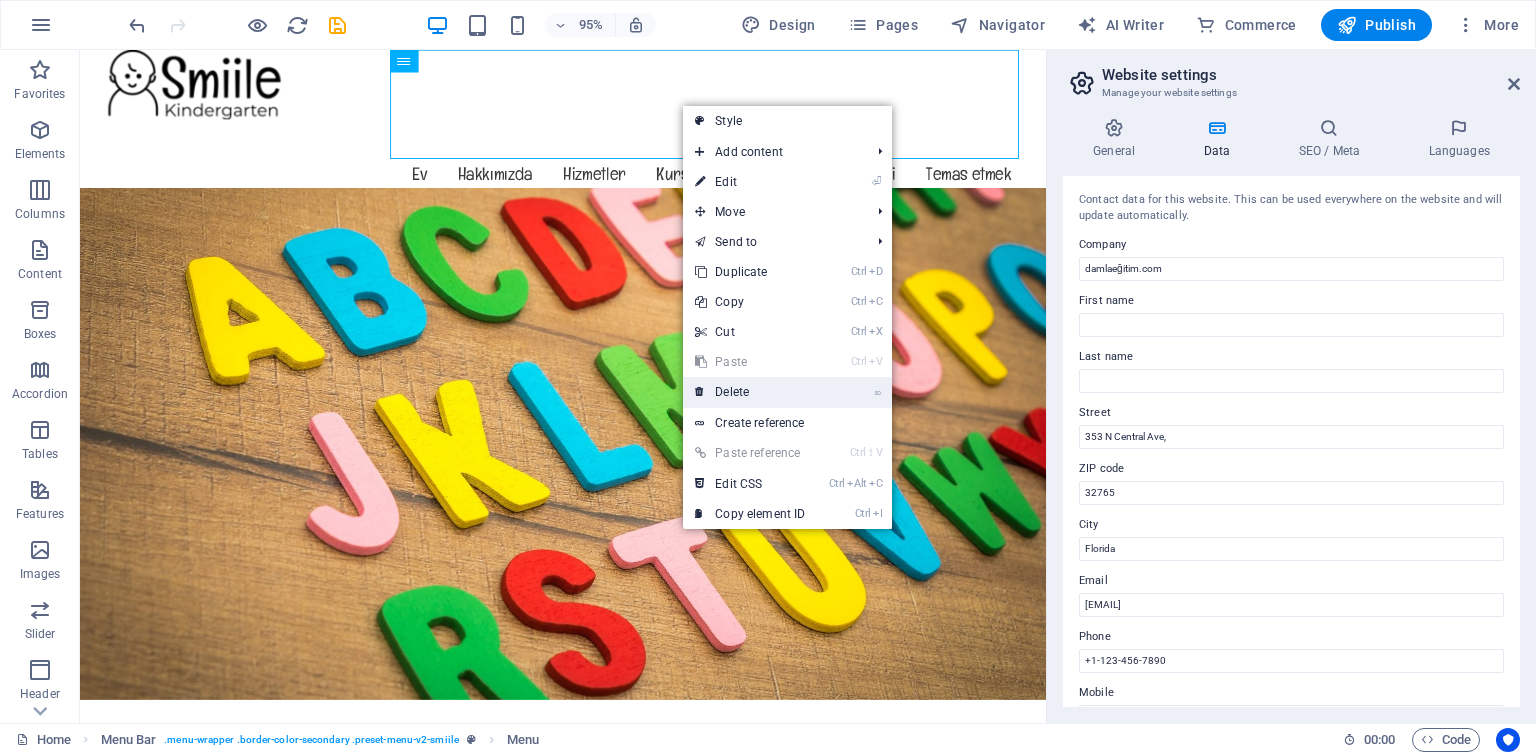 click on "⌦  Delete" at bounding box center [750, 392] 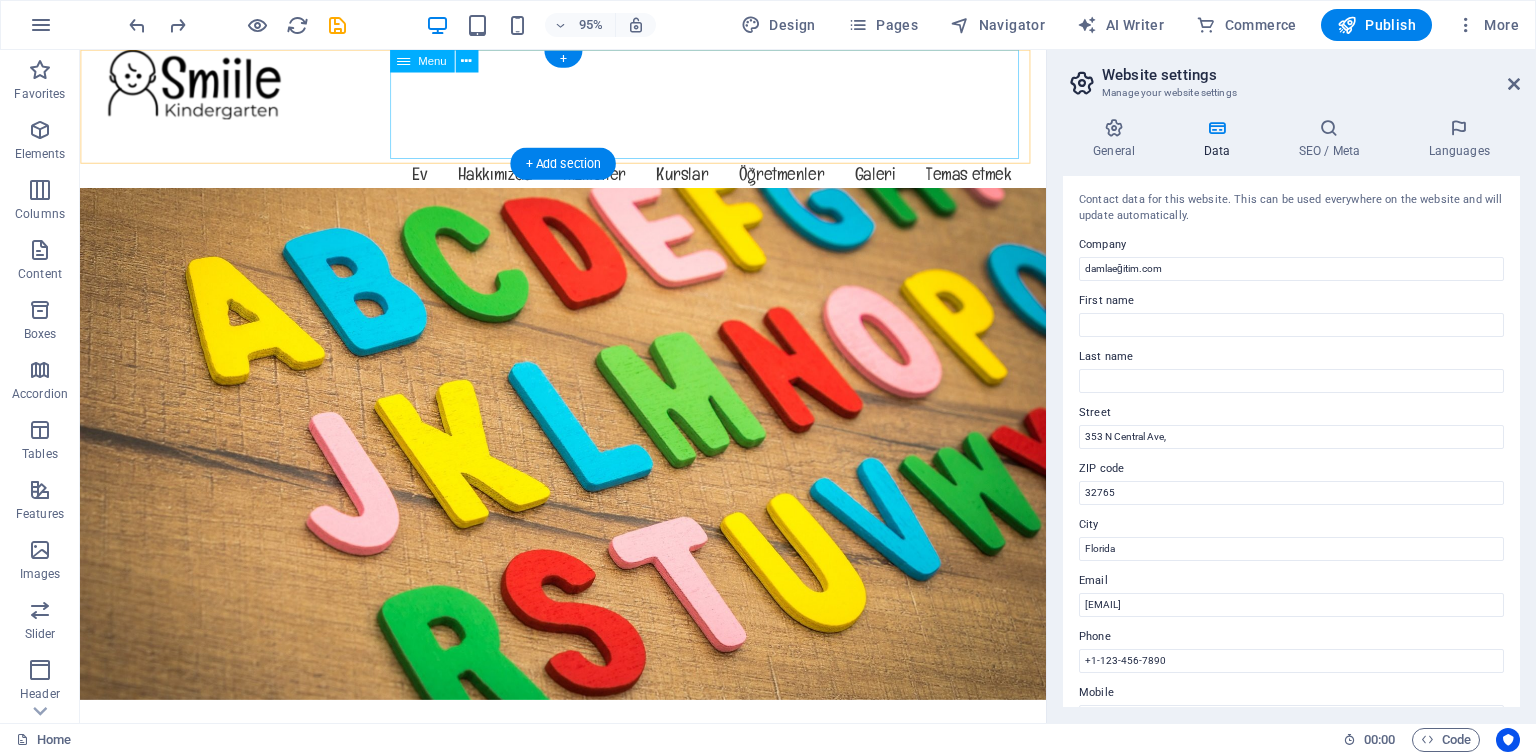 click on "Ev Hakkımızda Hizmetler Kurslar Öğretmenler Galeri Temas etmek" at bounding box center (589, 180) 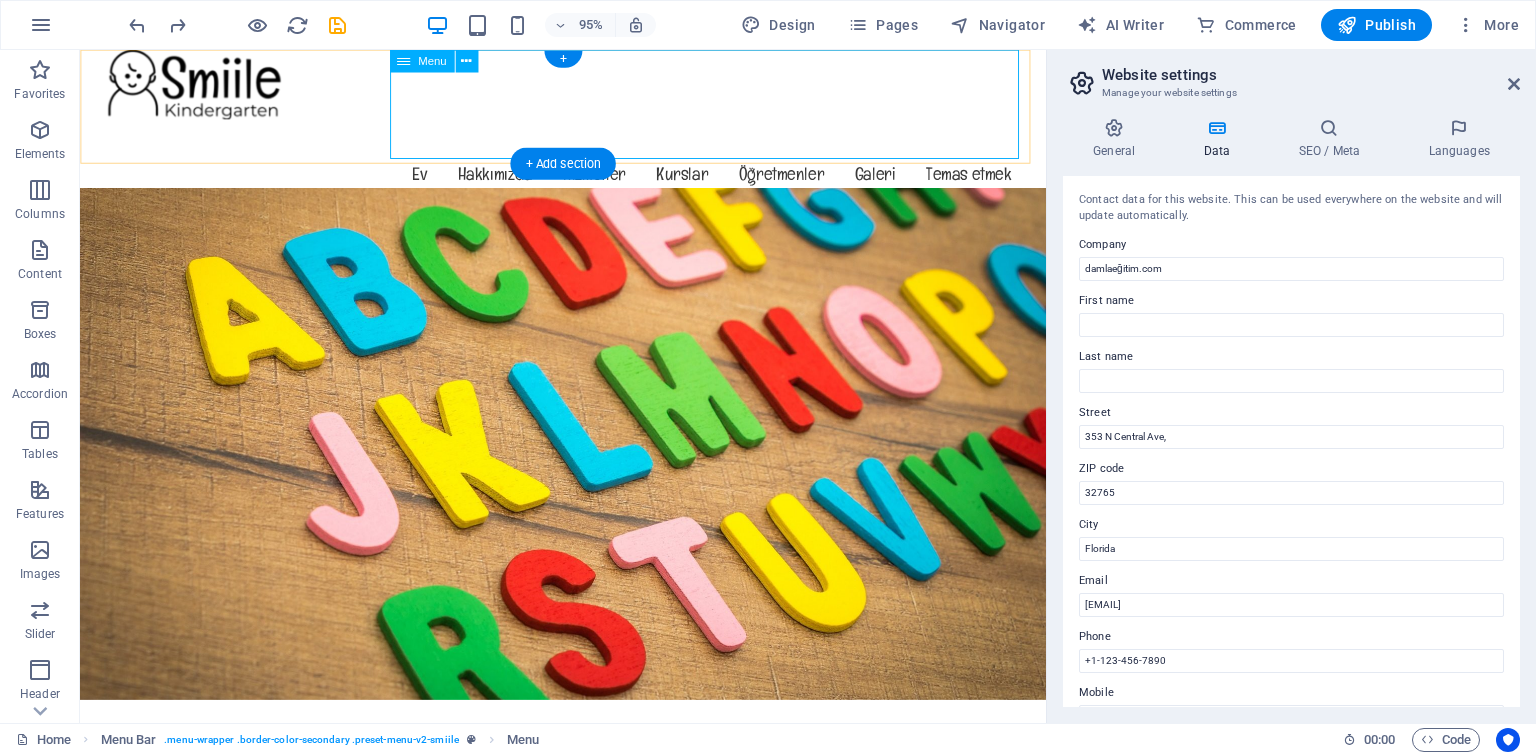 click on "Ev Hakkımızda Hizmetler Kurslar Öğretmenler Galeri Temas etmek" at bounding box center [589, 180] 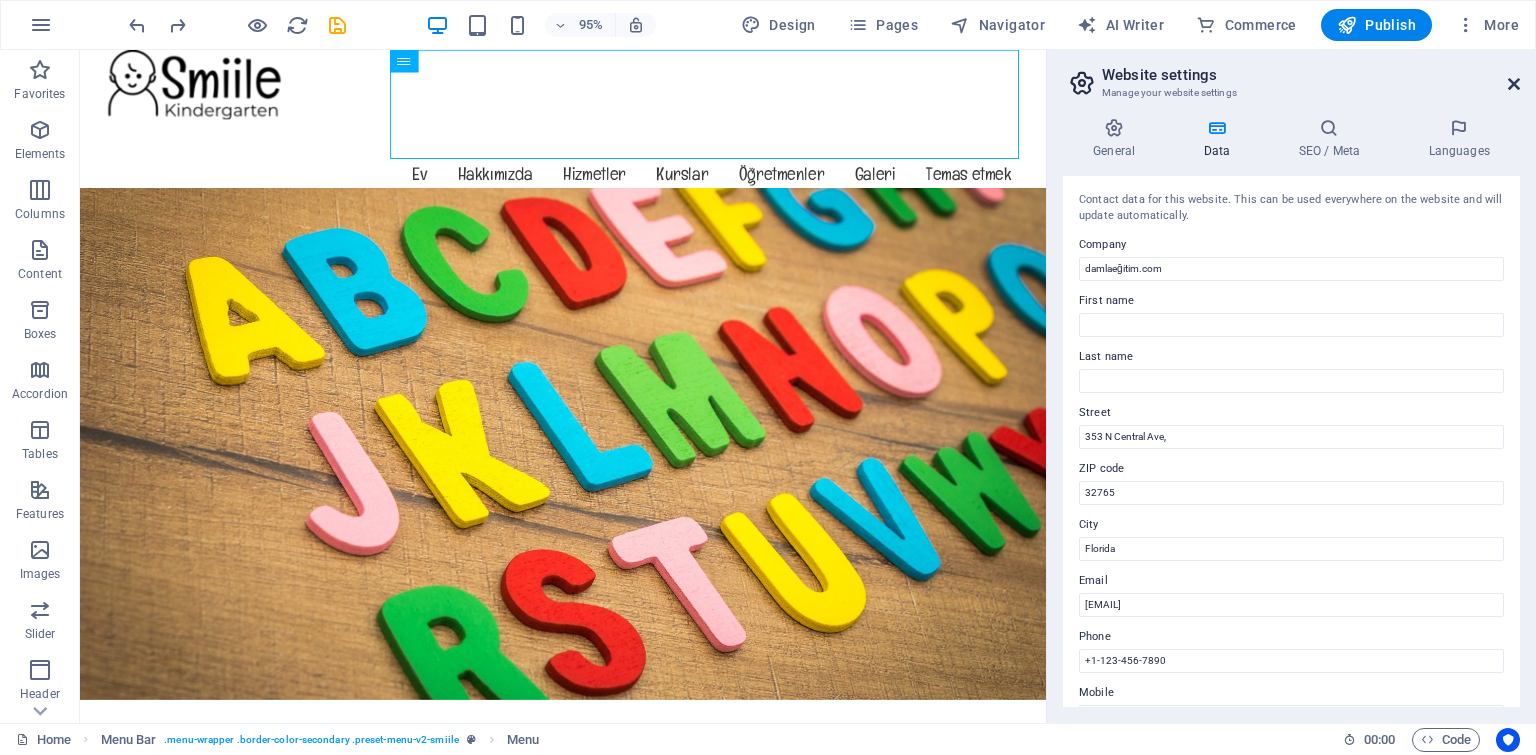 click at bounding box center (40, 250) 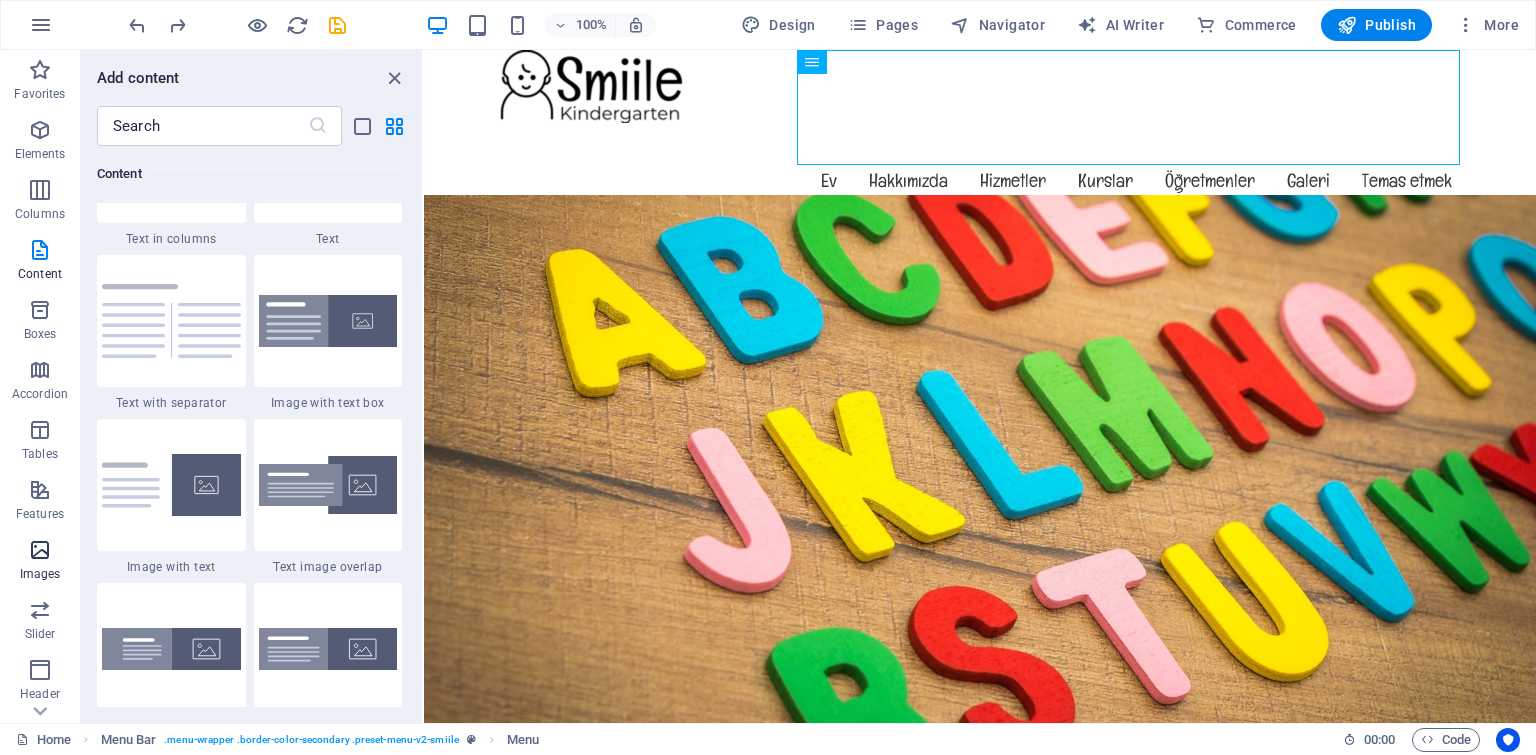 scroll, scrollTop: 3698, scrollLeft: 0, axis: vertical 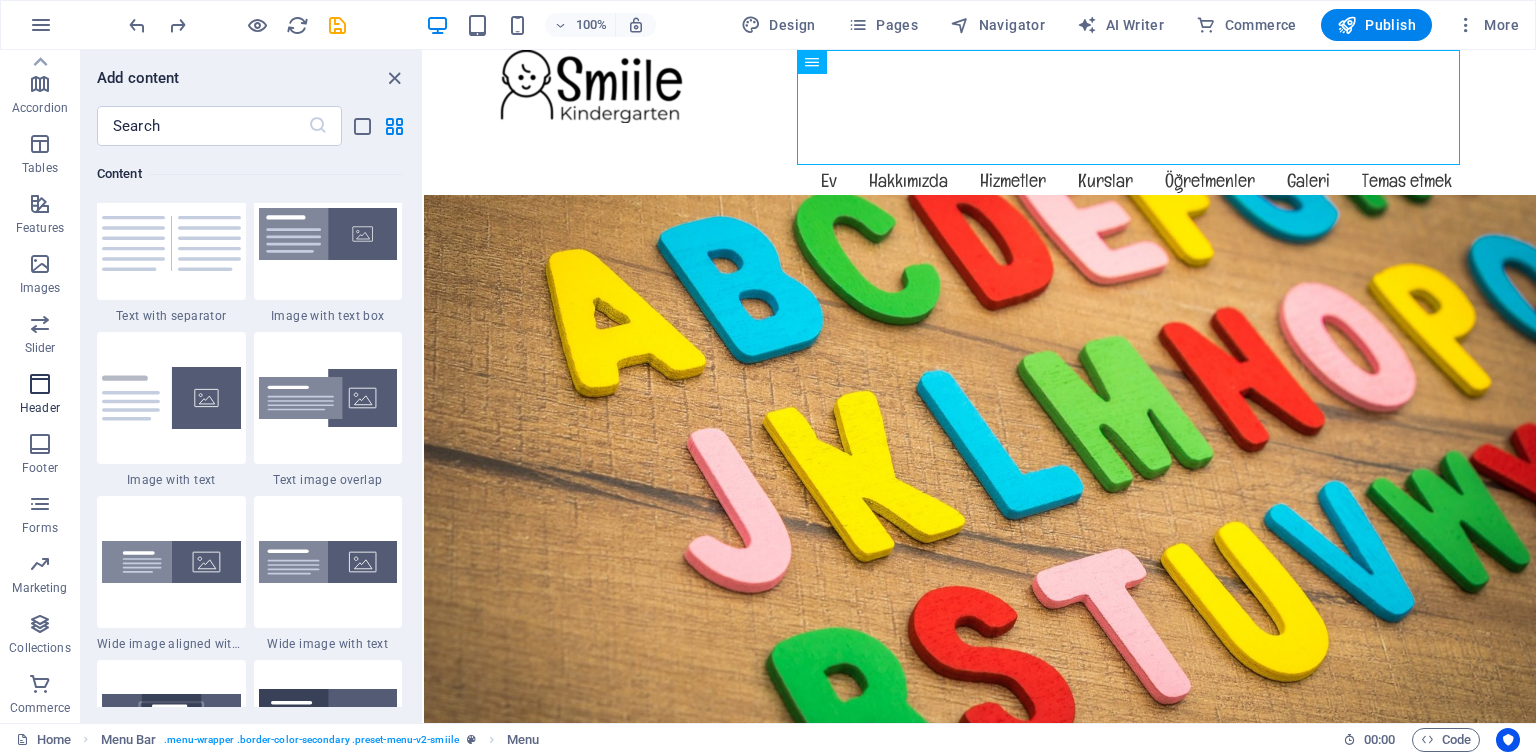 click at bounding box center (40, 384) 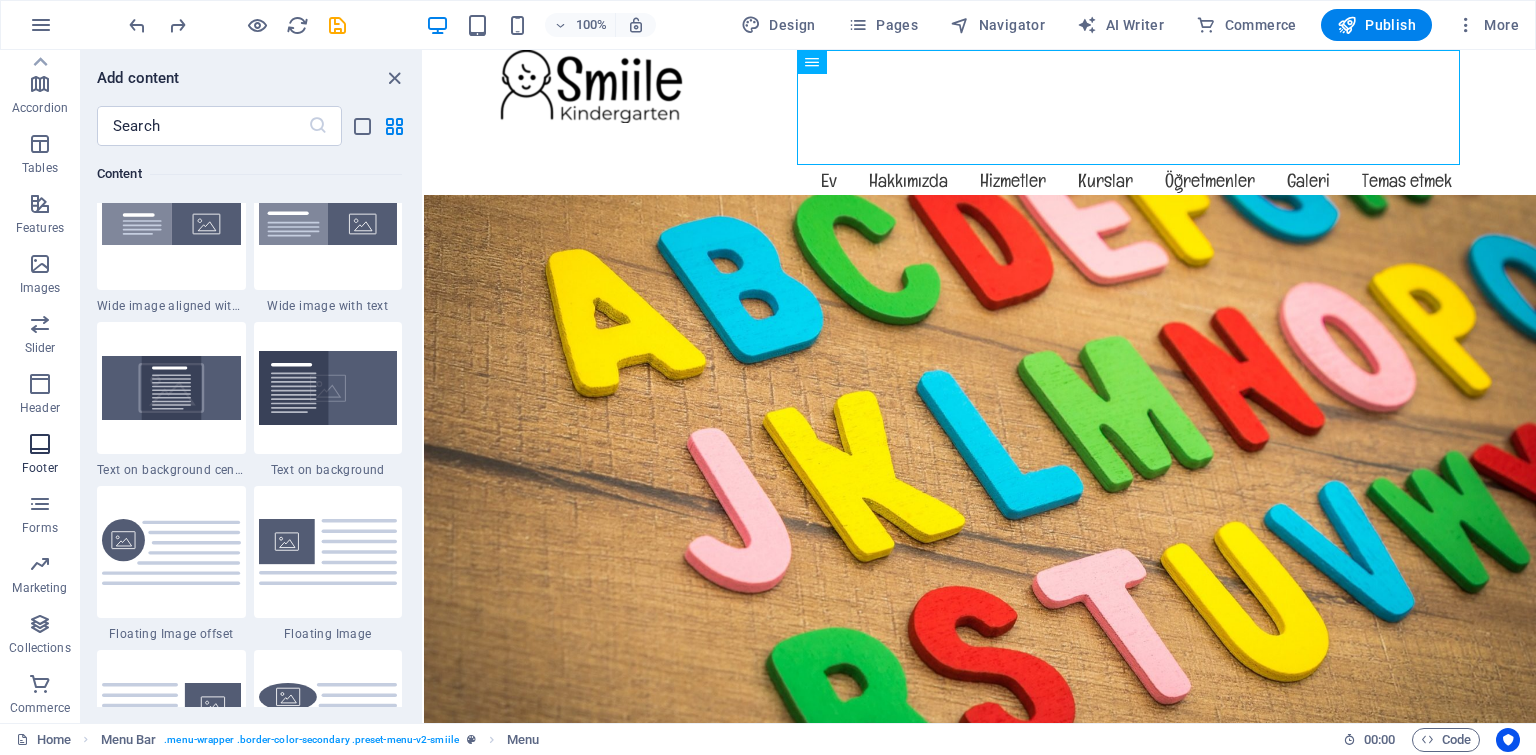 click at bounding box center (40, 444) 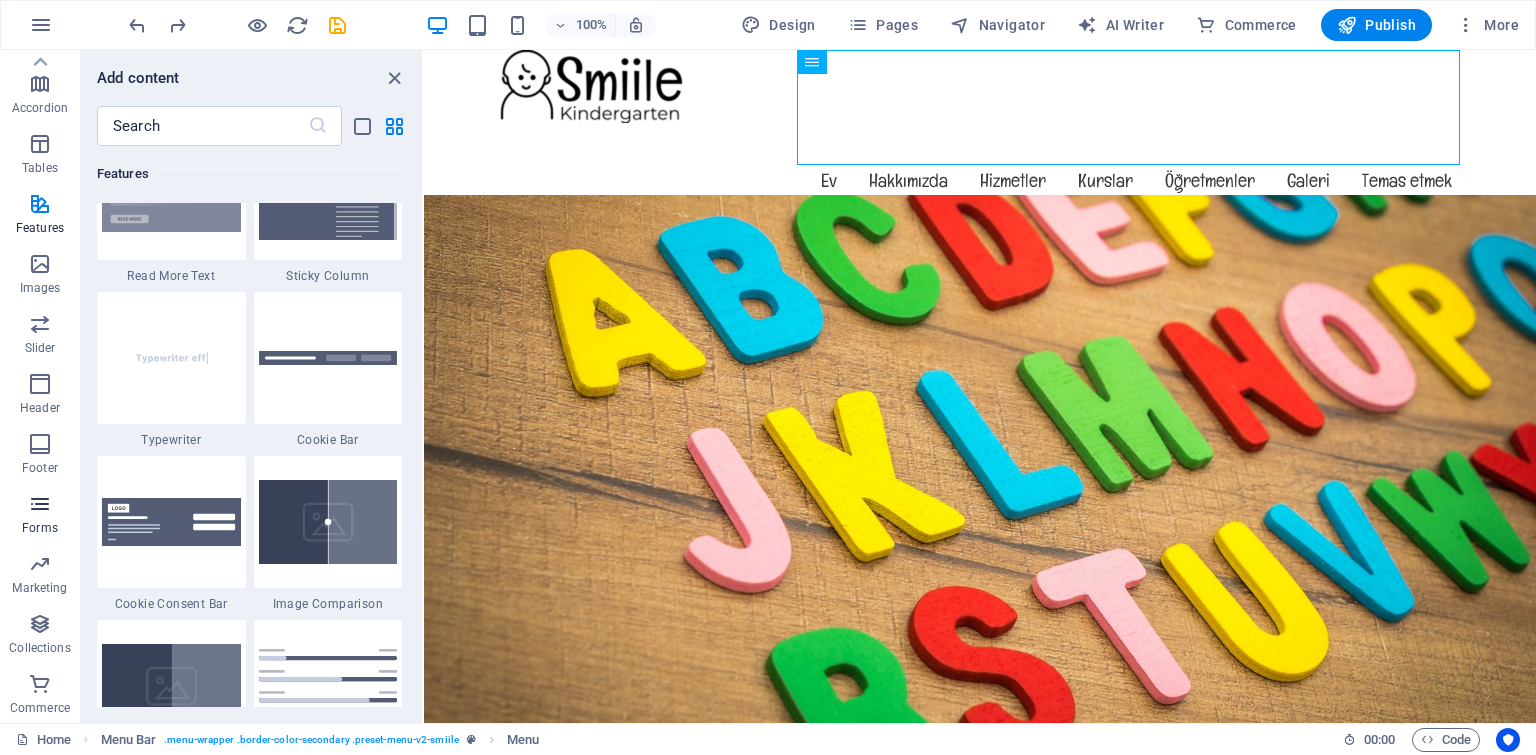 click at bounding box center (40, 504) 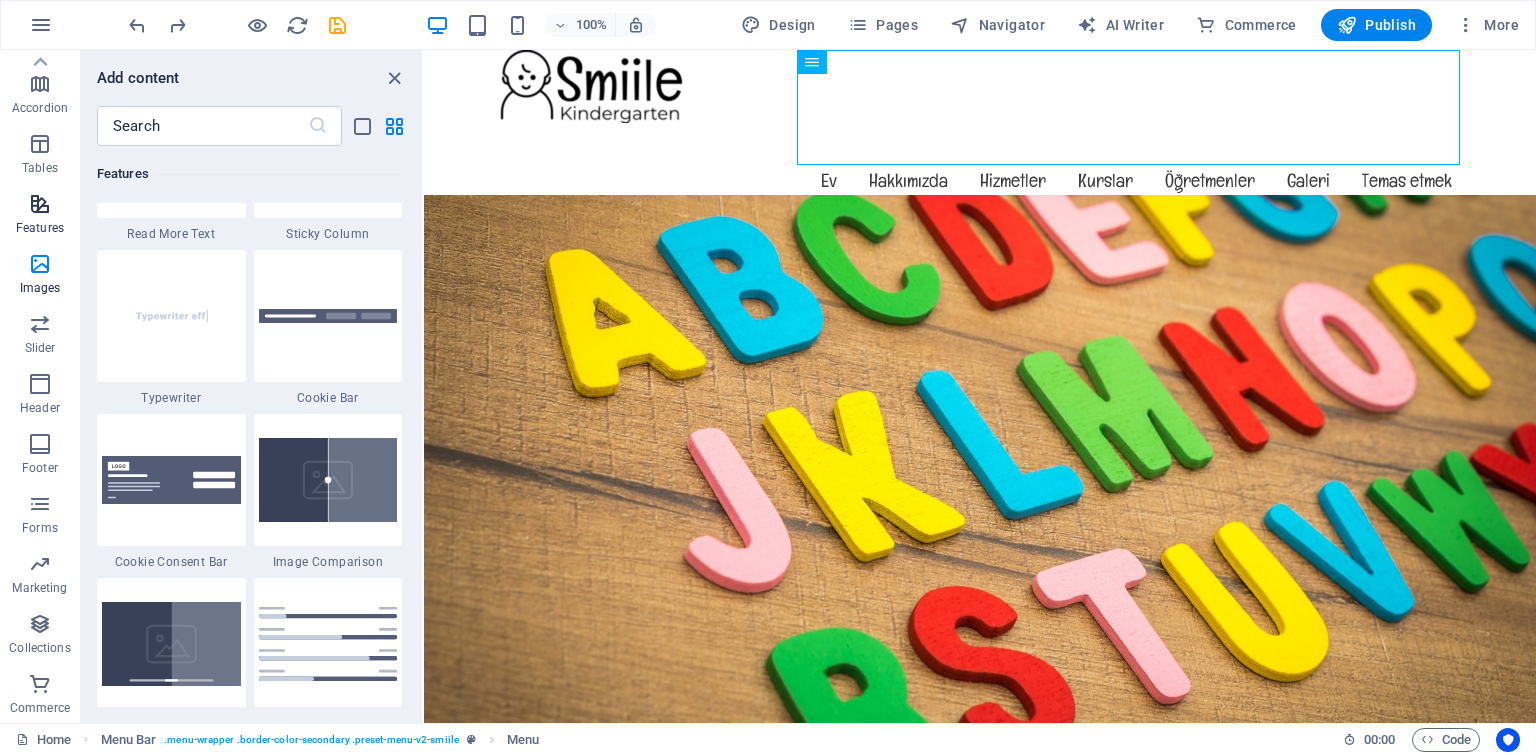 scroll, scrollTop: 14600, scrollLeft: 0, axis: vertical 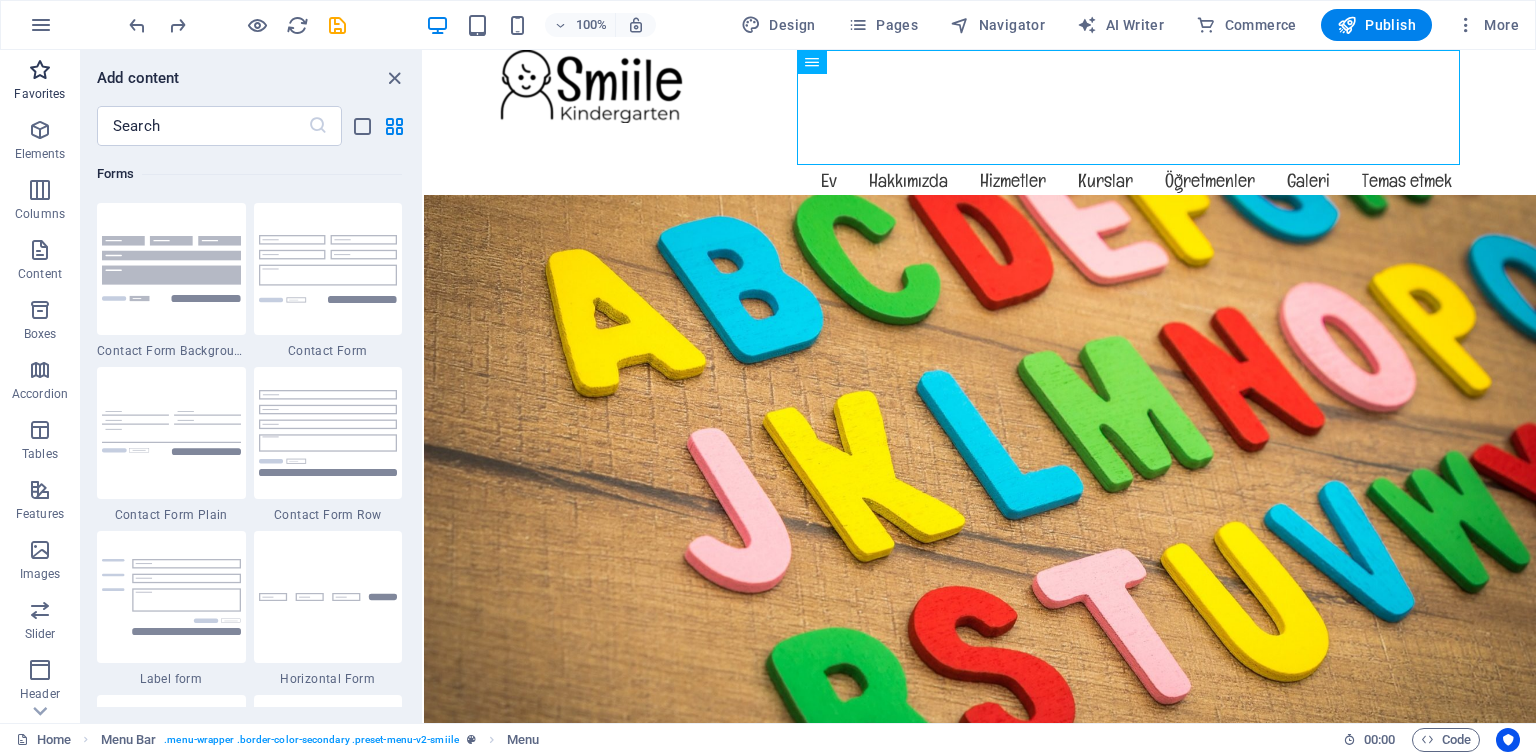 click on "Favorites" at bounding box center [40, 82] 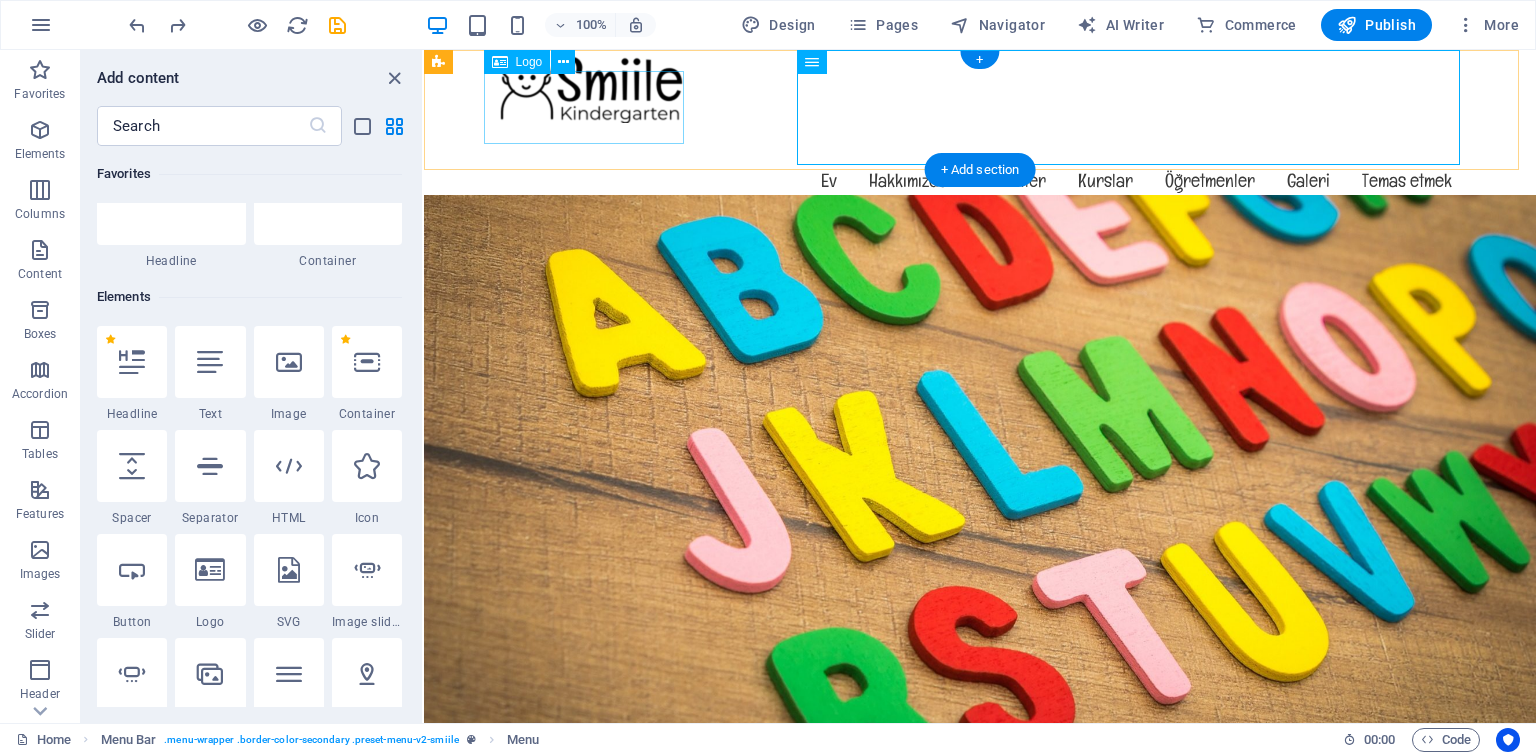 scroll, scrollTop: 0, scrollLeft: 0, axis: both 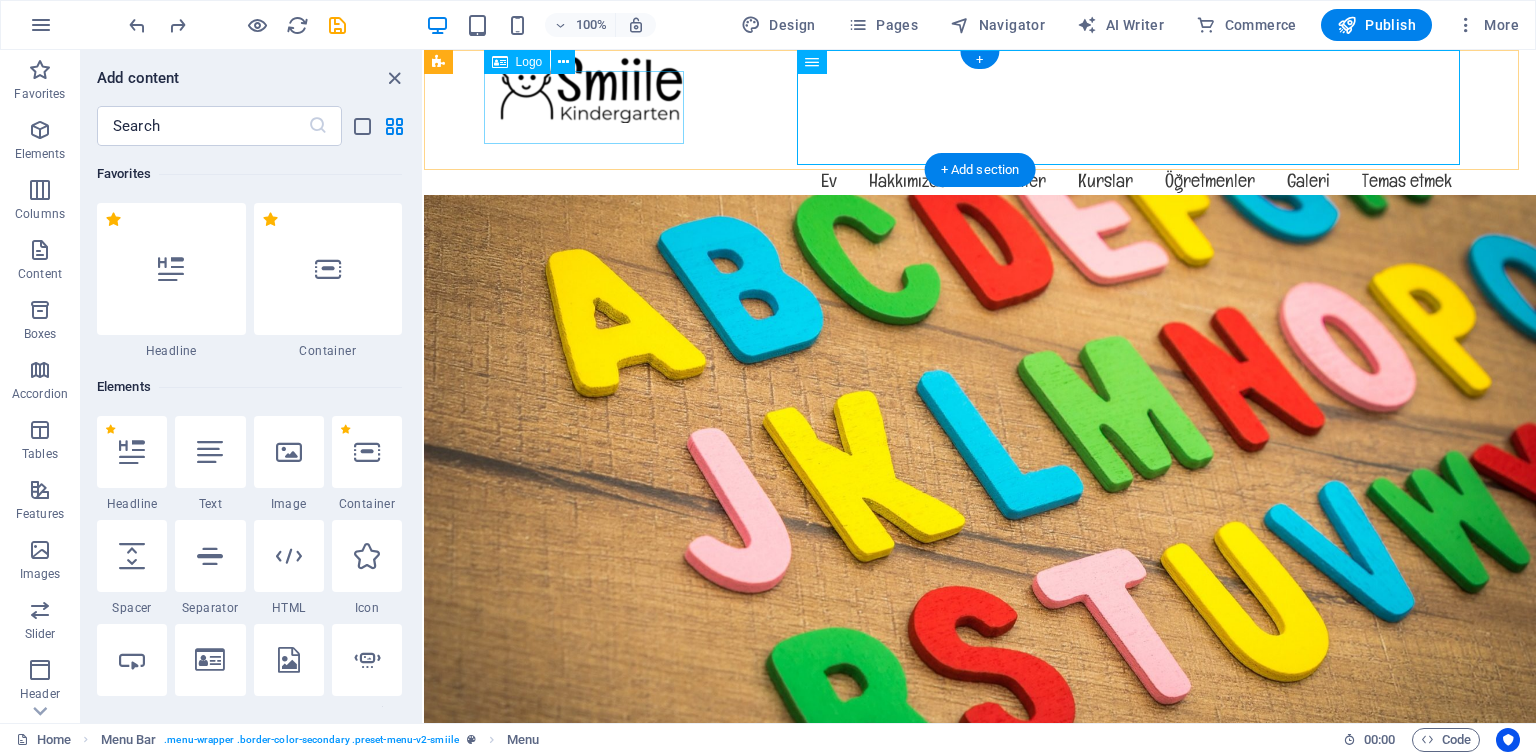 click at bounding box center [980, 86] 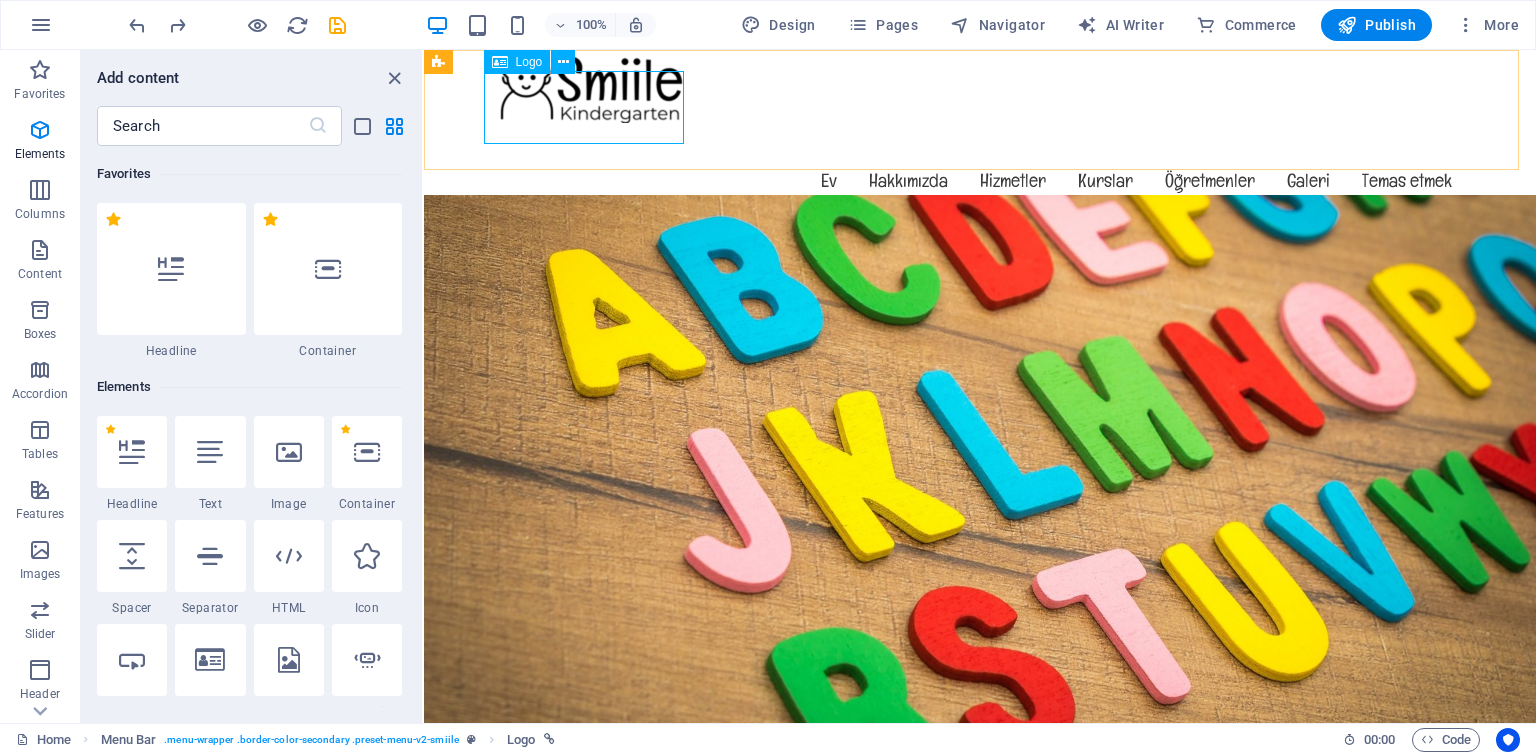 click on "Logo" at bounding box center [529, 62] 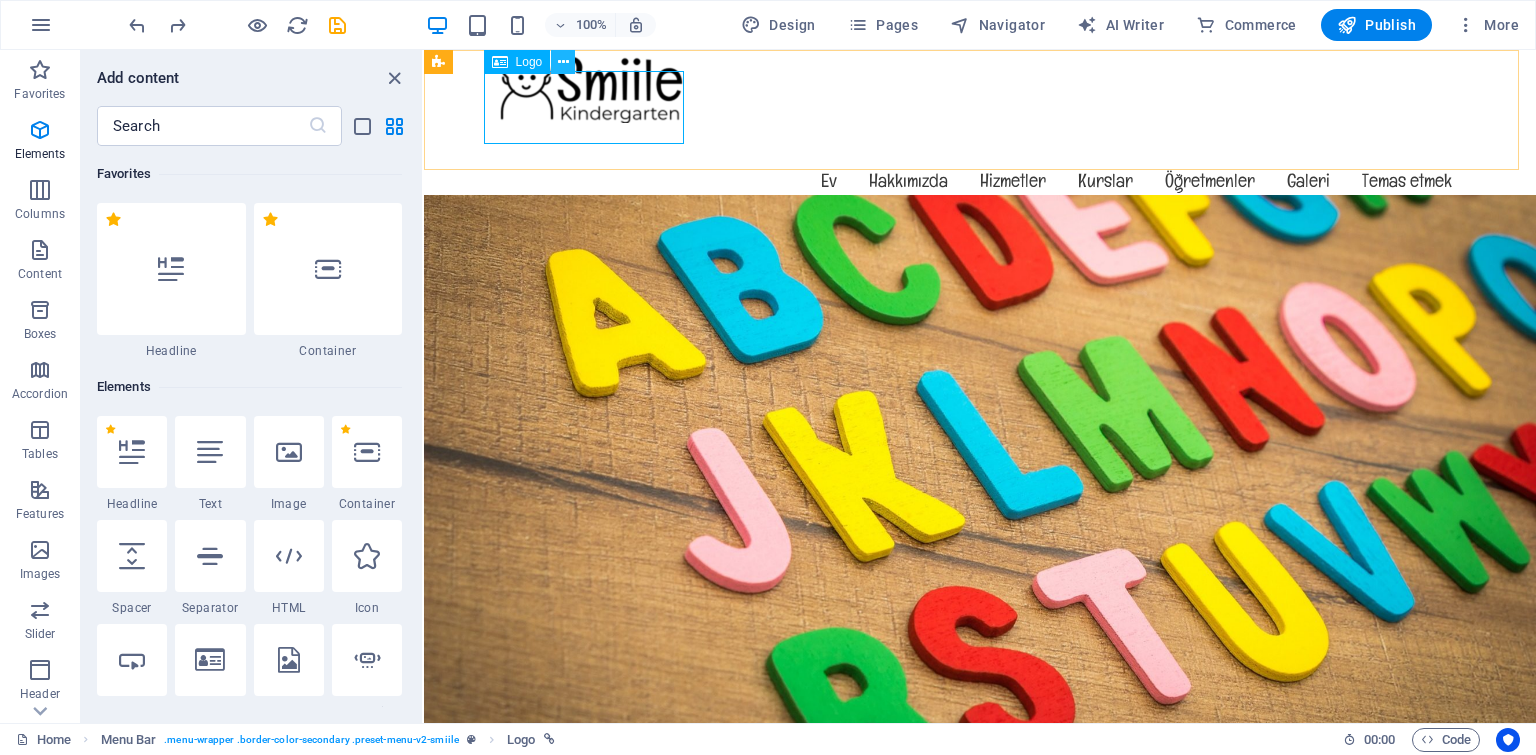 drag, startPoint x: 530, startPoint y: 66, endPoint x: 570, endPoint y: 66, distance: 40 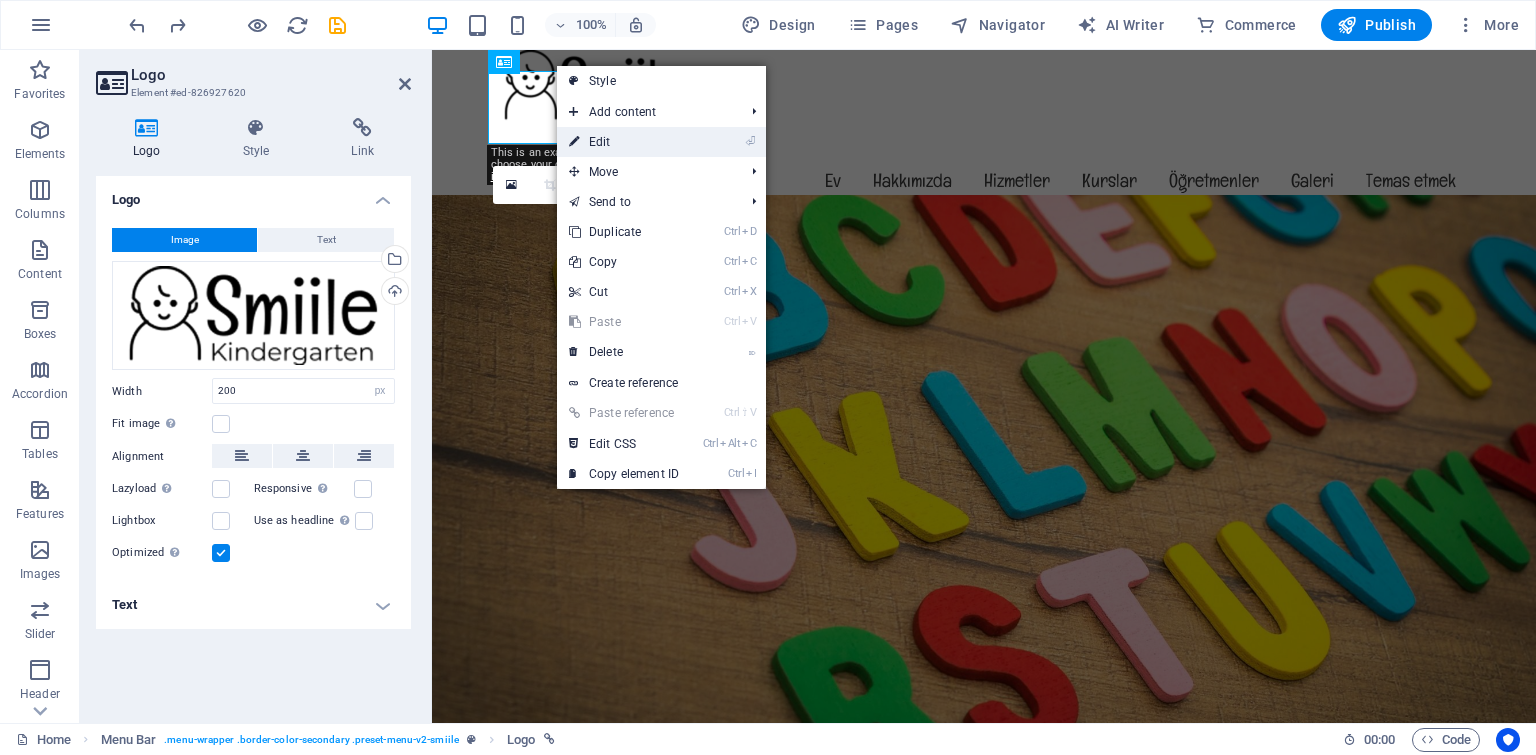 click on "⏎  Edit" at bounding box center [624, 142] 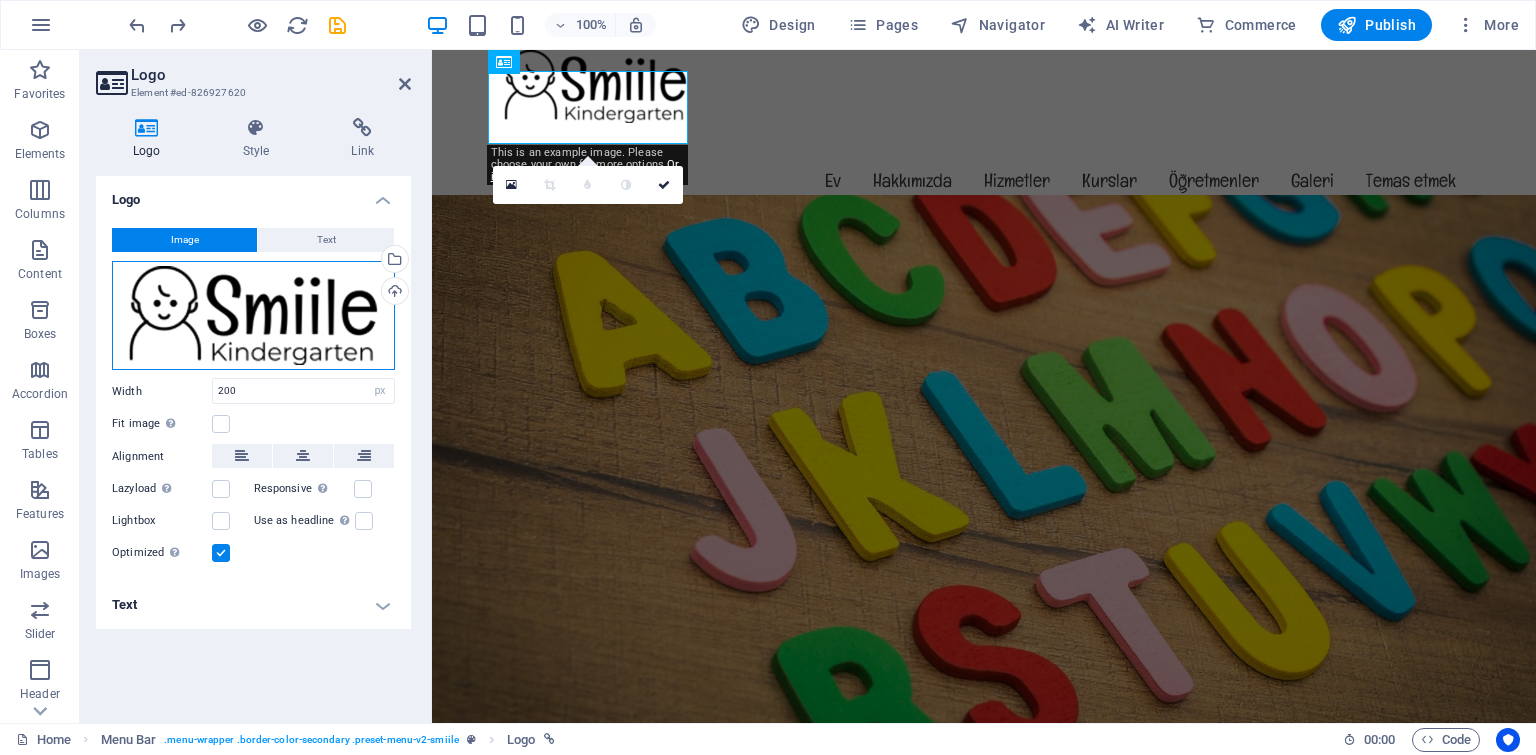 click on "Drag files here, click to choose files or select files from Files or our free stock photos & videos" at bounding box center [253, 316] 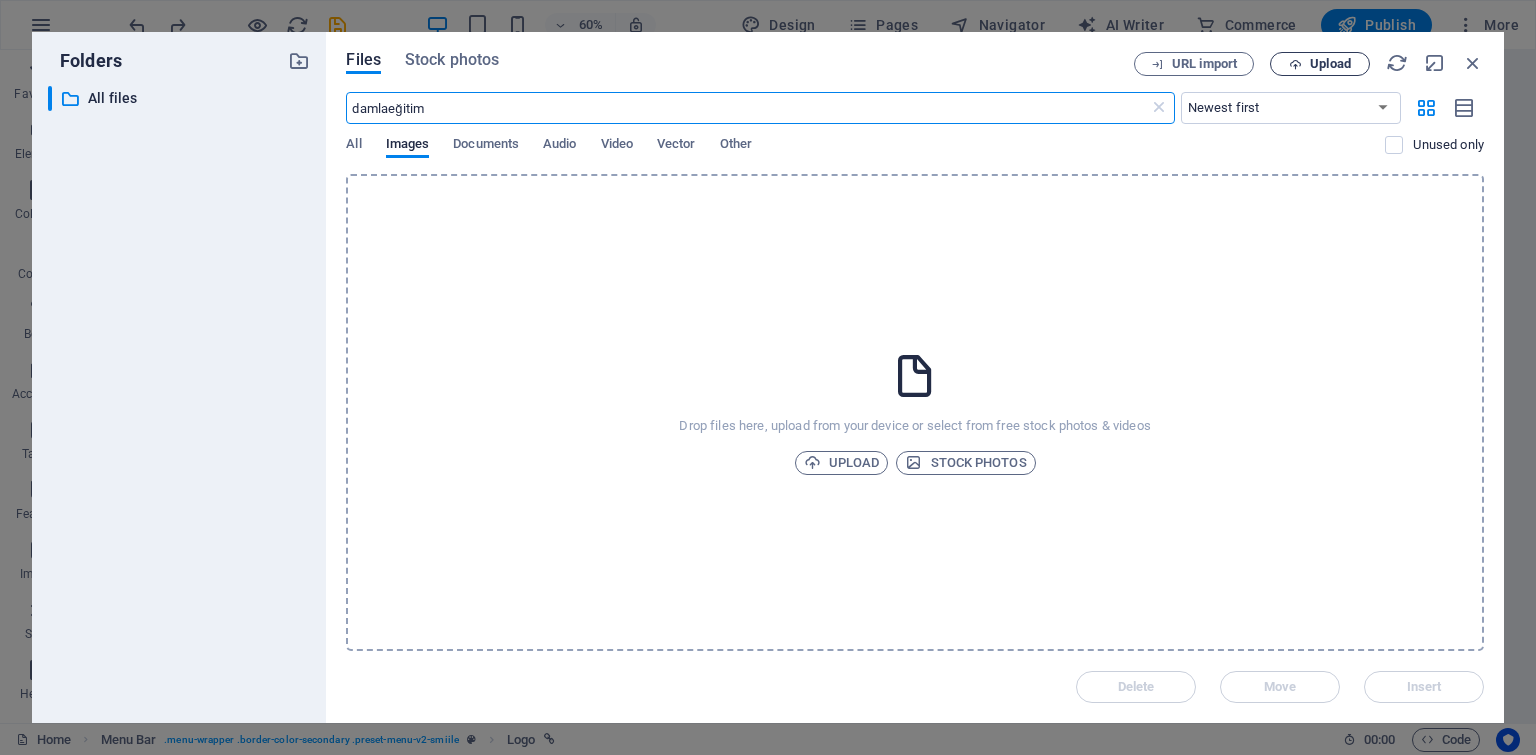 type on "damlaeğitim" 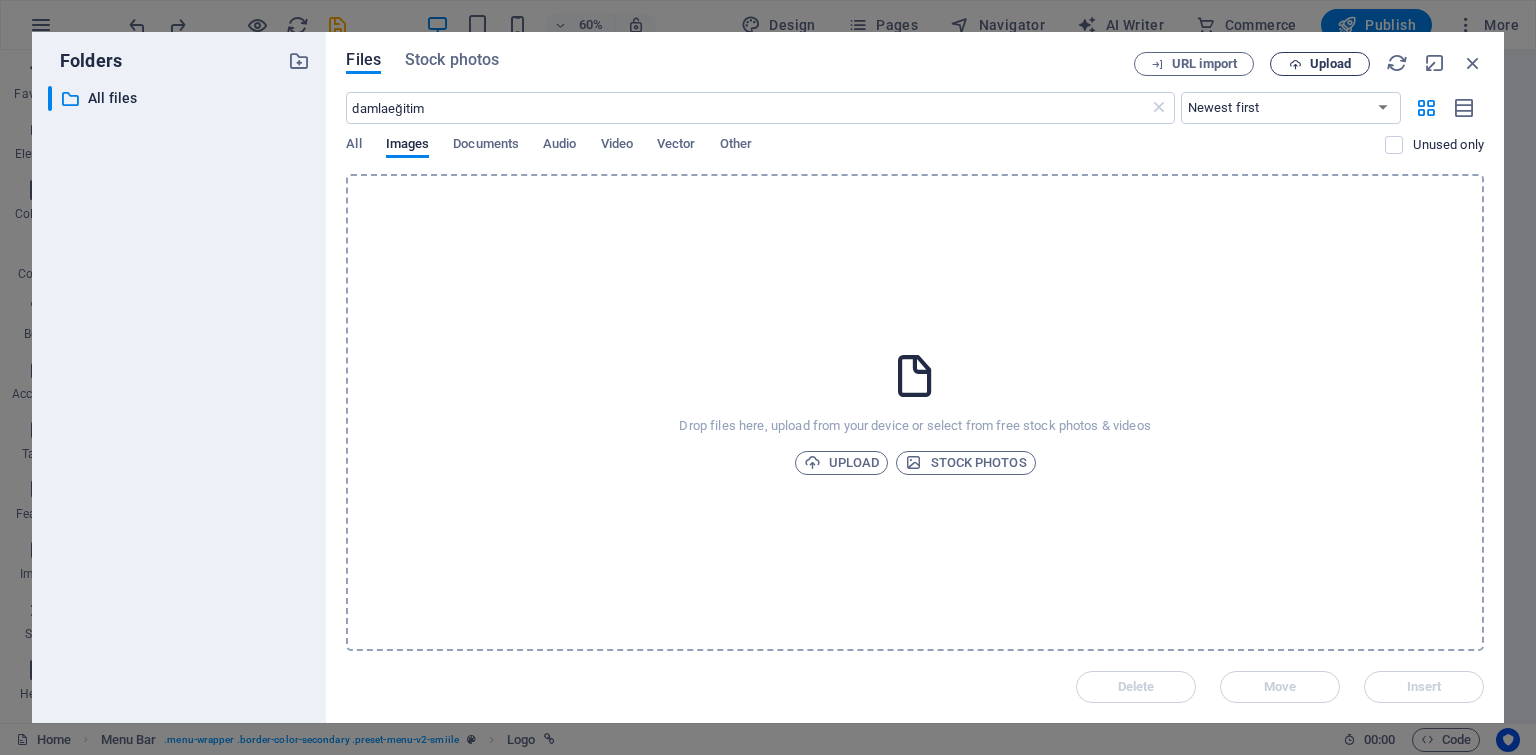 click at bounding box center (1295, 64) 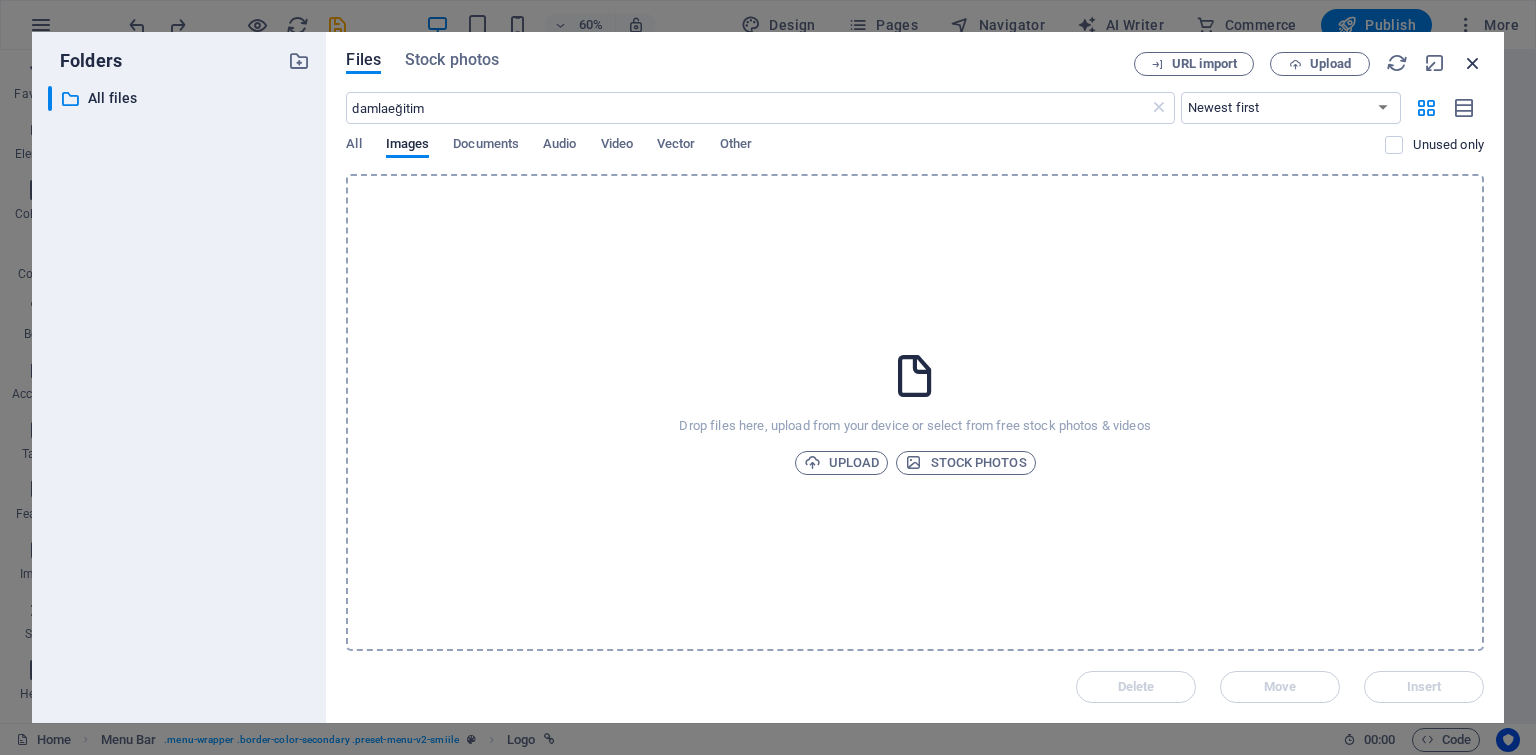 click at bounding box center [1473, 63] 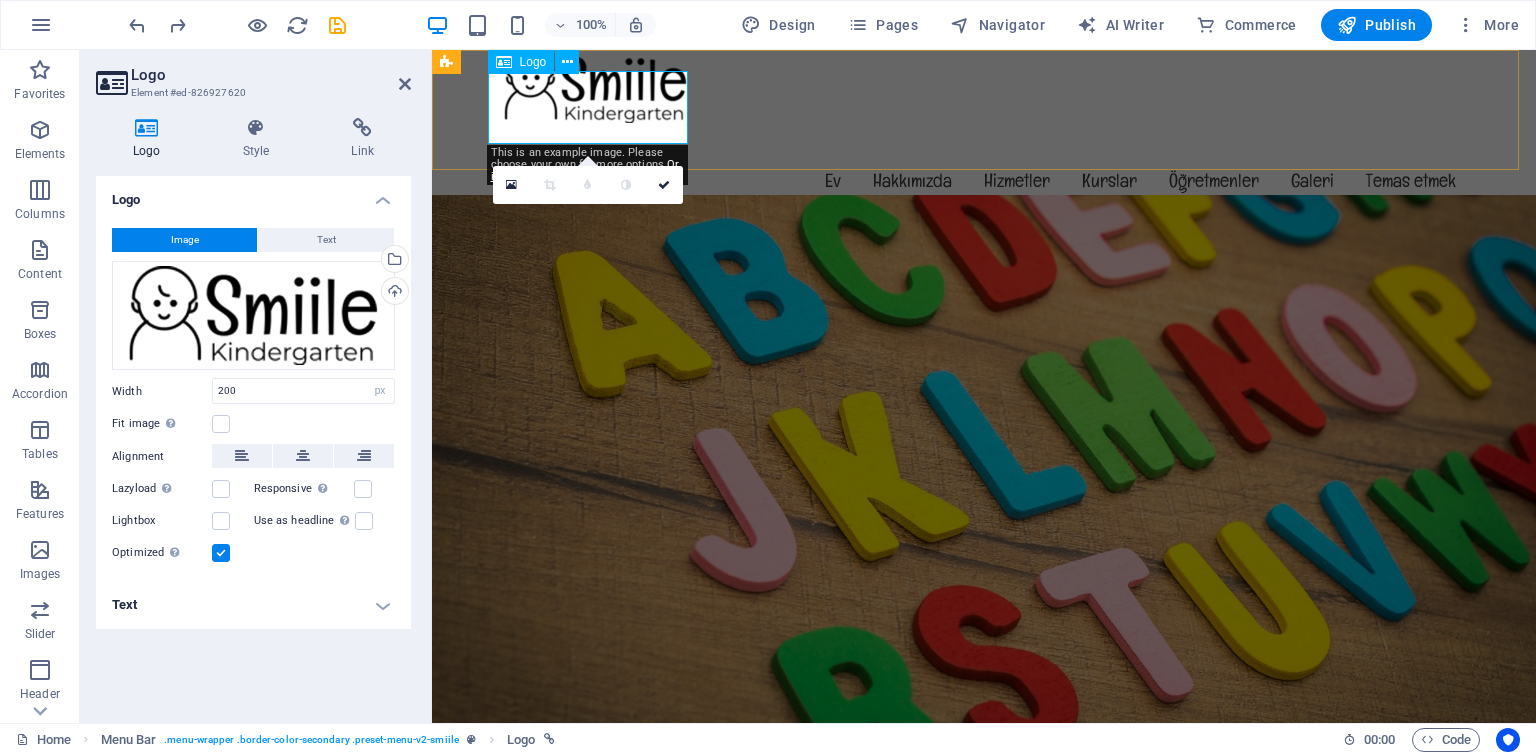 click at bounding box center [984, 86] 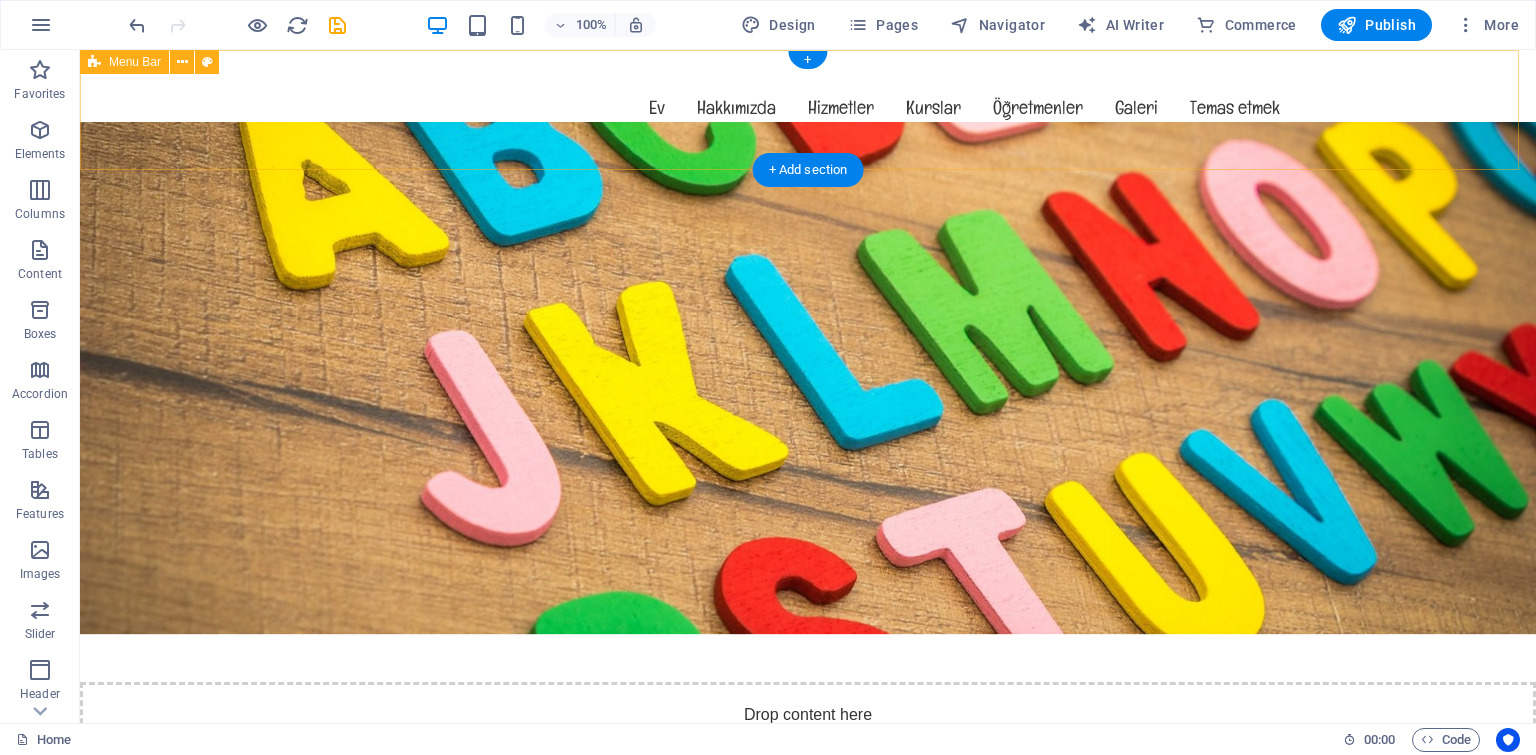 drag, startPoint x: 1049, startPoint y: 86, endPoint x: 1067, endPoint y: 63, distance: 29.206163 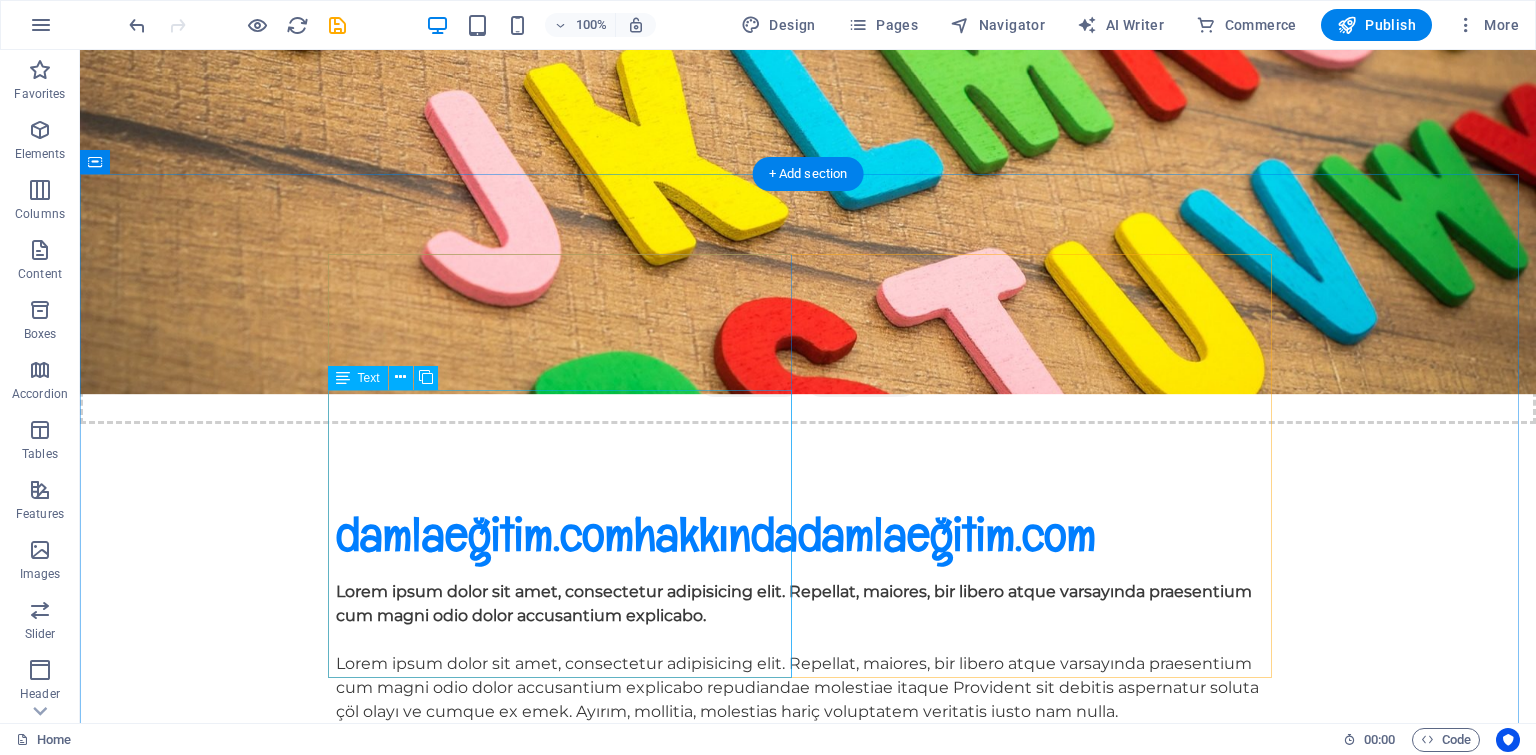 scroll, scrollTop: 0, scrollLeft: 0, axis: both 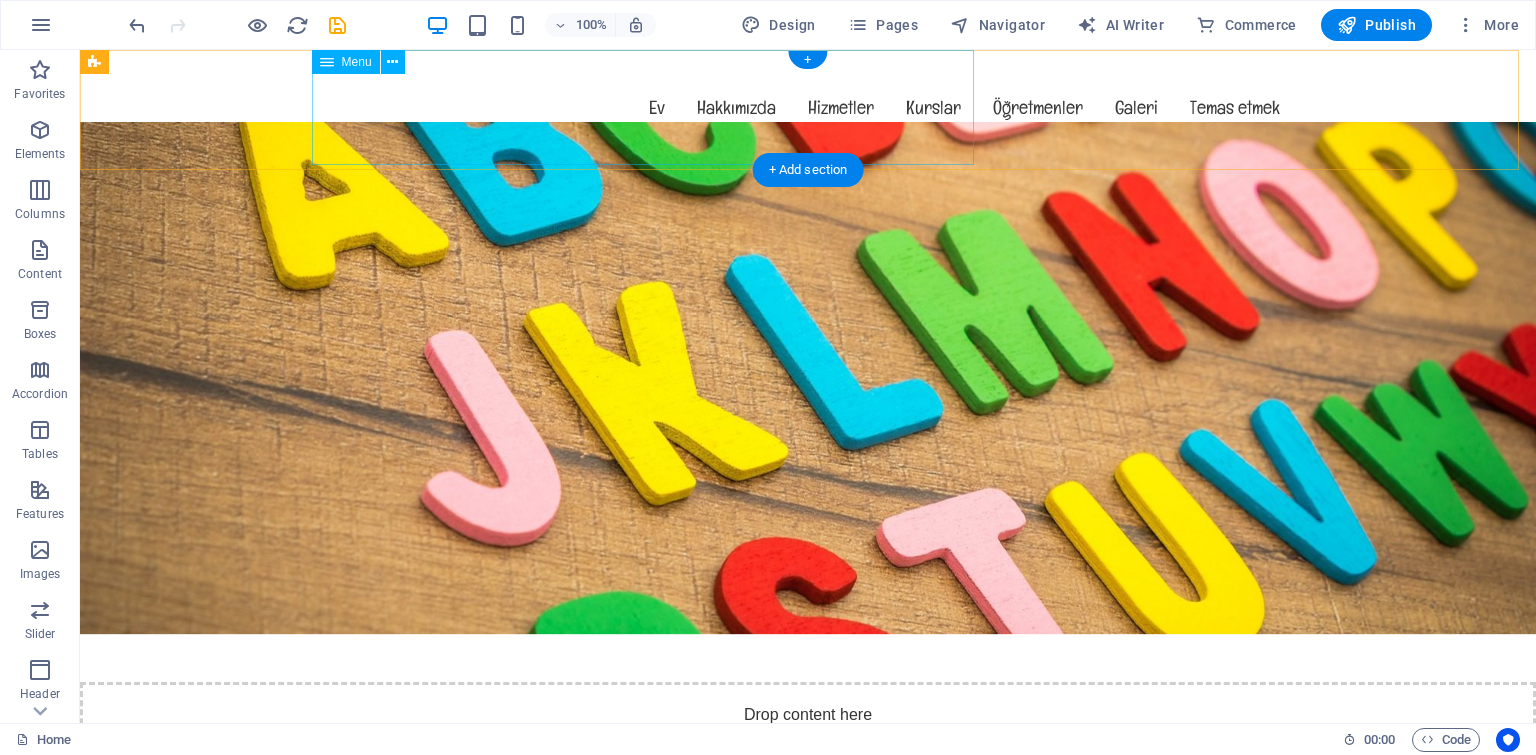 click on "Ev Hakkımızda Hizmetler Kurslar Öğretmenler Galeri Temas etmek" at bounding box center [808, 107] 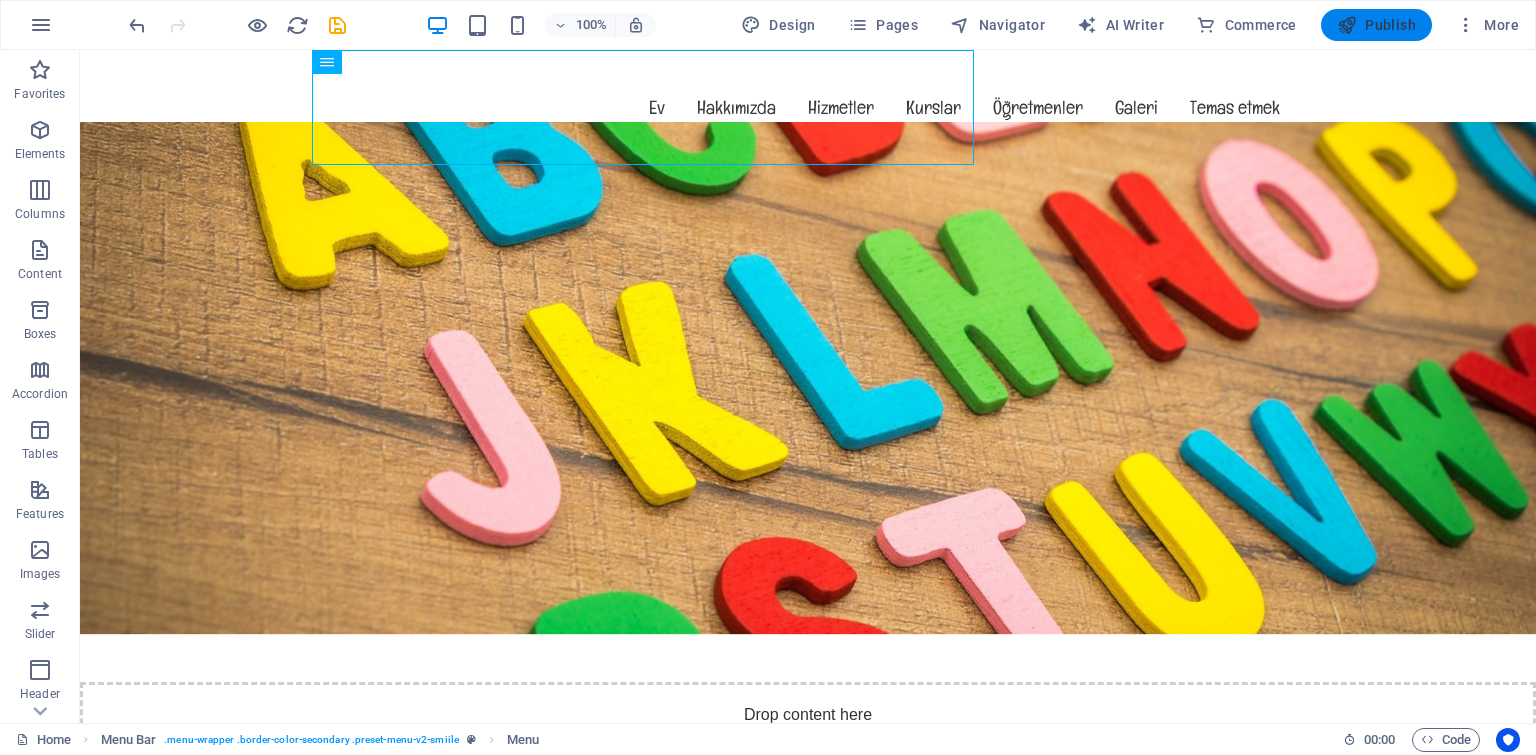 click on "Publish" at bounding box center (1376, 25) 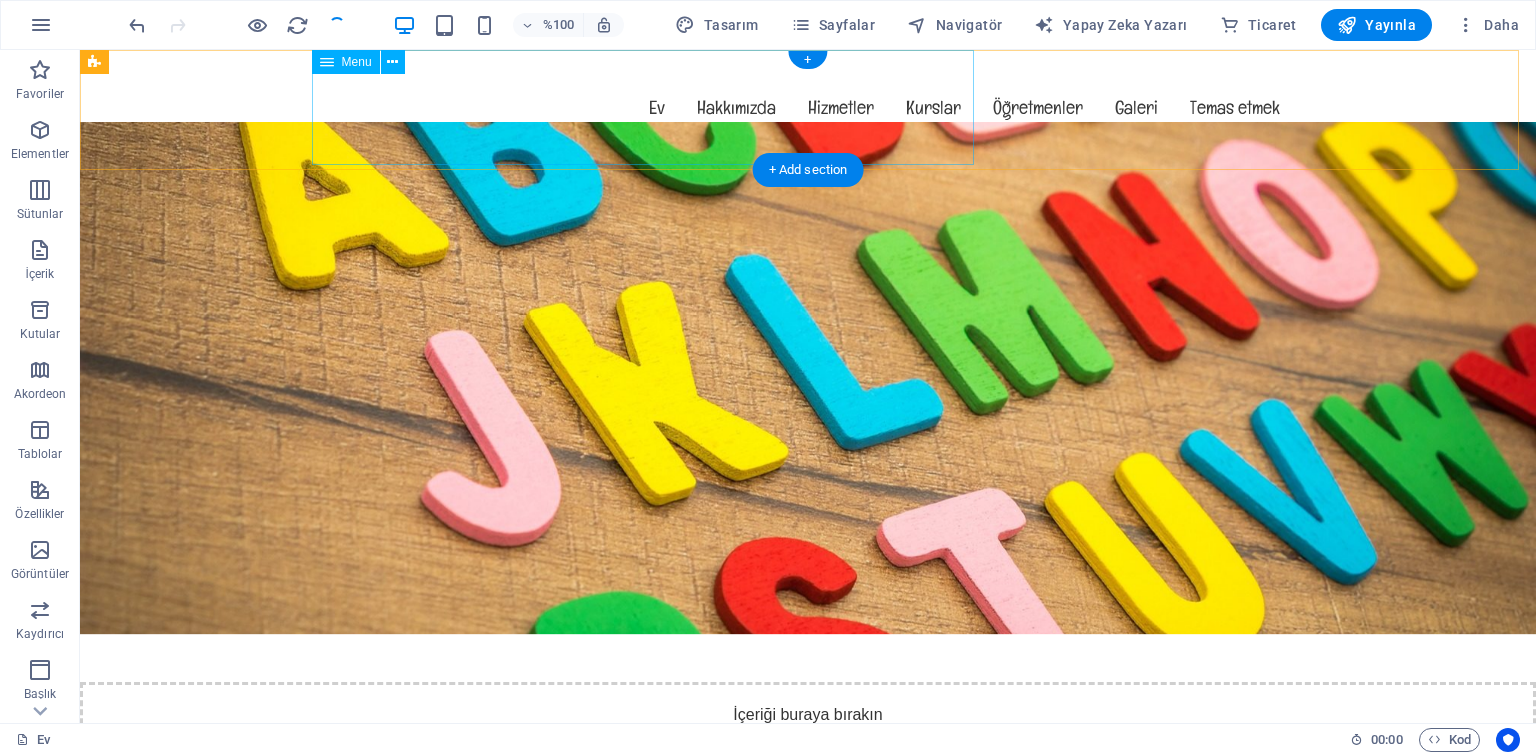 click on "Ev Hakkımızda Hizmetler Kurslar Öğretmenler Galeri Temas etmek" at bounding box center (808, 107) 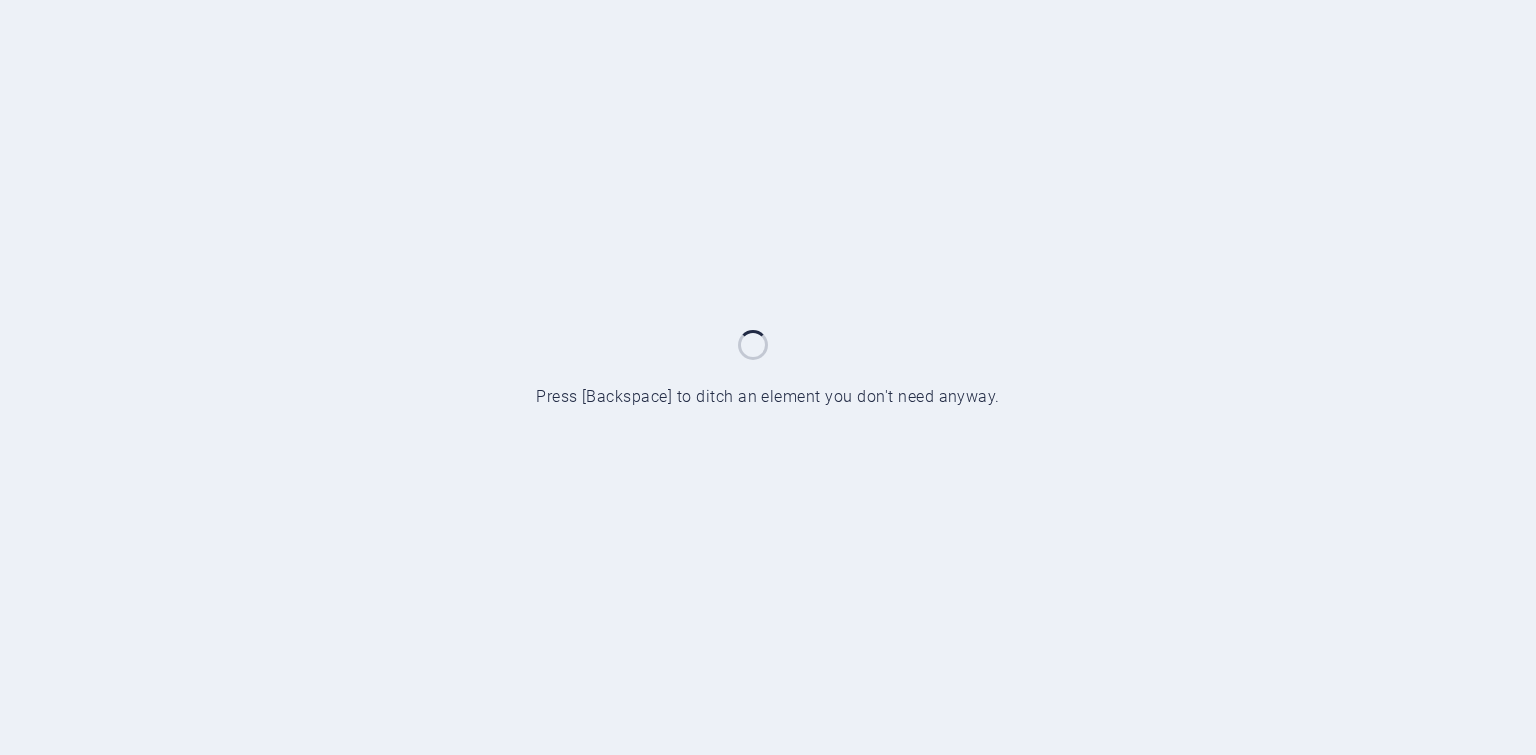scroll, scrollTop: 0, scrollLeft: 0, axis: both 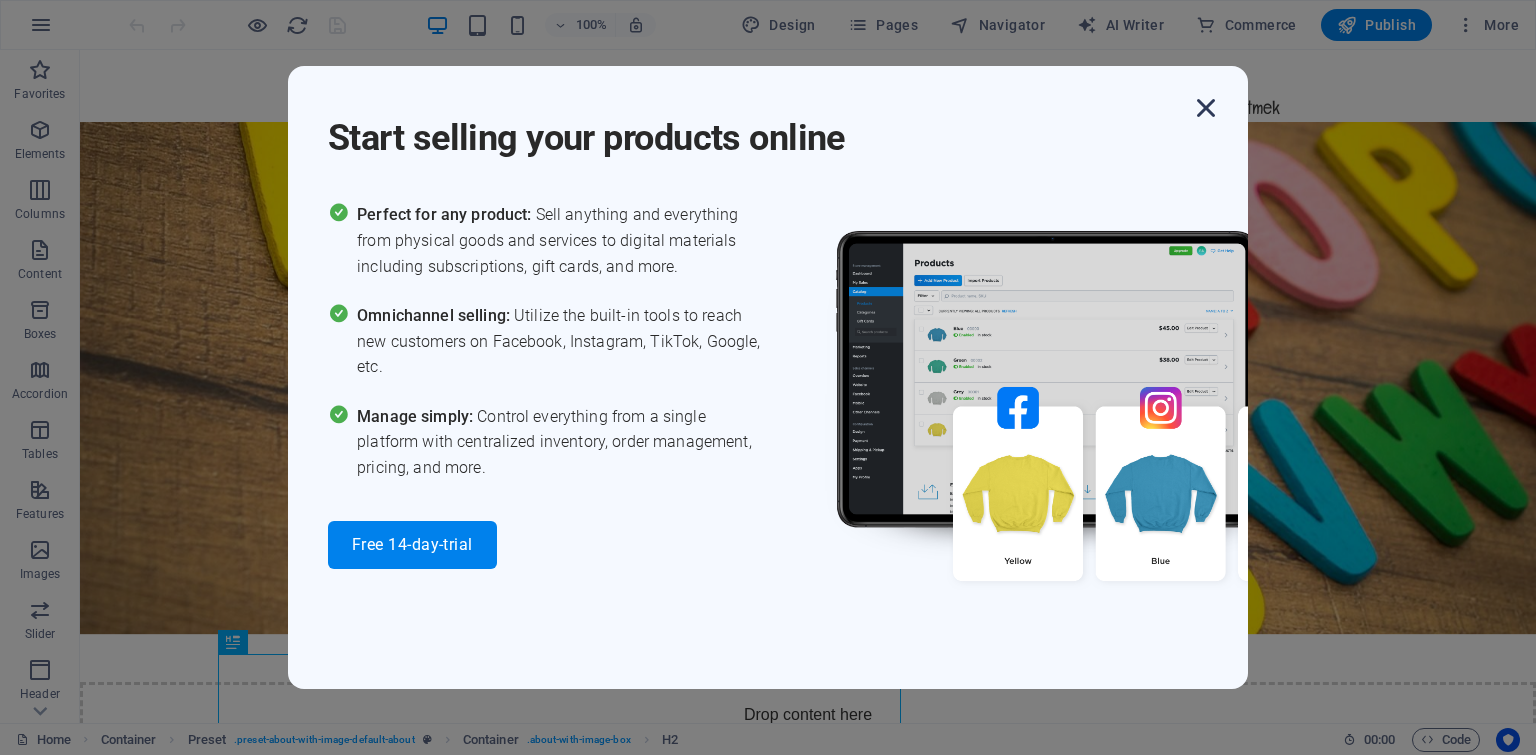 click at bounding box center (1206, 108) 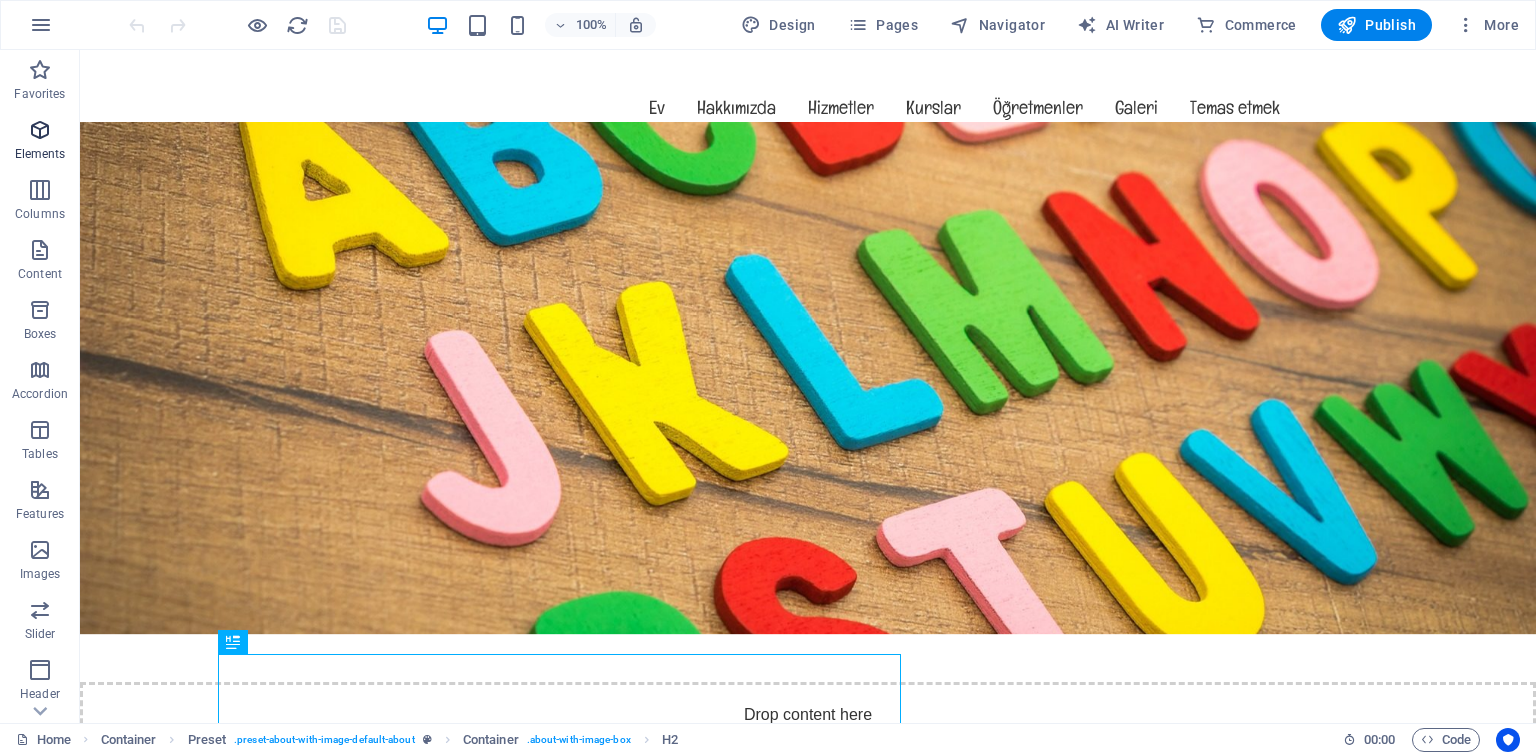drag, startPoint x: 27, startPoint y: 321, endPoint x: 40, endPoint y: 120, distance: 201.41995 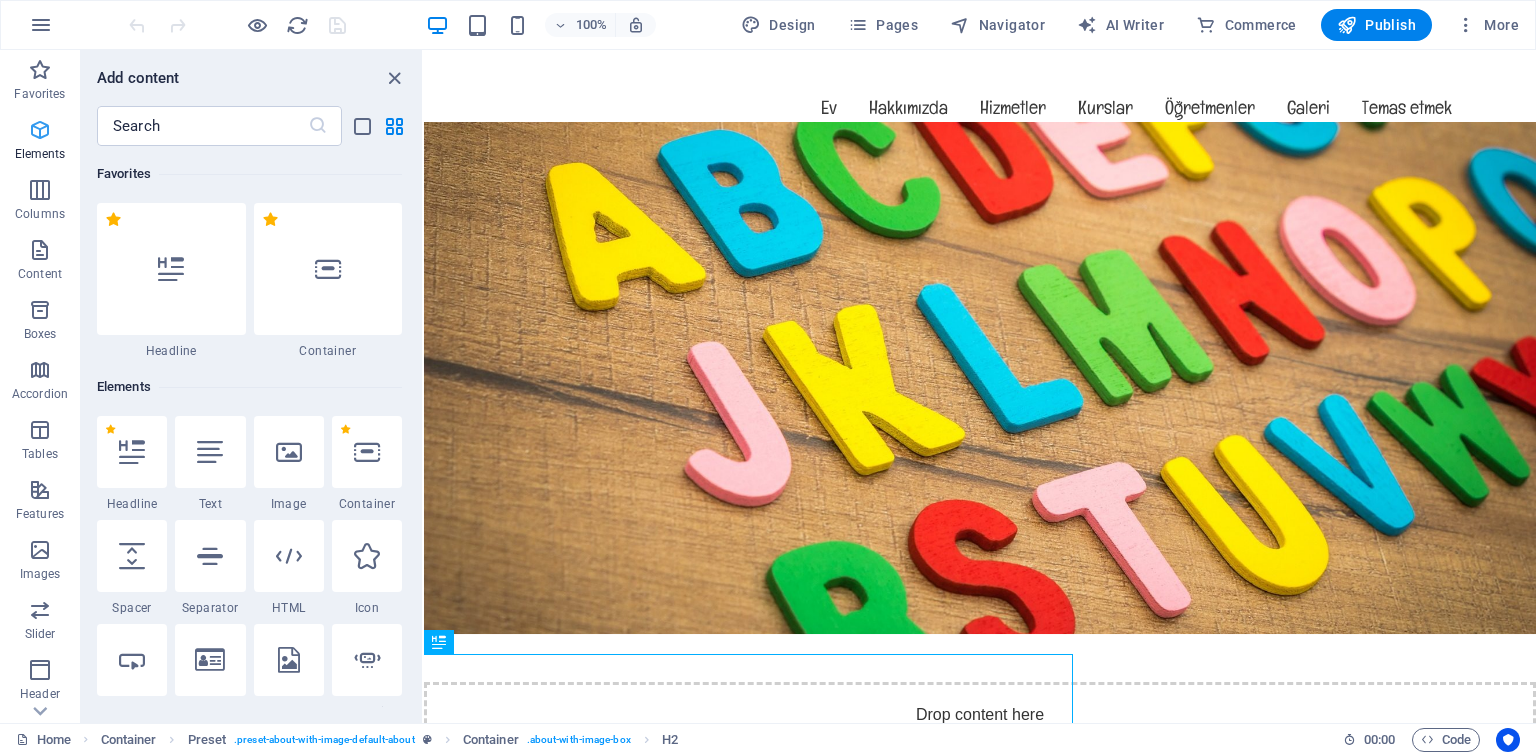 click at bounding box center [40, 130] 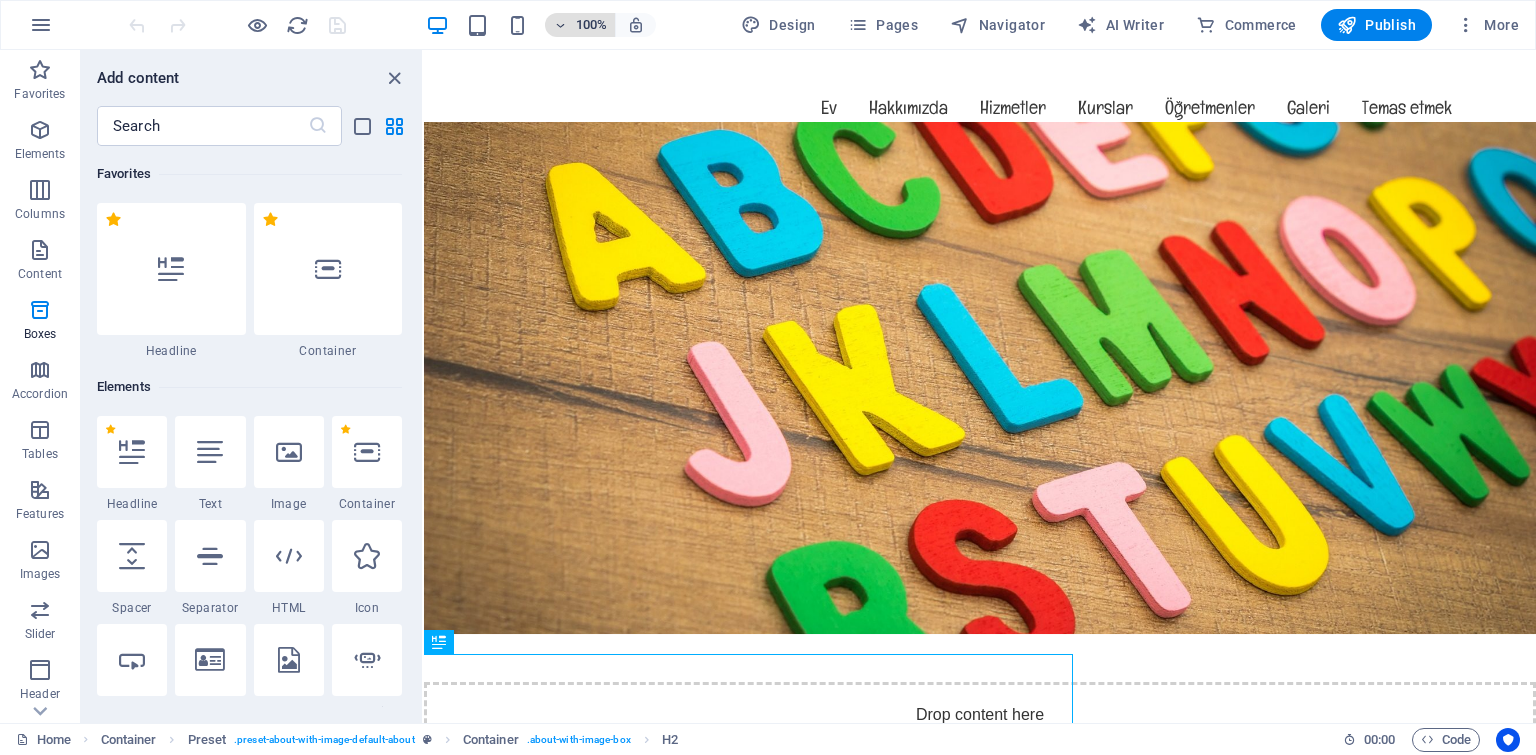 scroll, scrollTop: 5516, scrollLeft: 0, axis: vertical 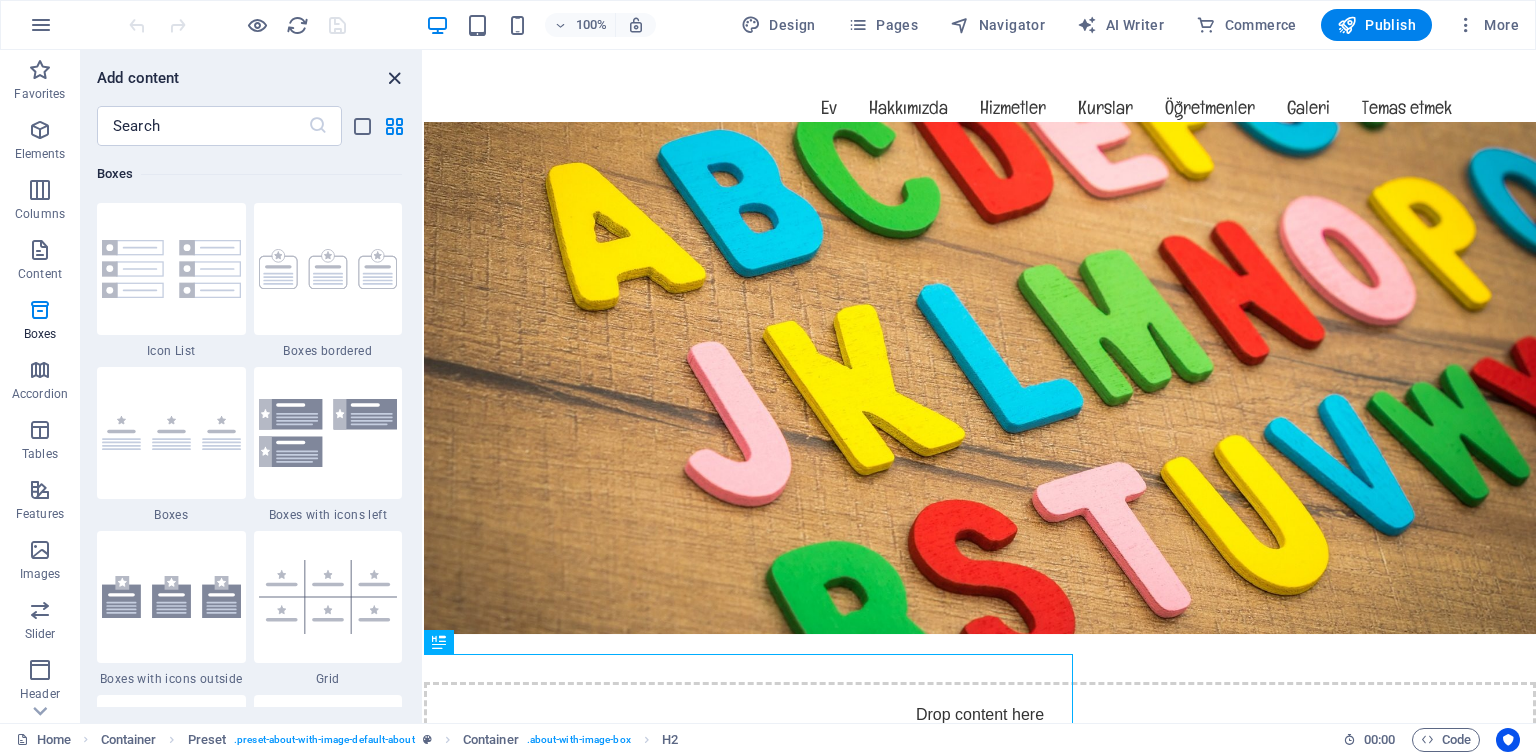 drag, startPoint x: 393, startPoint y: 75, endPoint x: 313, endPoint y: 25, distance: 94.33981 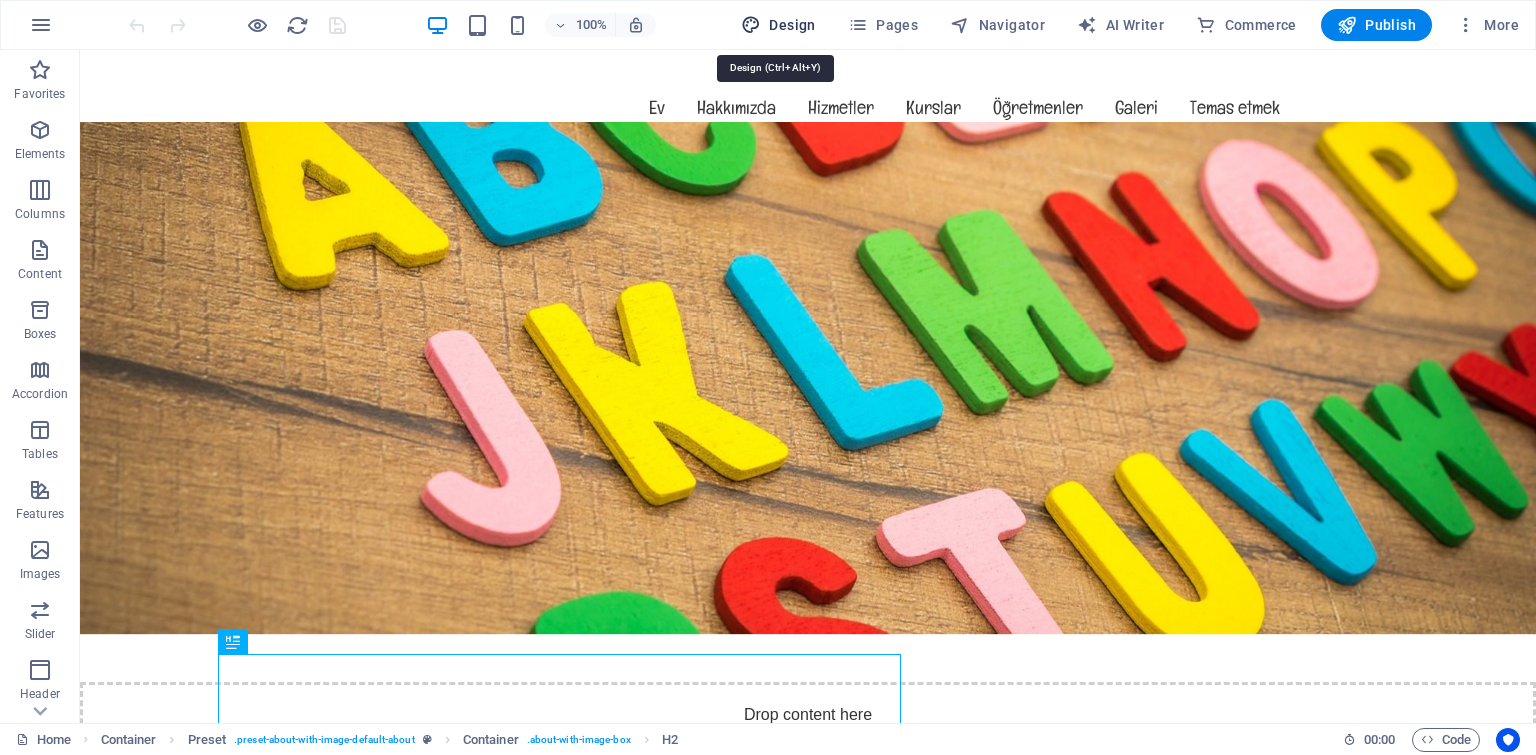 click on "Design" at bounding box center [778, 25] 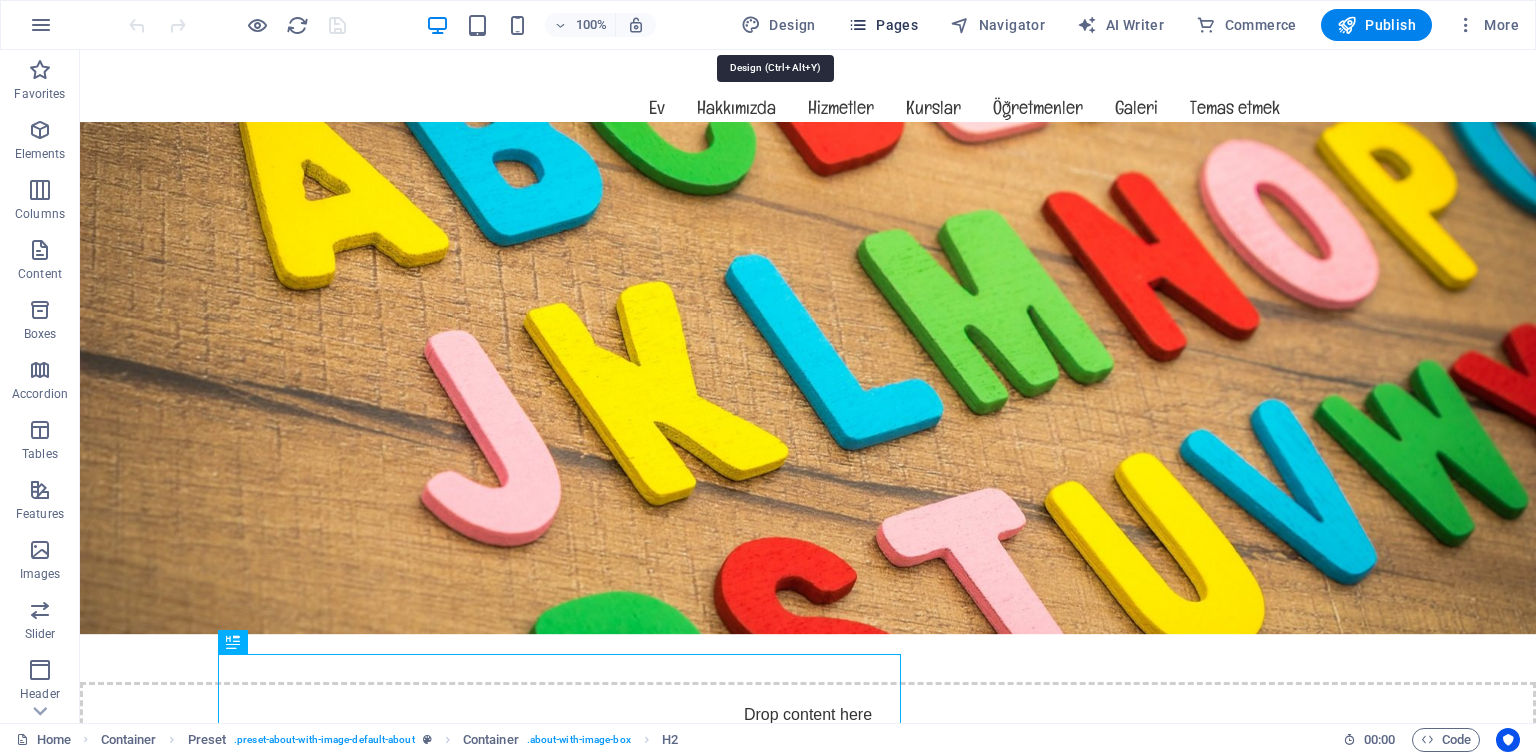 click on "Pages" at bounding box center (883, 25) 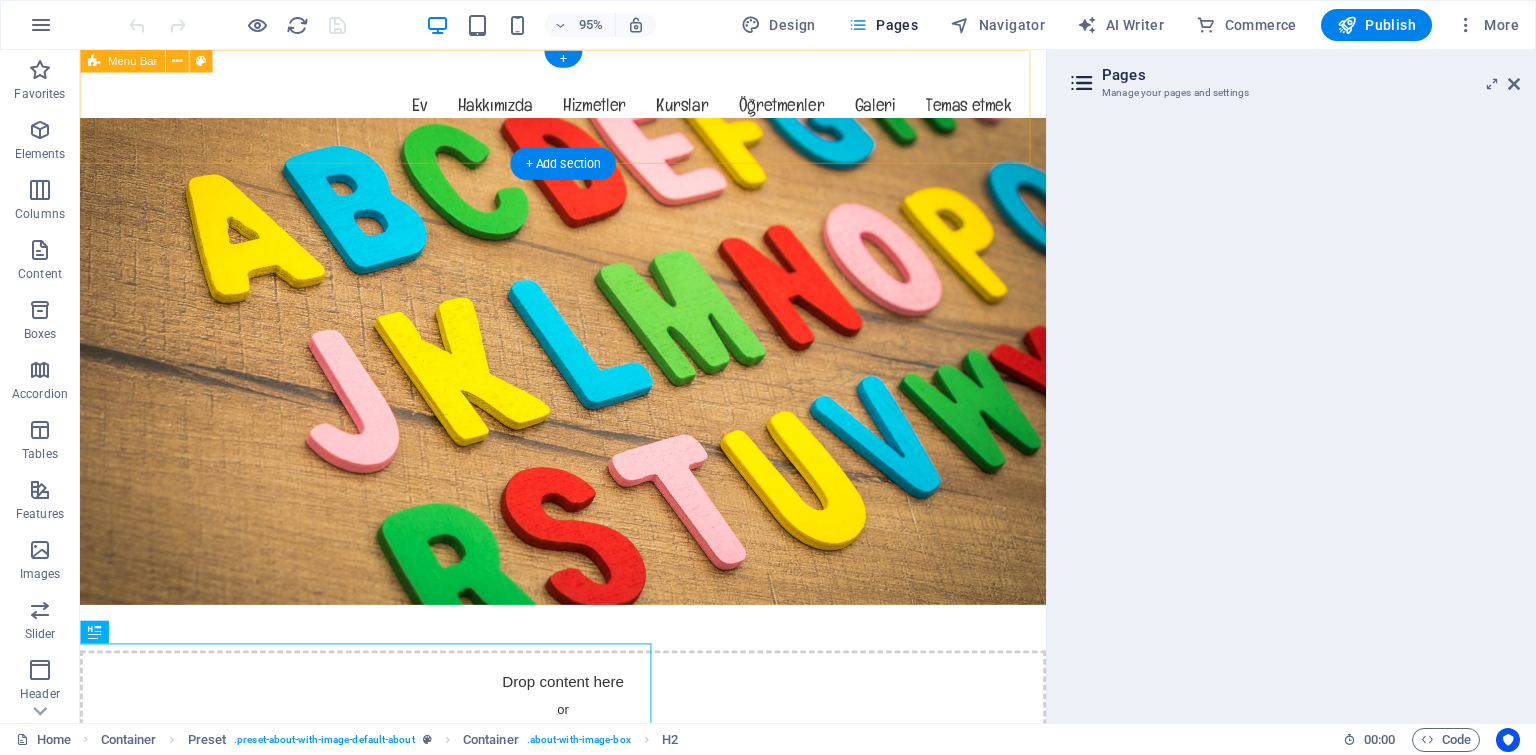 click on "Pages" at bounding box center (883, 25) 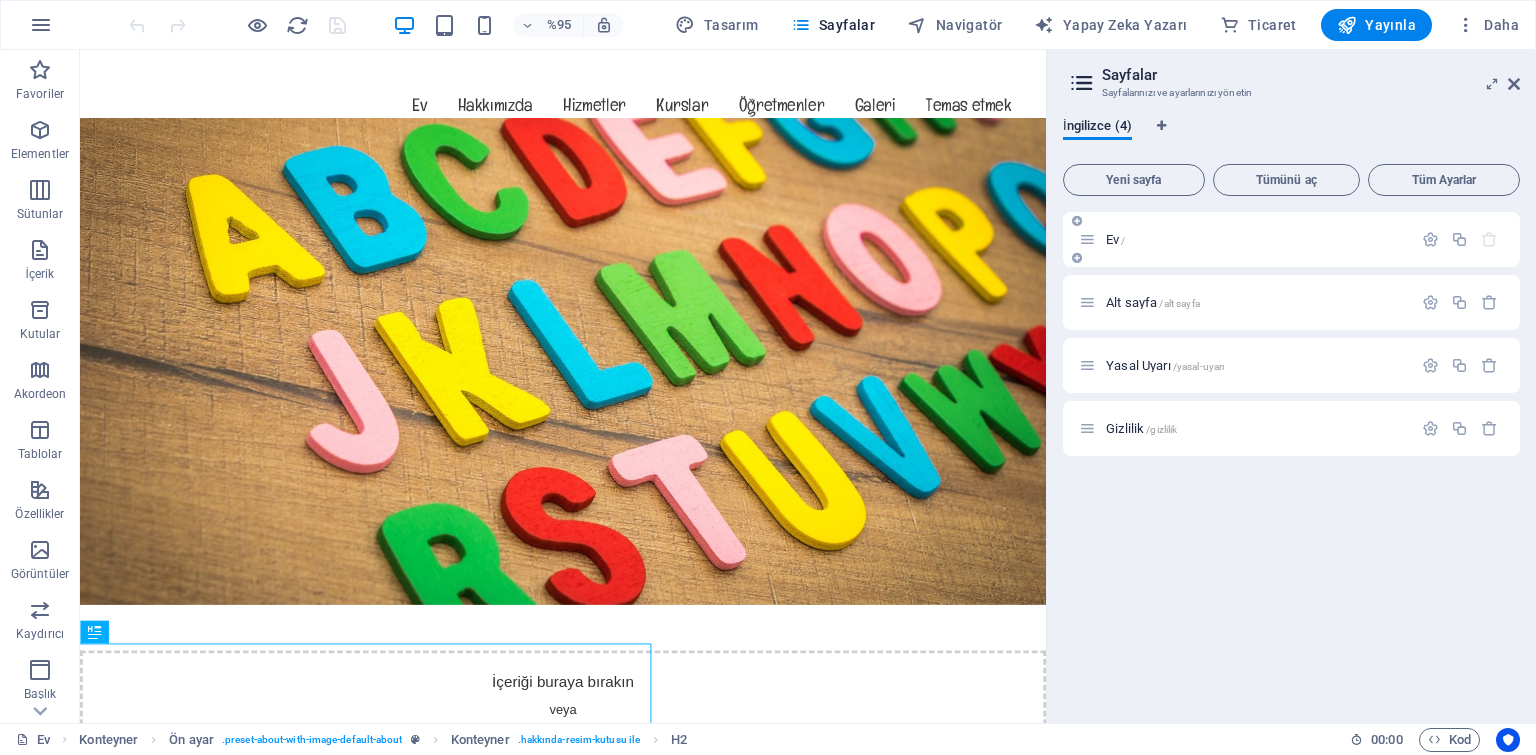 click at bounding box center [1087, 239] 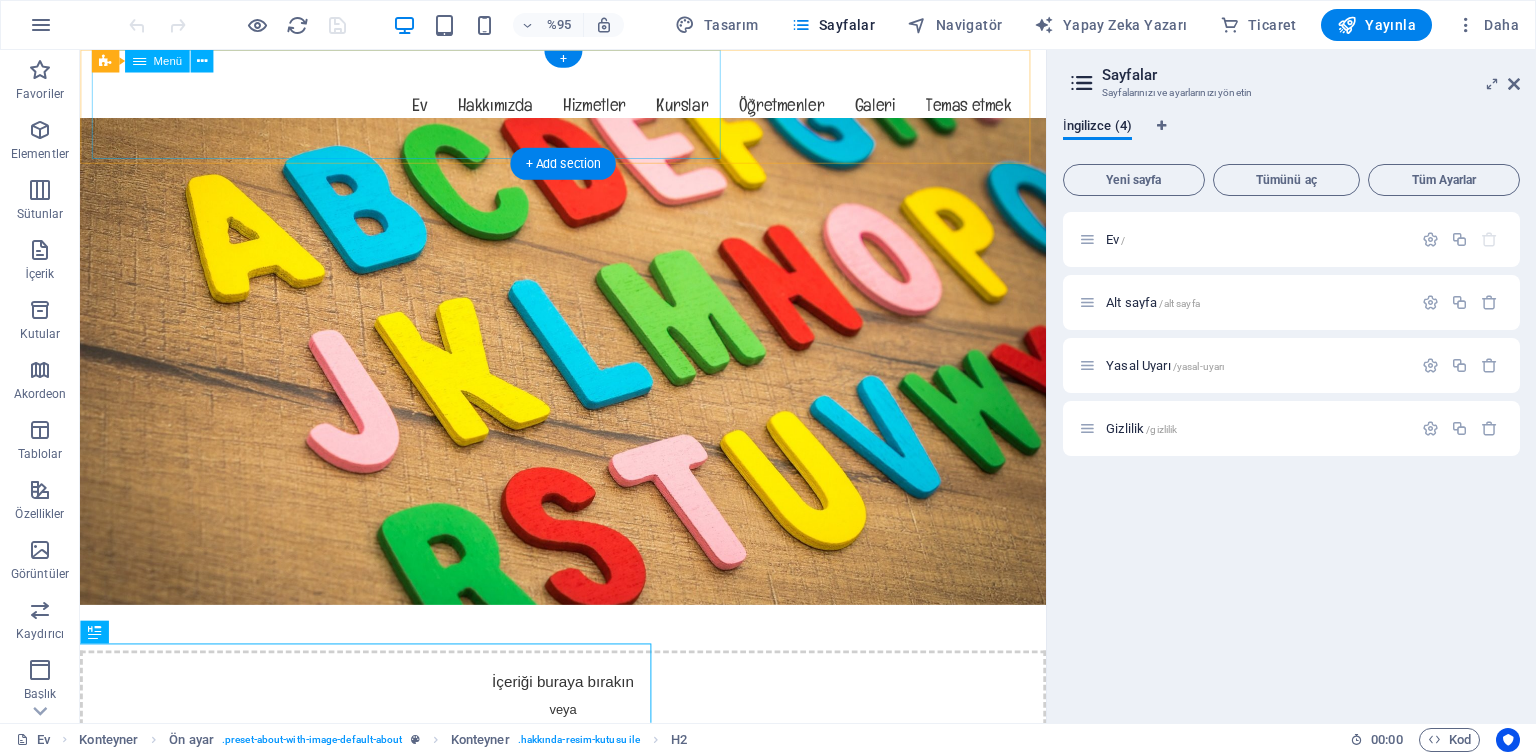 click on "Ev Hakkımızda Hizmetler Kurslar Öğretmenler Galeri Temas etmek" at bounding box center (589, 107) 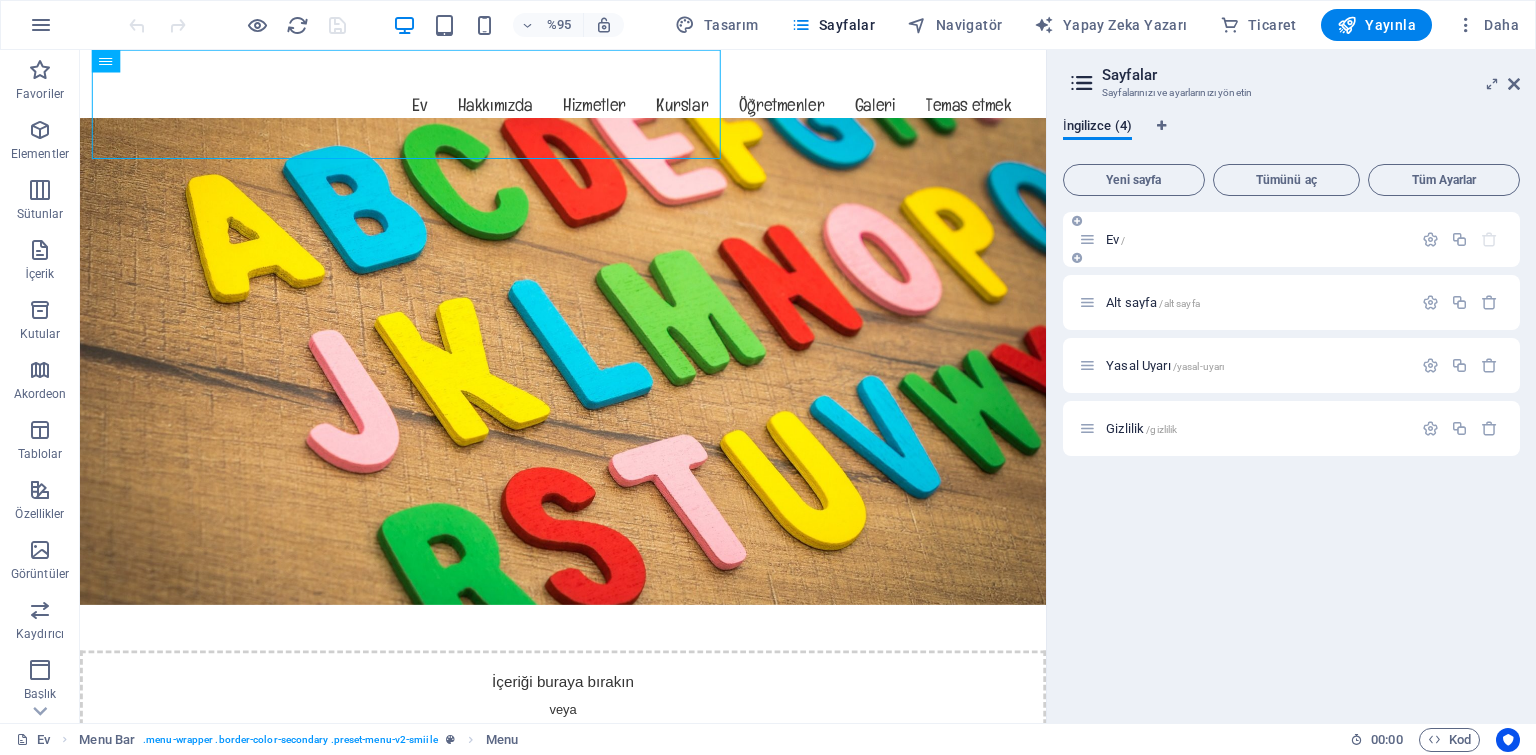 click on "Ev" at bounding box center [1112, 239] 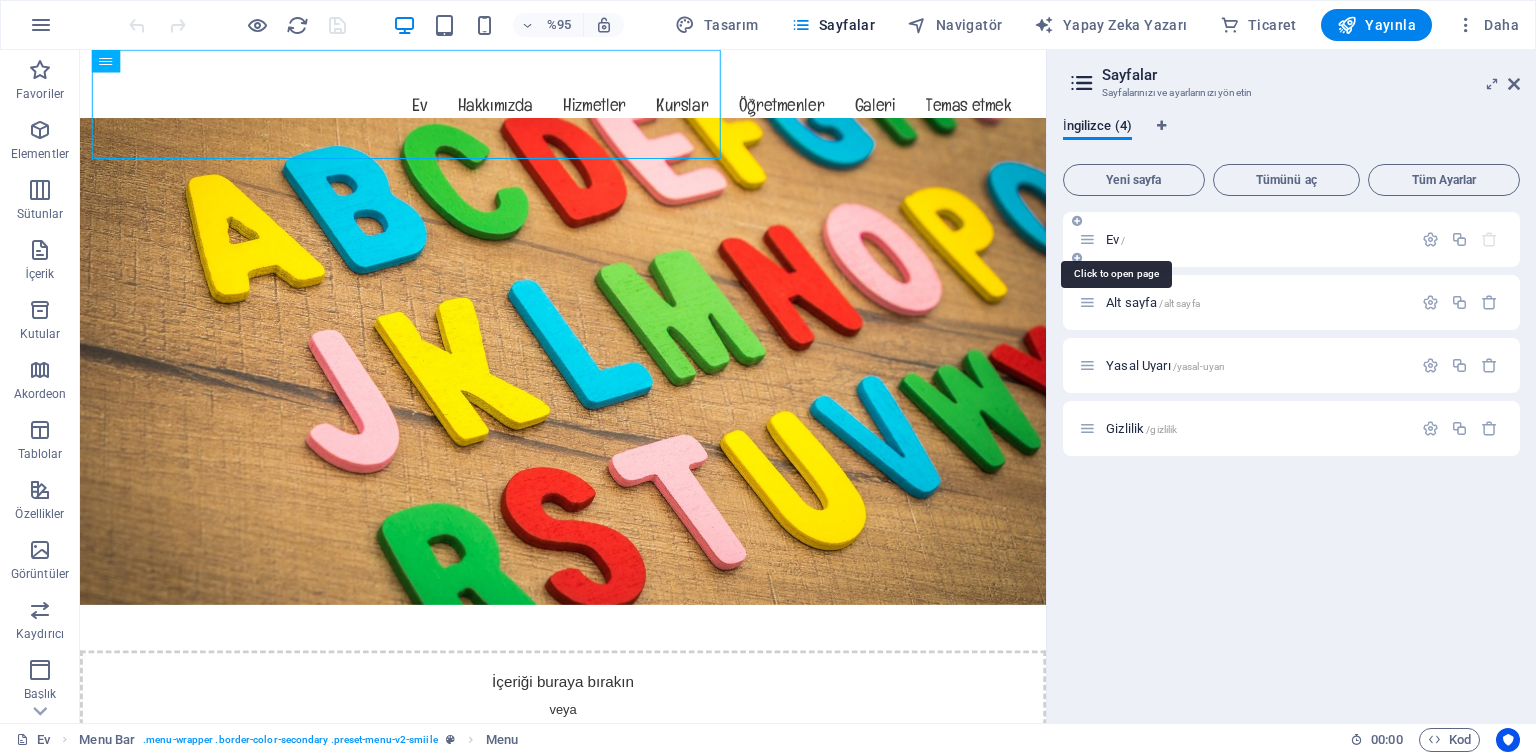 click on "Ev" at bounding box center [1112, 239] 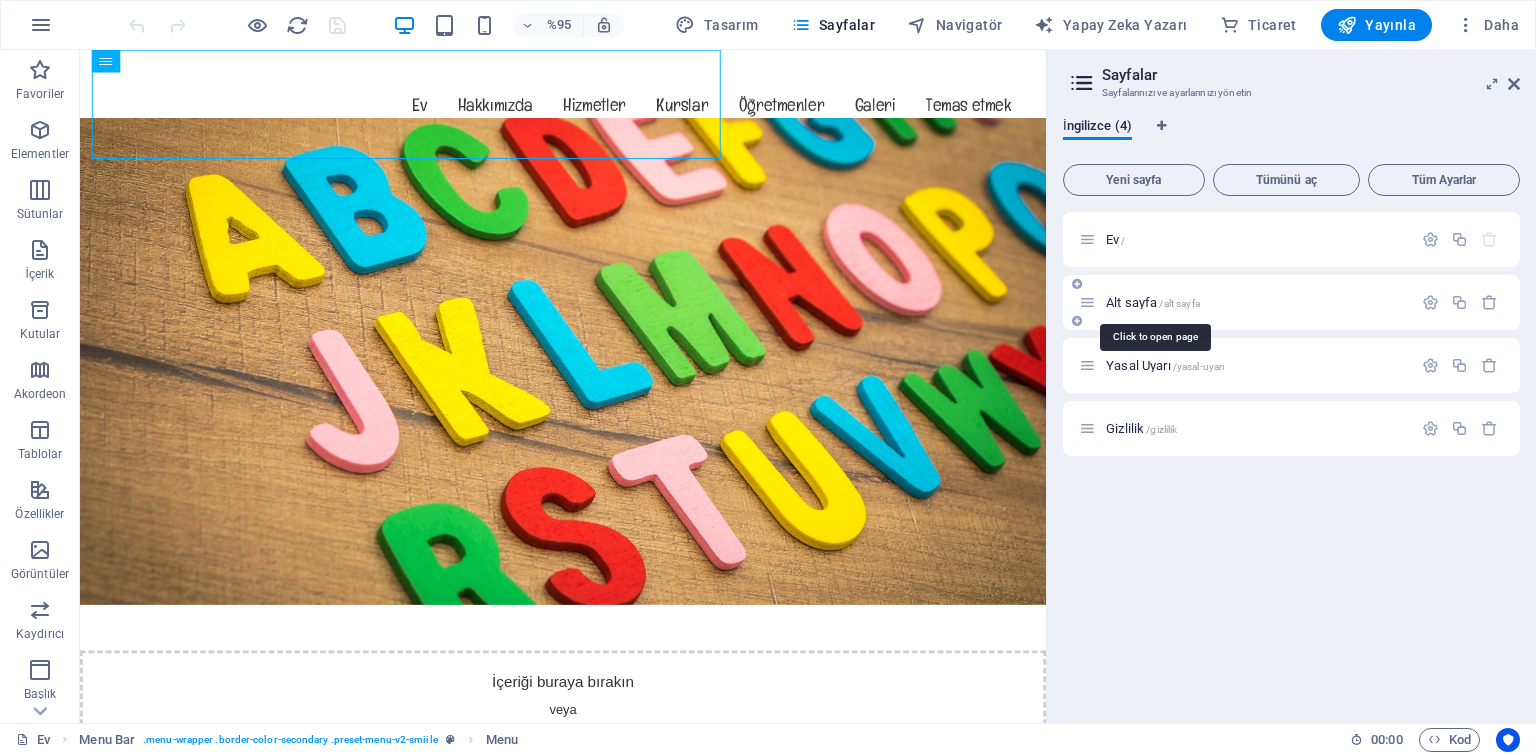 click on "Alt sayfa" at bounding box center (1131, 302) 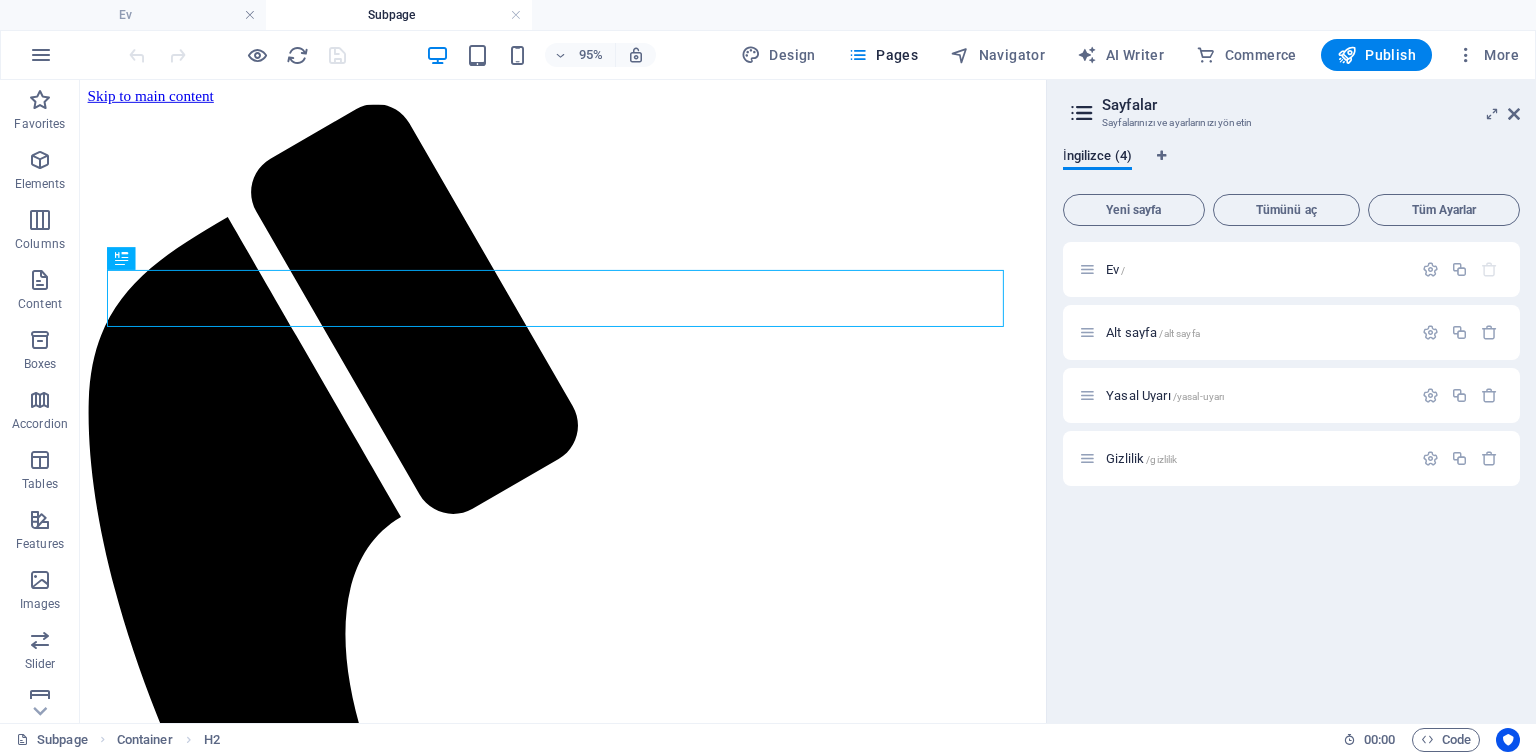 scroll, scrollTop: 0, scrollLeft: 0, axis: both 